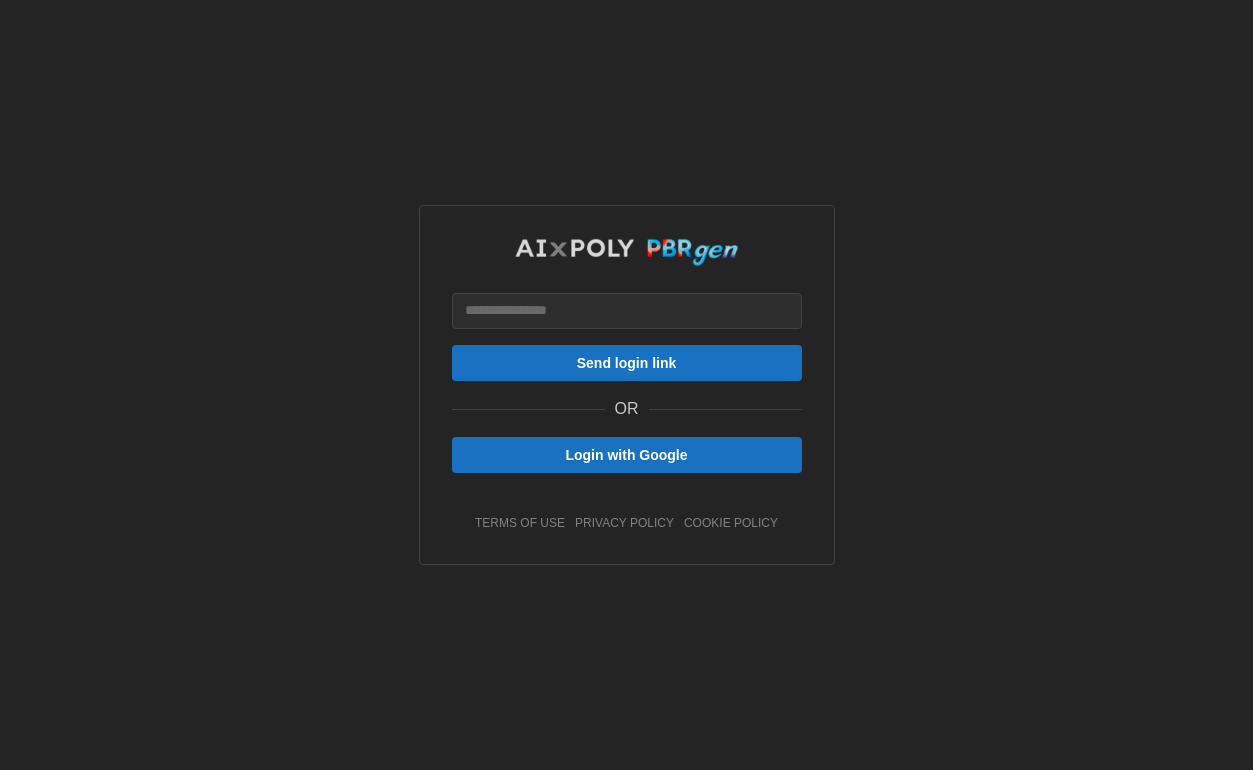 scroll, scrollTop: 0, scrollLeft: 0, axis: both 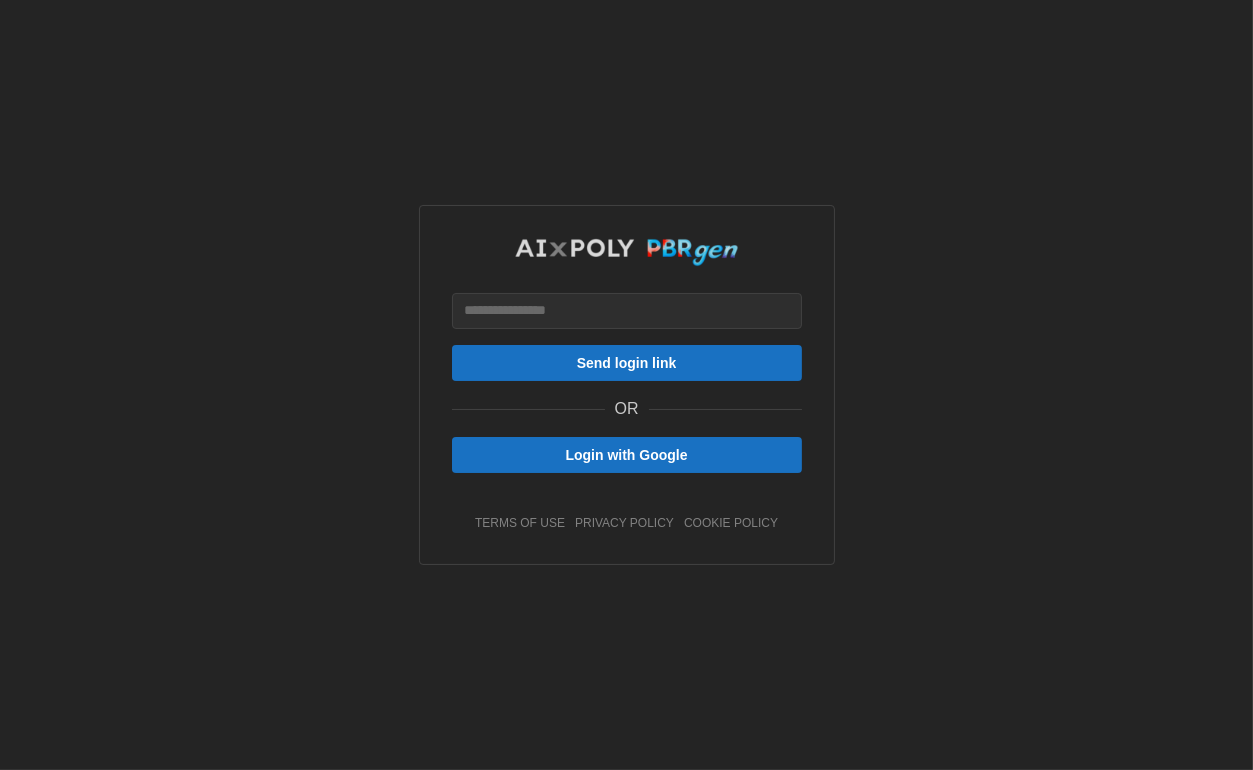 click on "Login with Google" at bounding box center (627, 455) 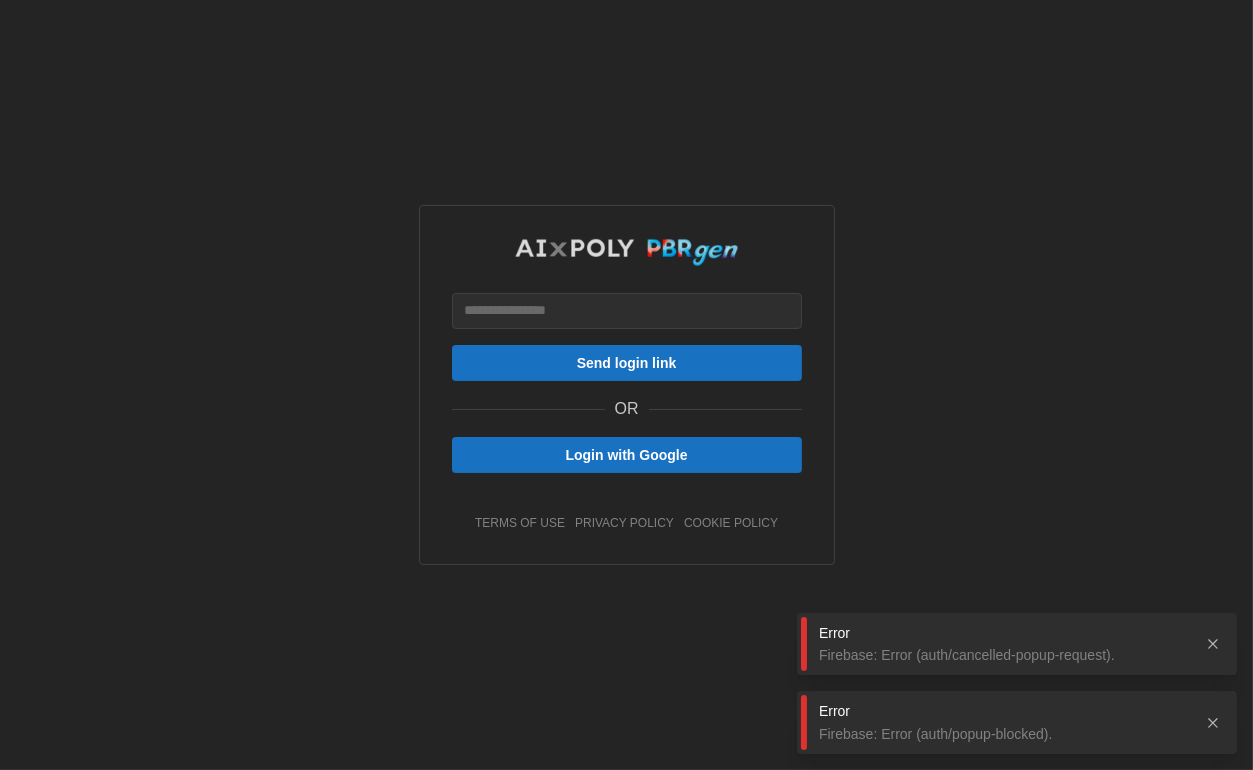 click on "Login with Google" at bounding box center (626, 455) 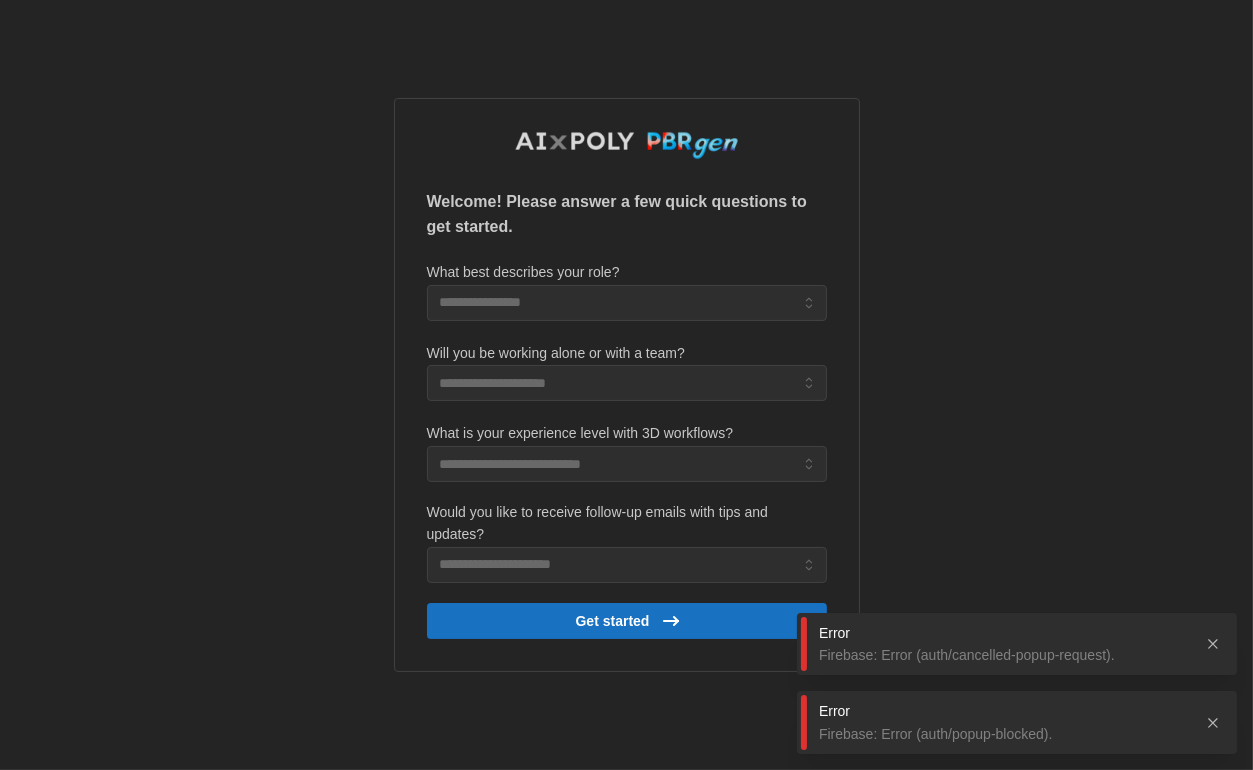 click 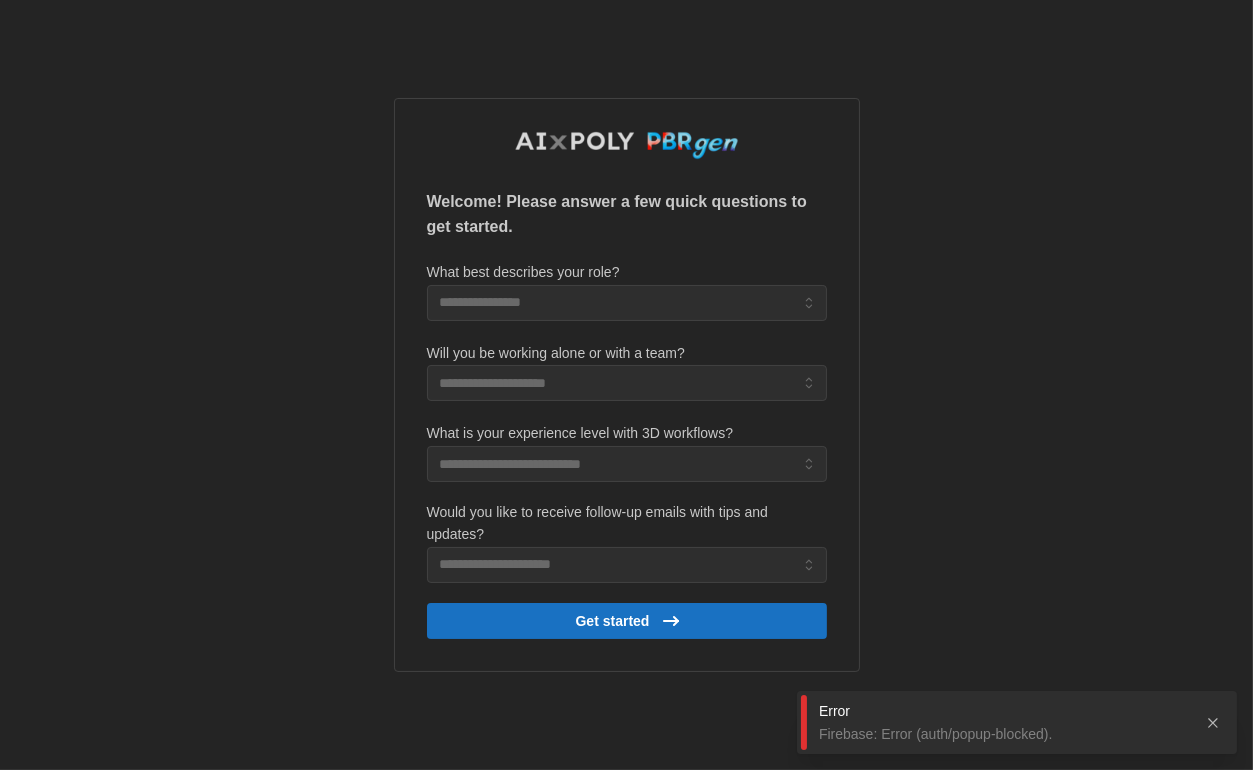 click 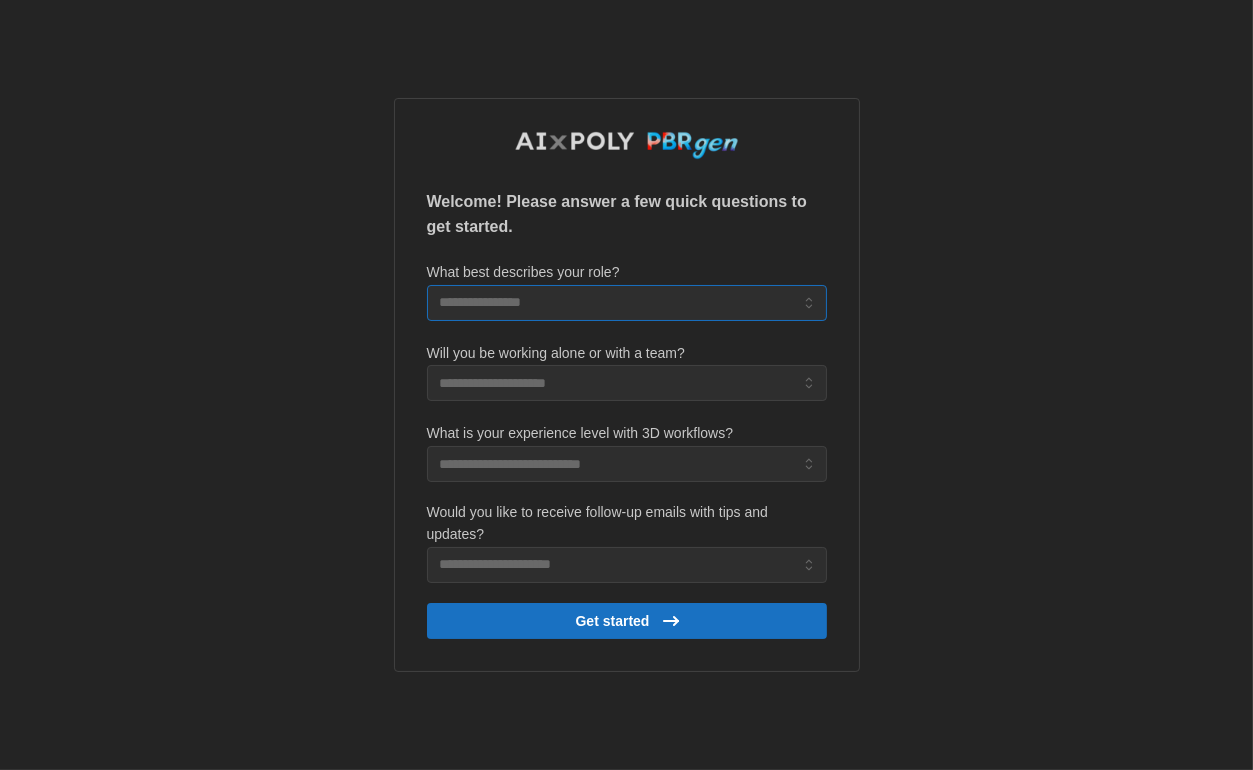 click on "What best describes your role?" at bounding box center (627, 303) 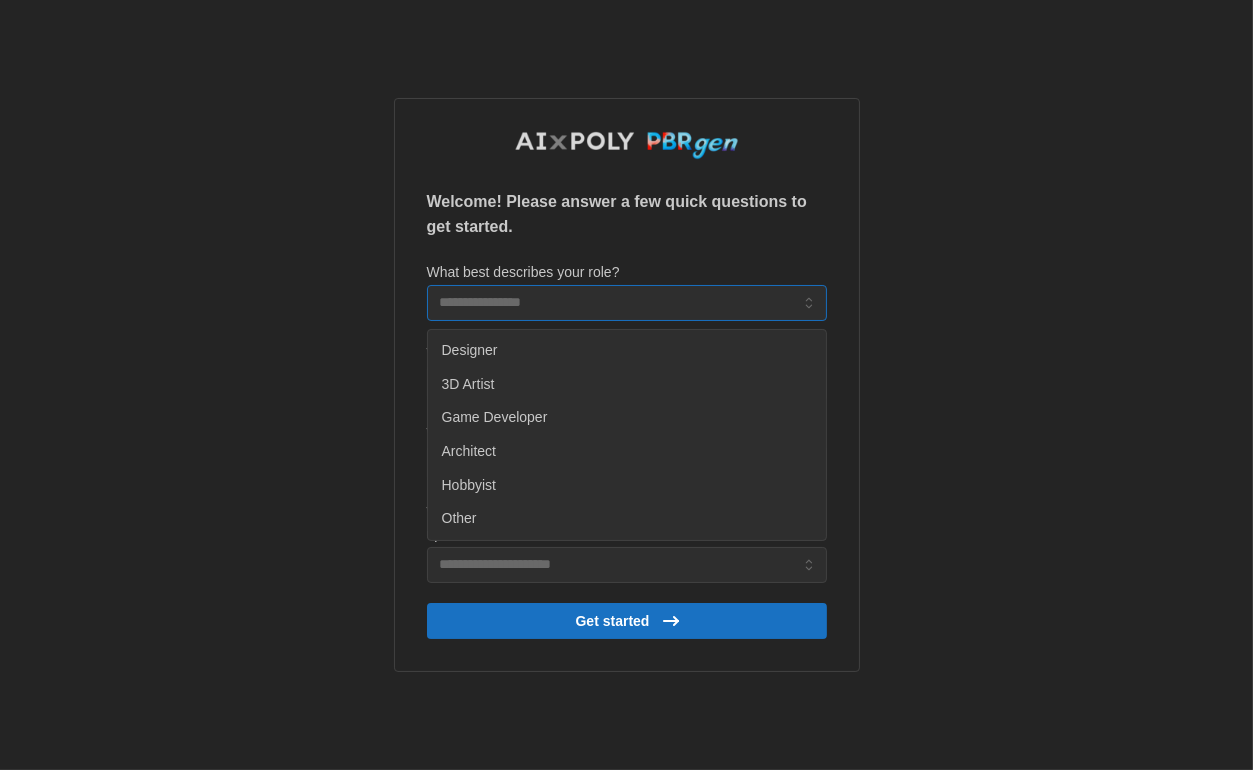 click on "Other" at bounding box center [627, 519] 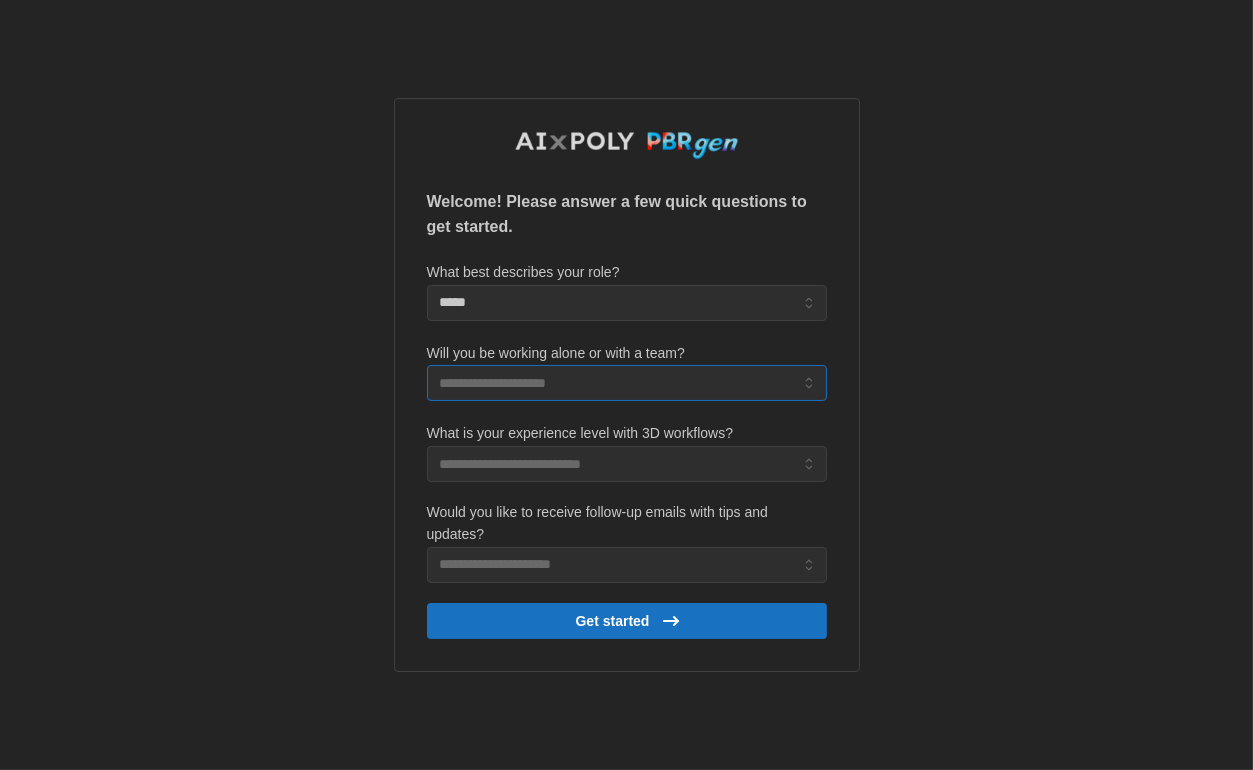 click on "Will you be working alone or with a team?" at bounding box center (627, 383) 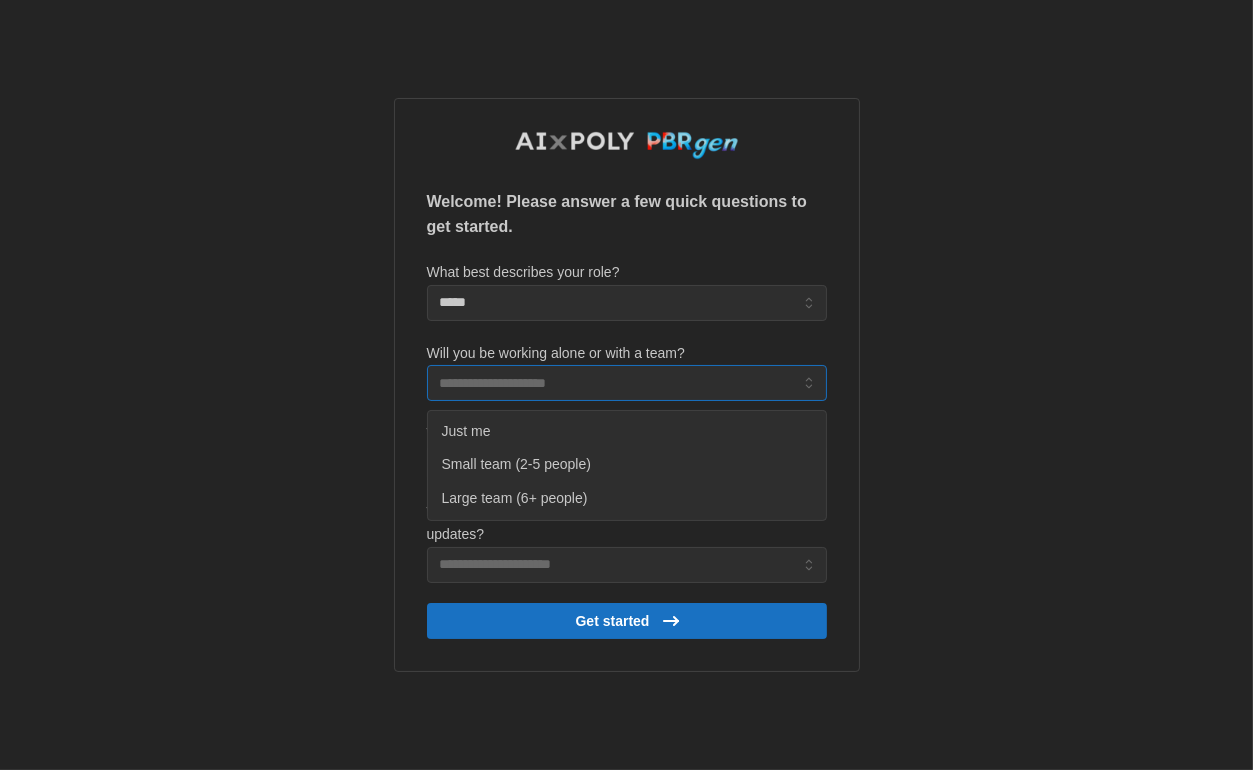 click on "Just me" at bounding box center [627, 432] 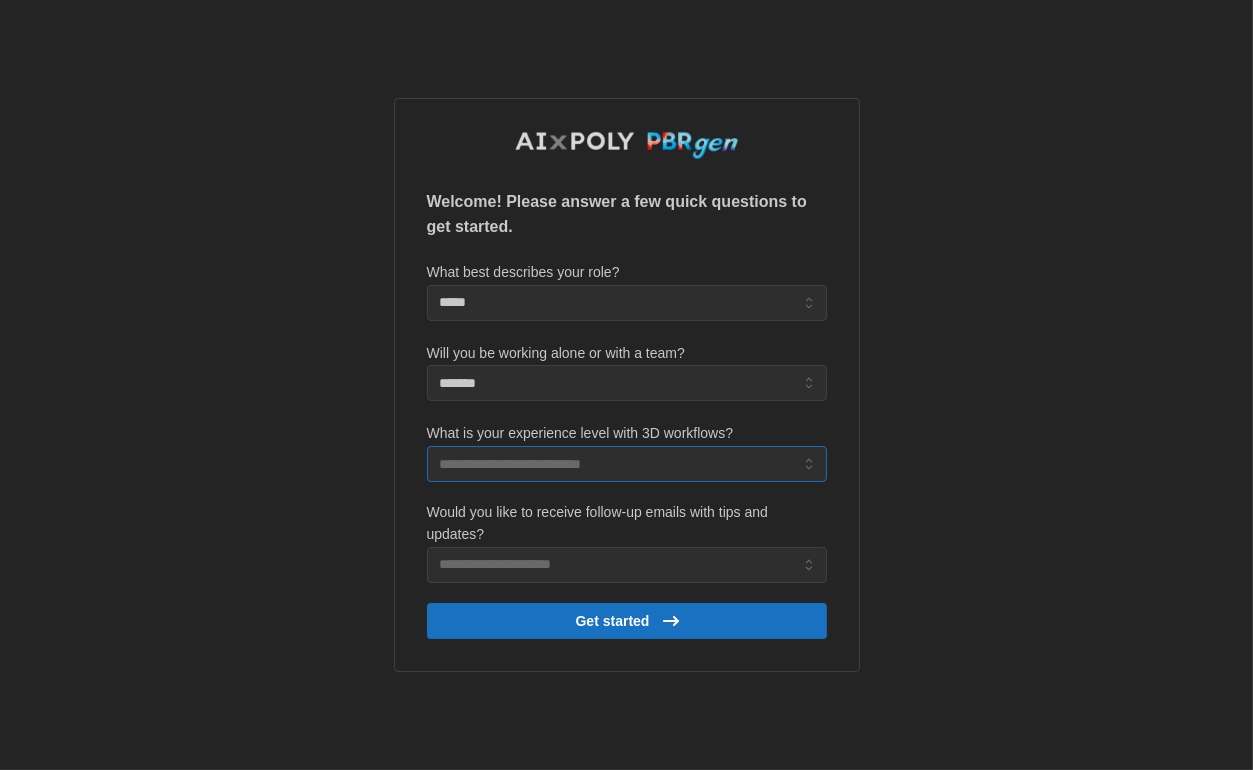 click on "What is your experience level with 3D workflows?" at bounding box center (627, 464) 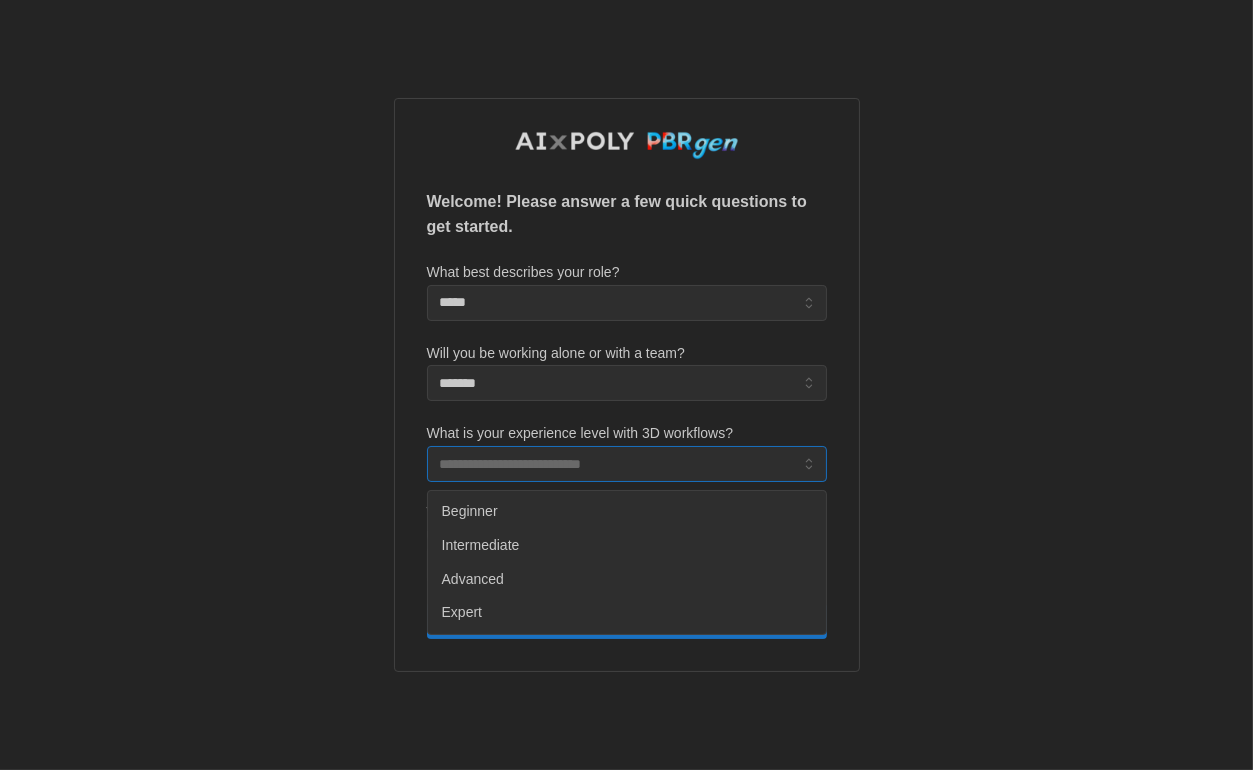 click on "Beginner" at bounding box center [627, 512] 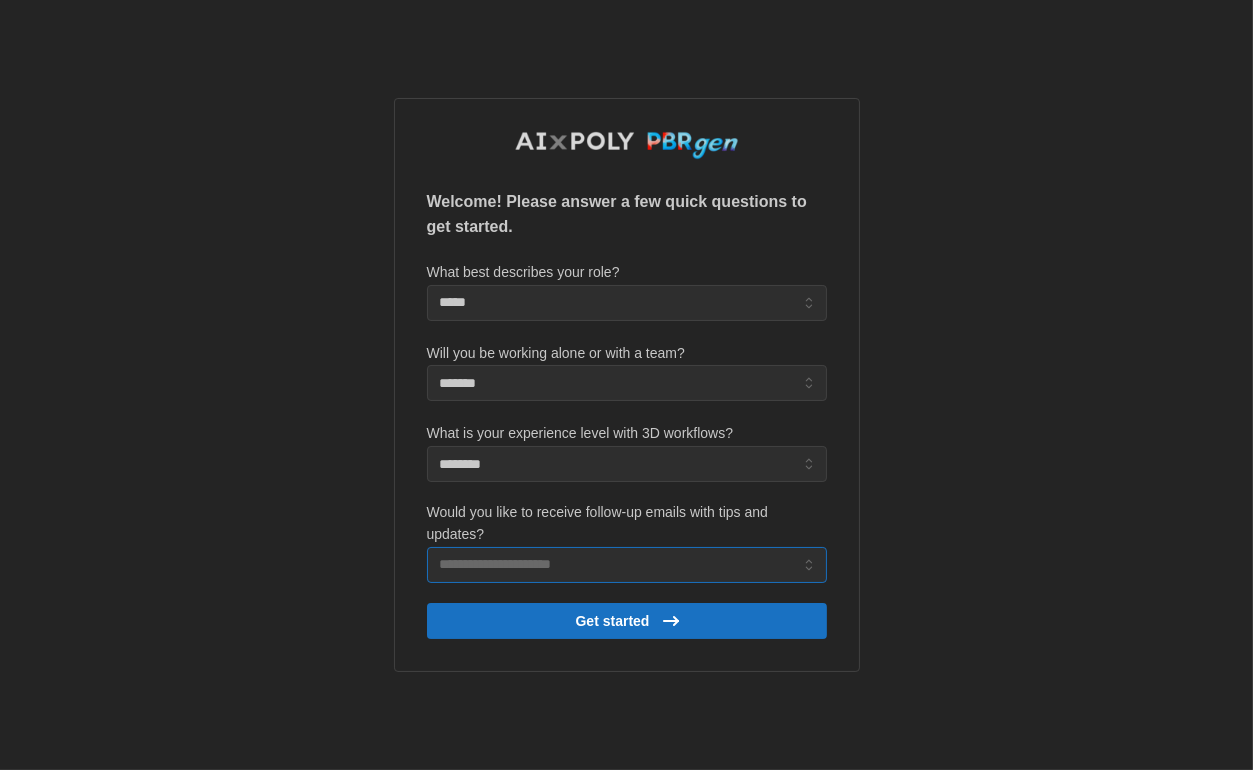 click on "Would you like to receive follow-up emails with tips and updates?" at bounding box center [627, 565] 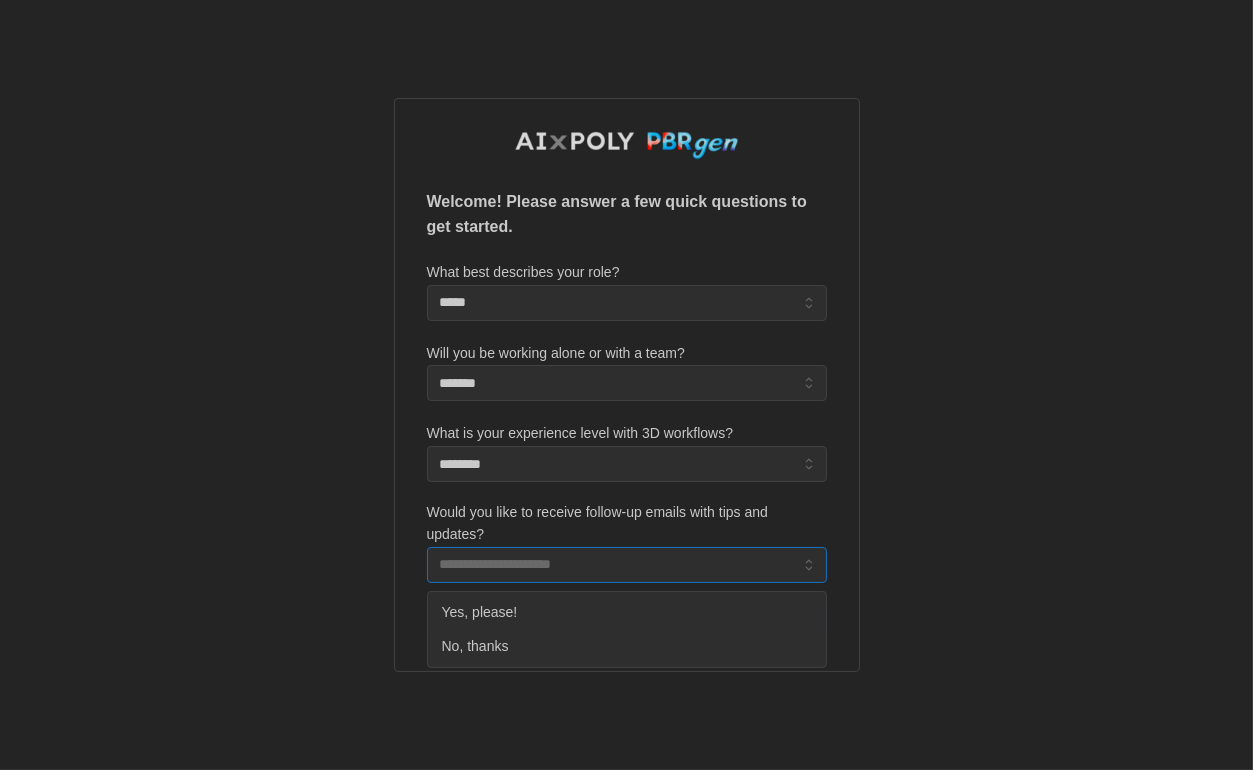 click on "No, thanks" at bounding box center [475, 647] 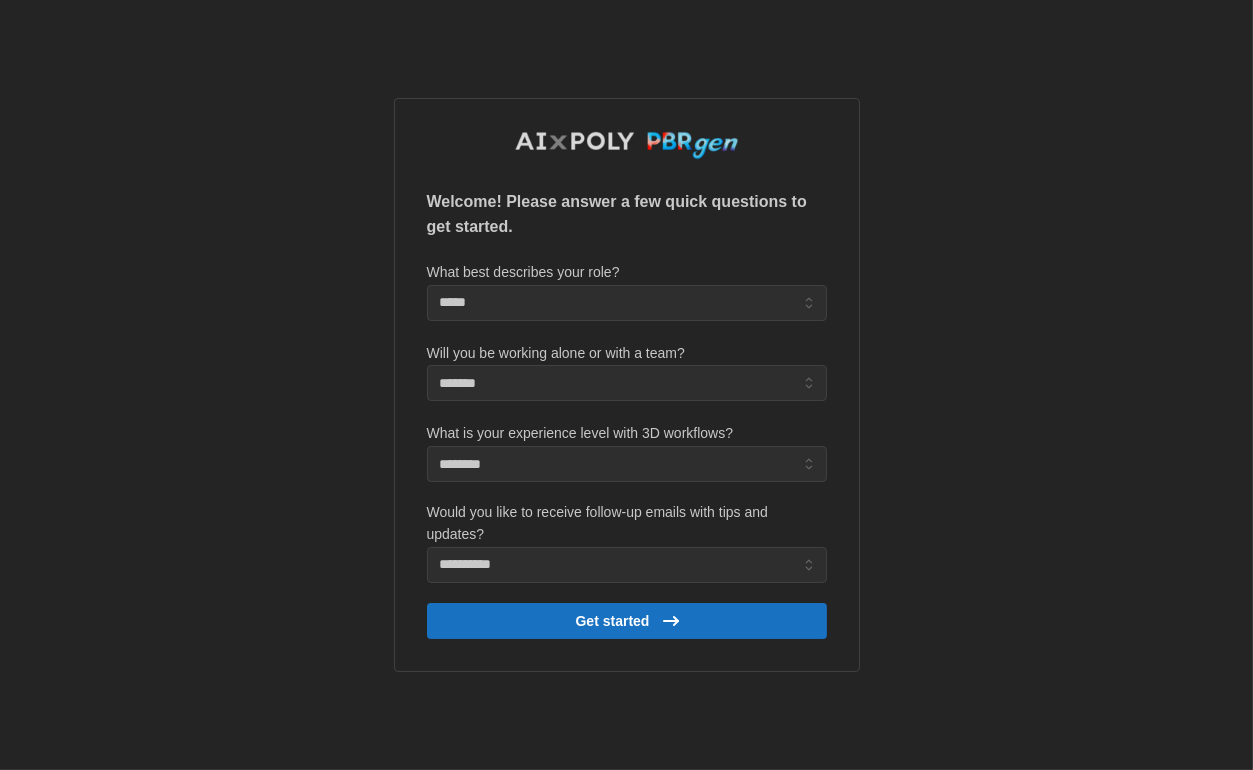 click on "Get started" at bounding box center (630, 621) 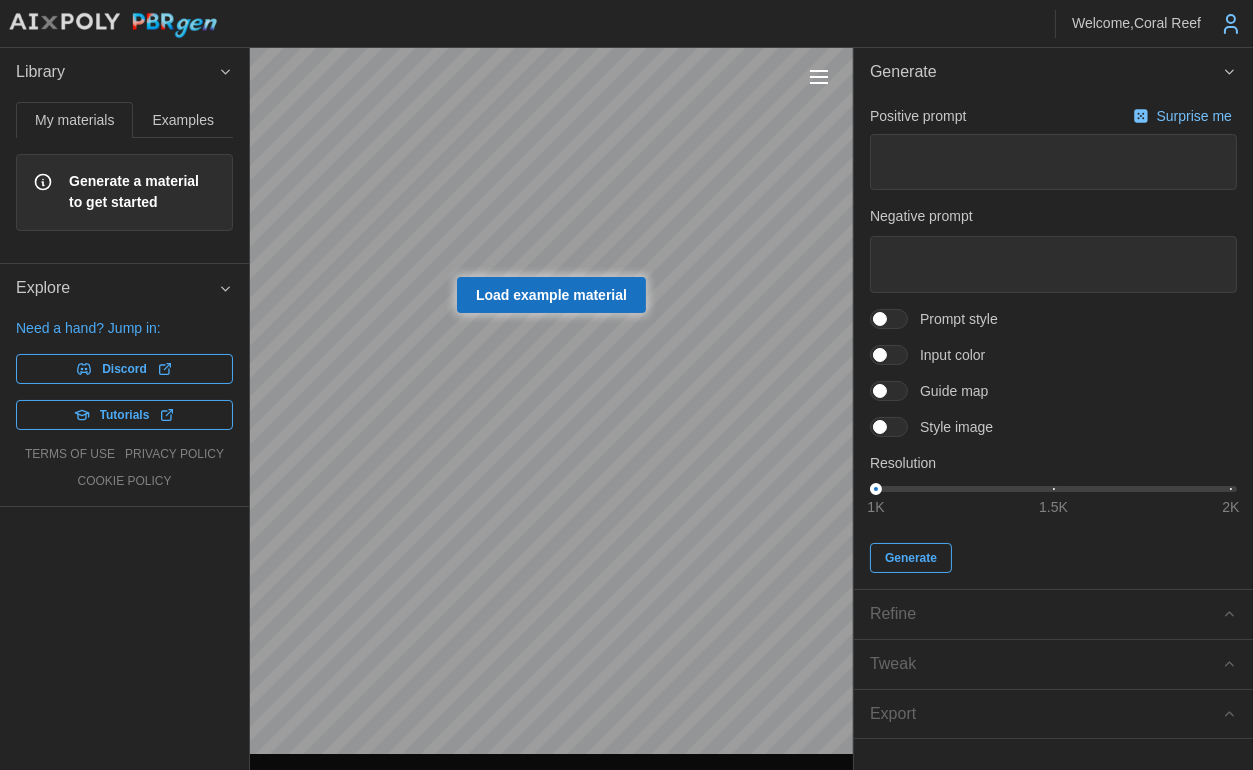 click on "Load example material" at bounding box center [551, 295] 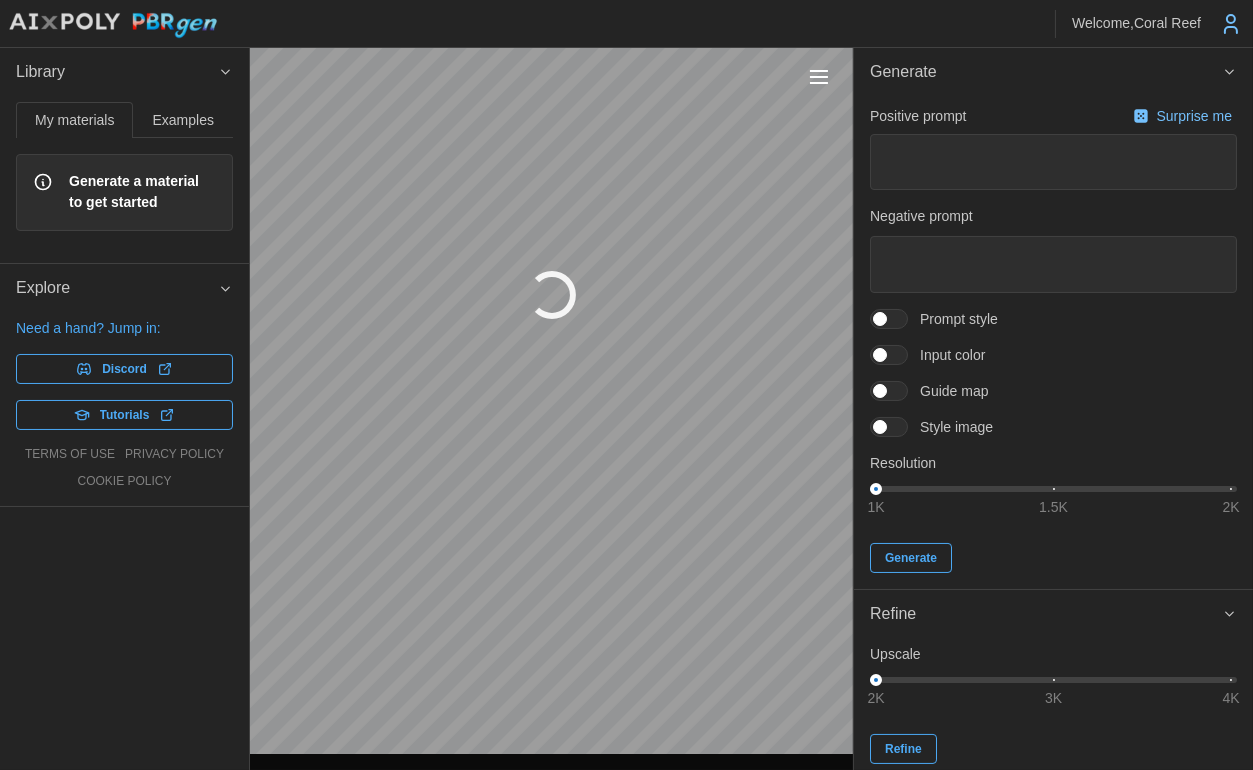 type on "*" 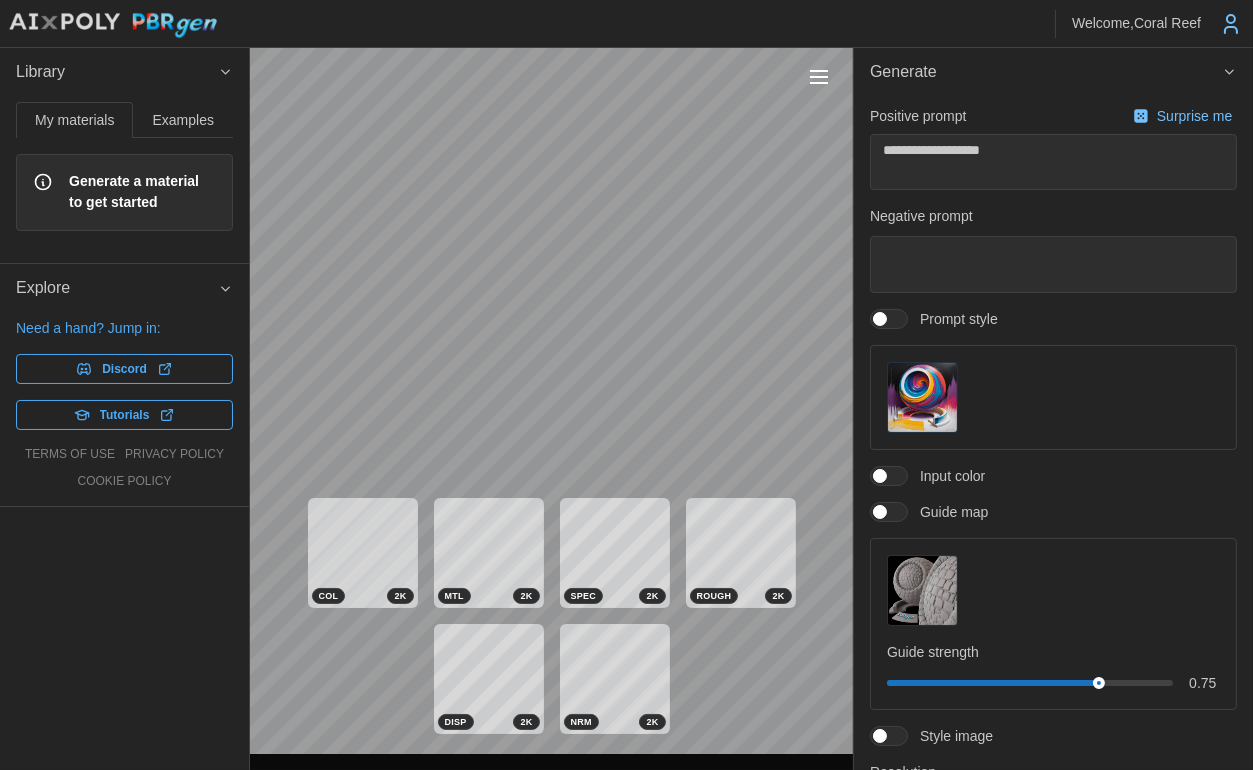 click at bounding box center (922, 397) 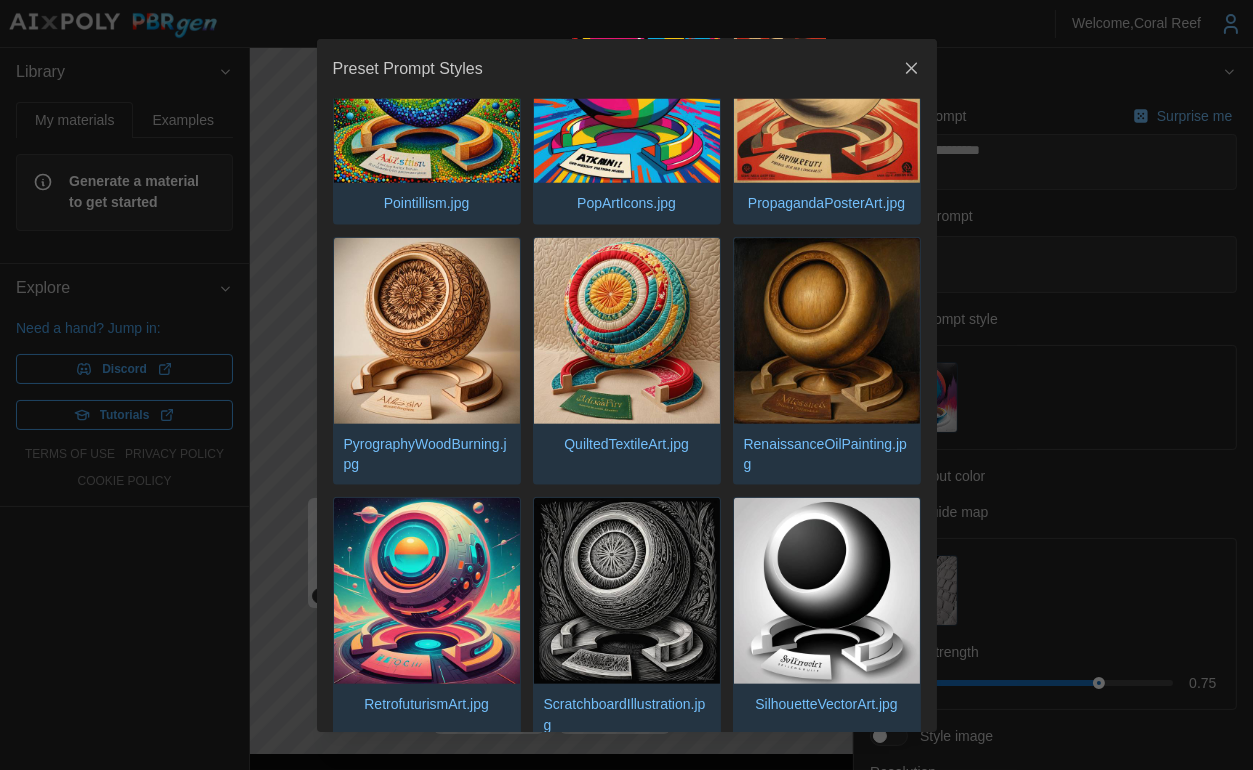 scroll, scrollTop: 2979, scrollLeft: 0, axis: vertical 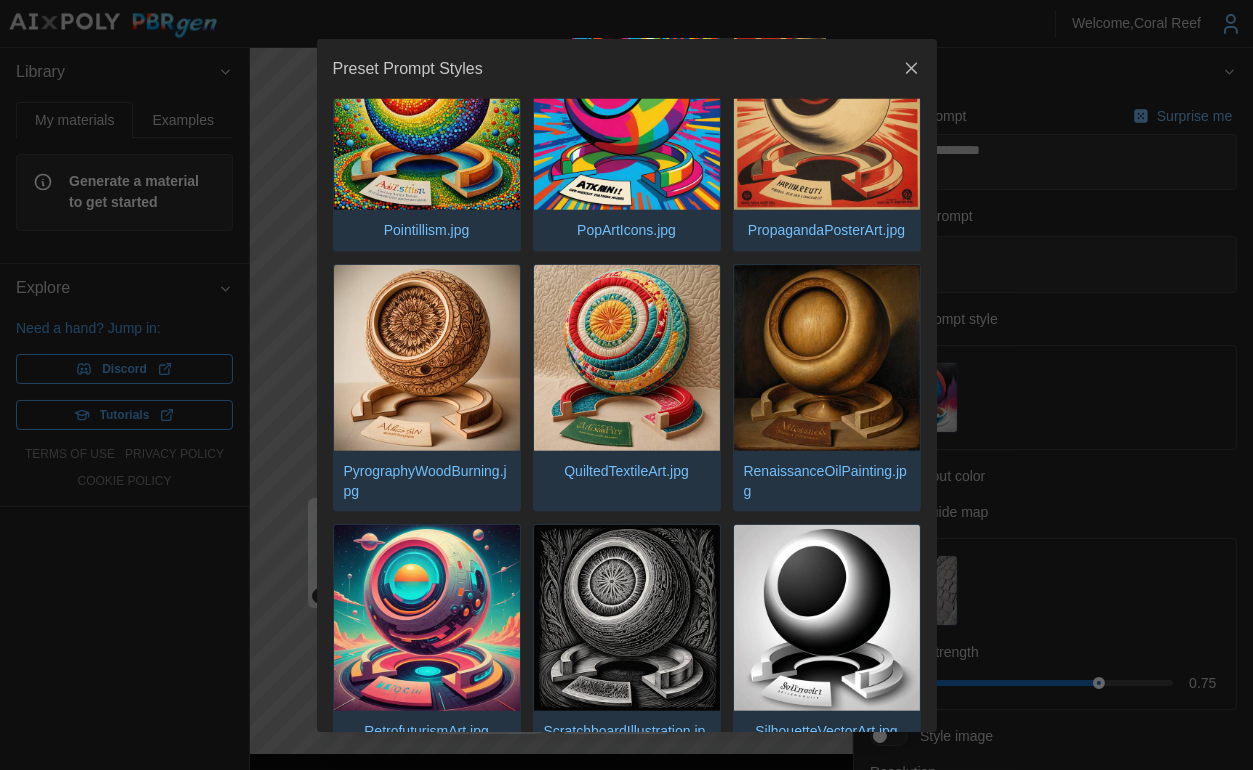 click at bounding box center [627, 358] 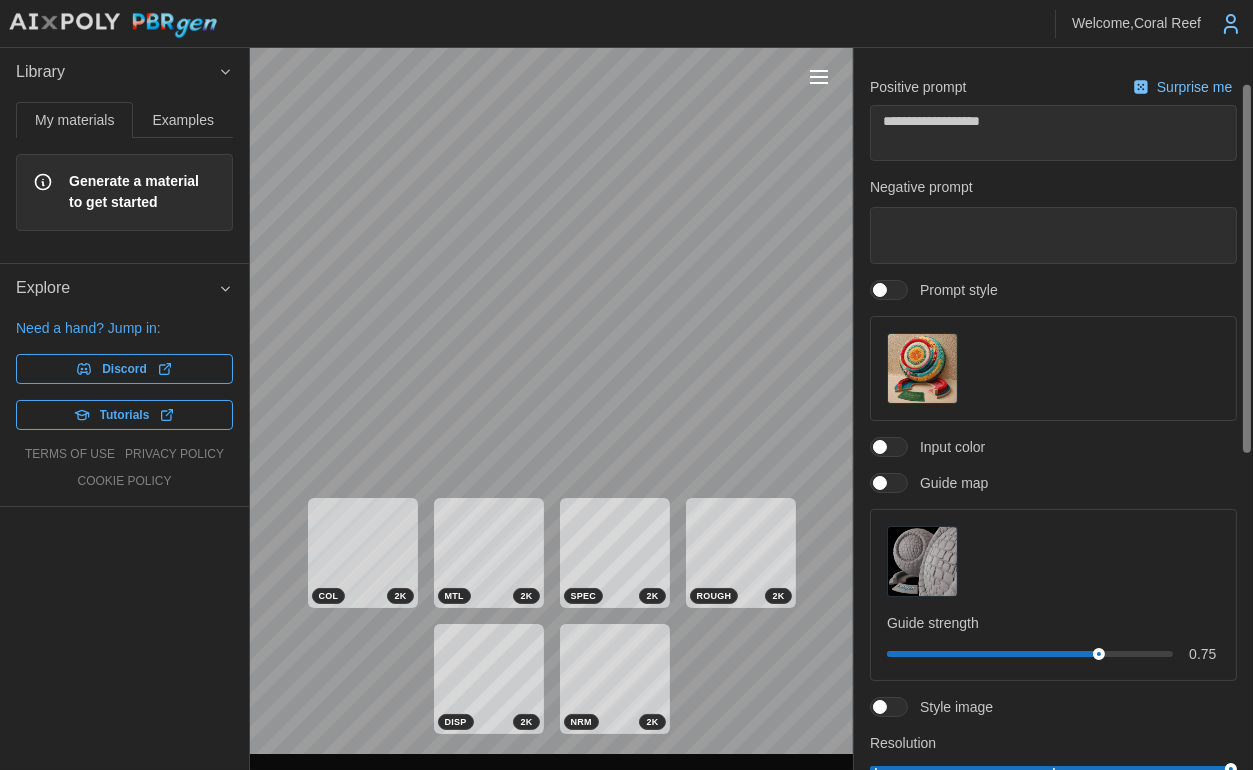 scroll, scrollTop: 0, scrollLeft: 0, axis: both 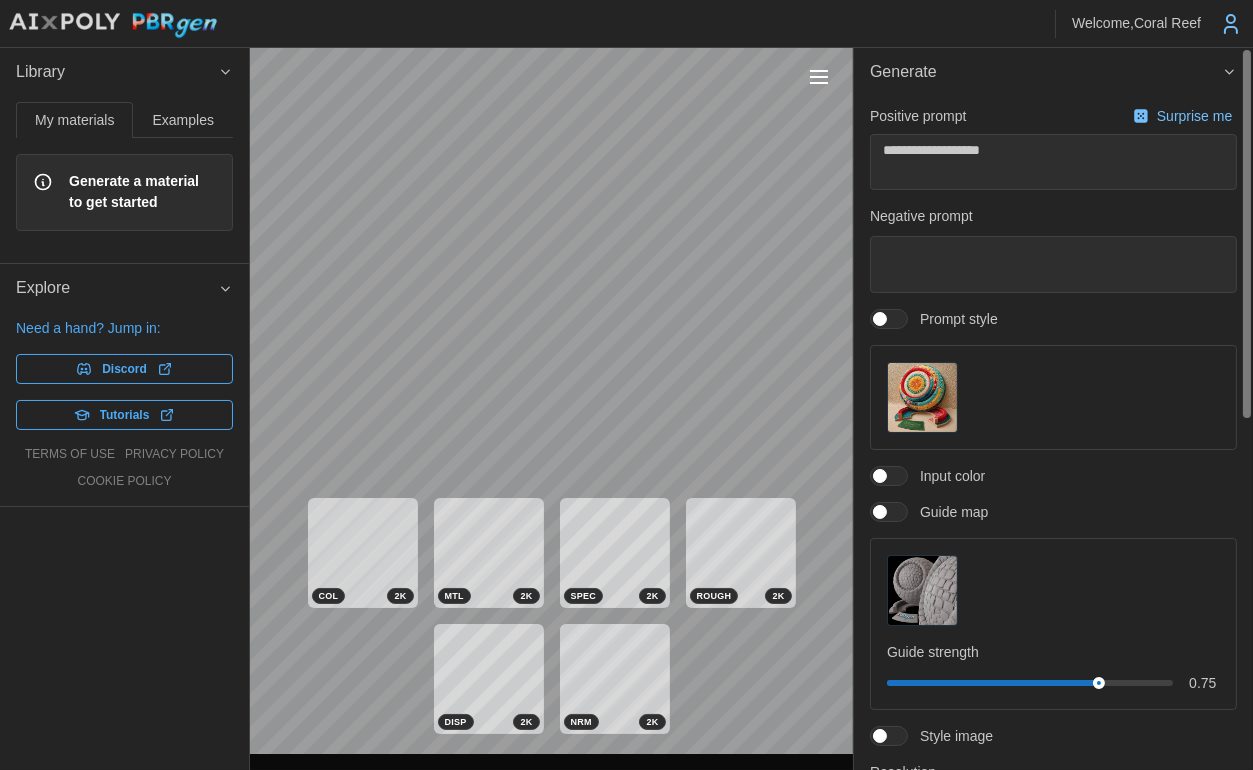 click on "Surprise me" at bounding box center [1196, 116] 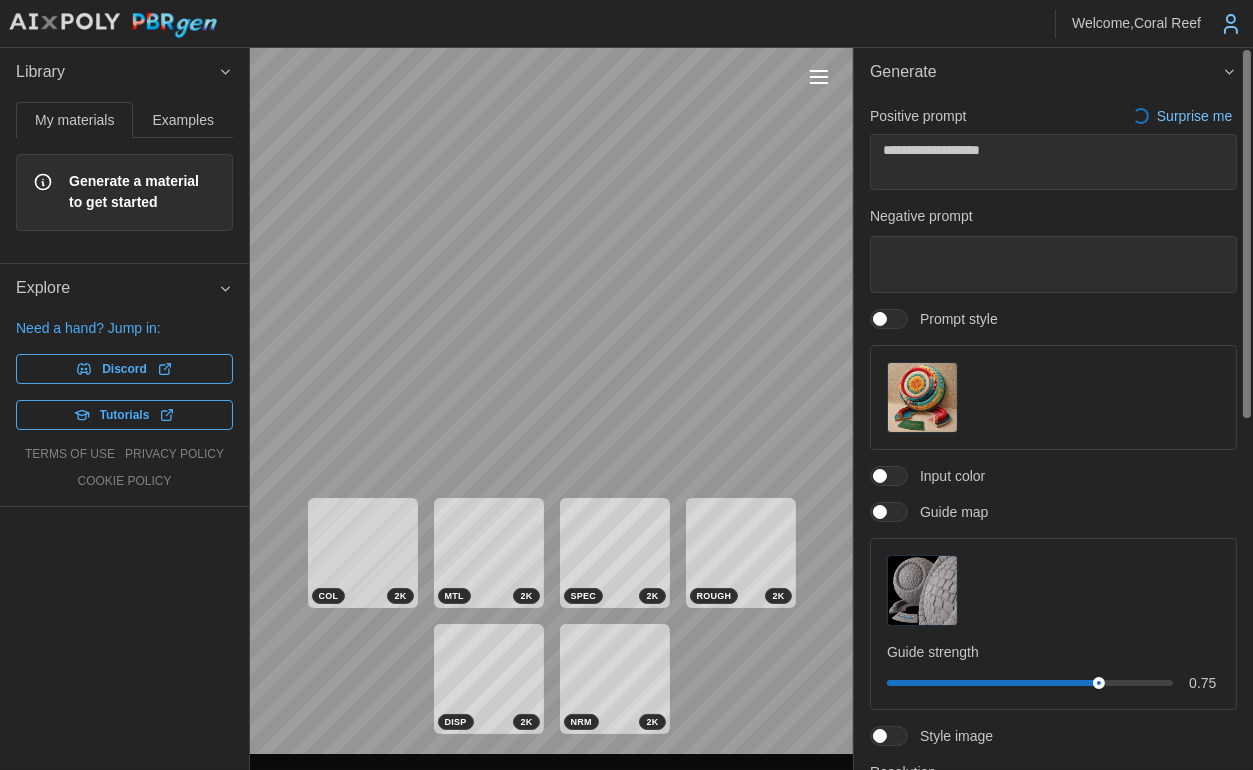 type on "*" 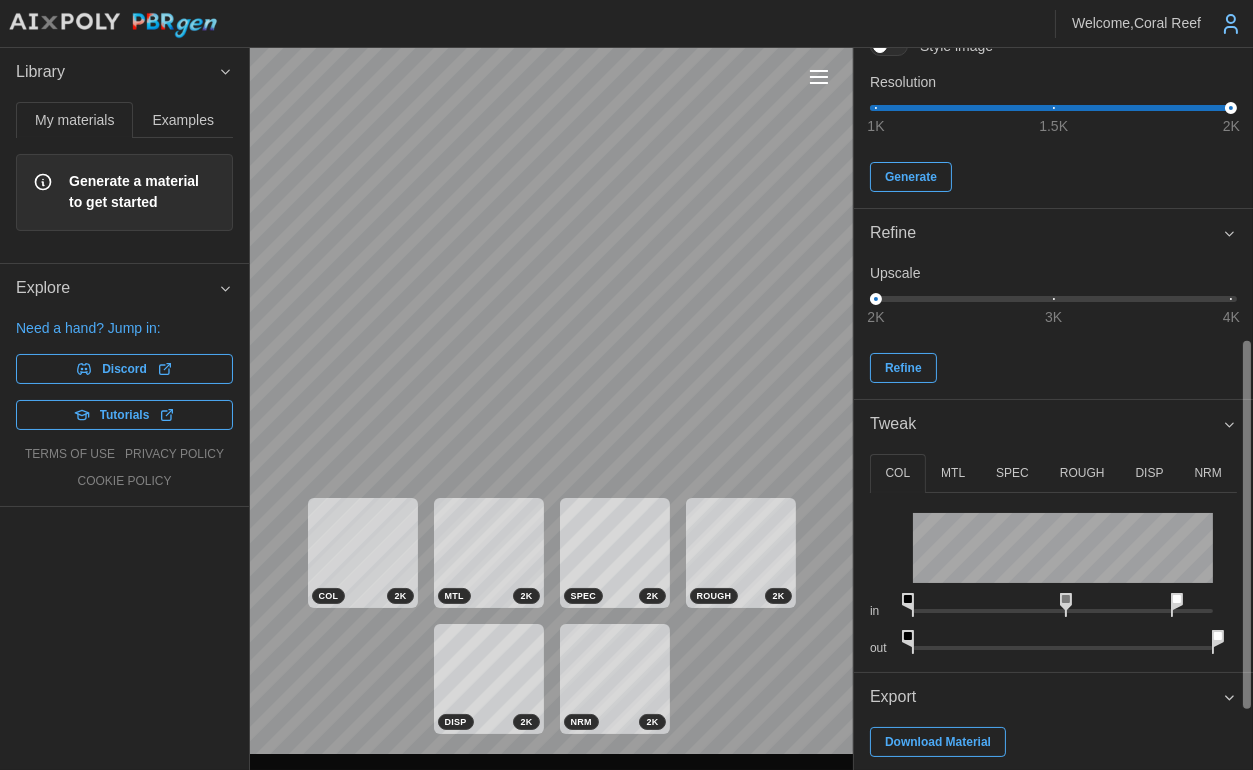 scroll, scrollTop: 0, scrollLeft: 0, axis: both 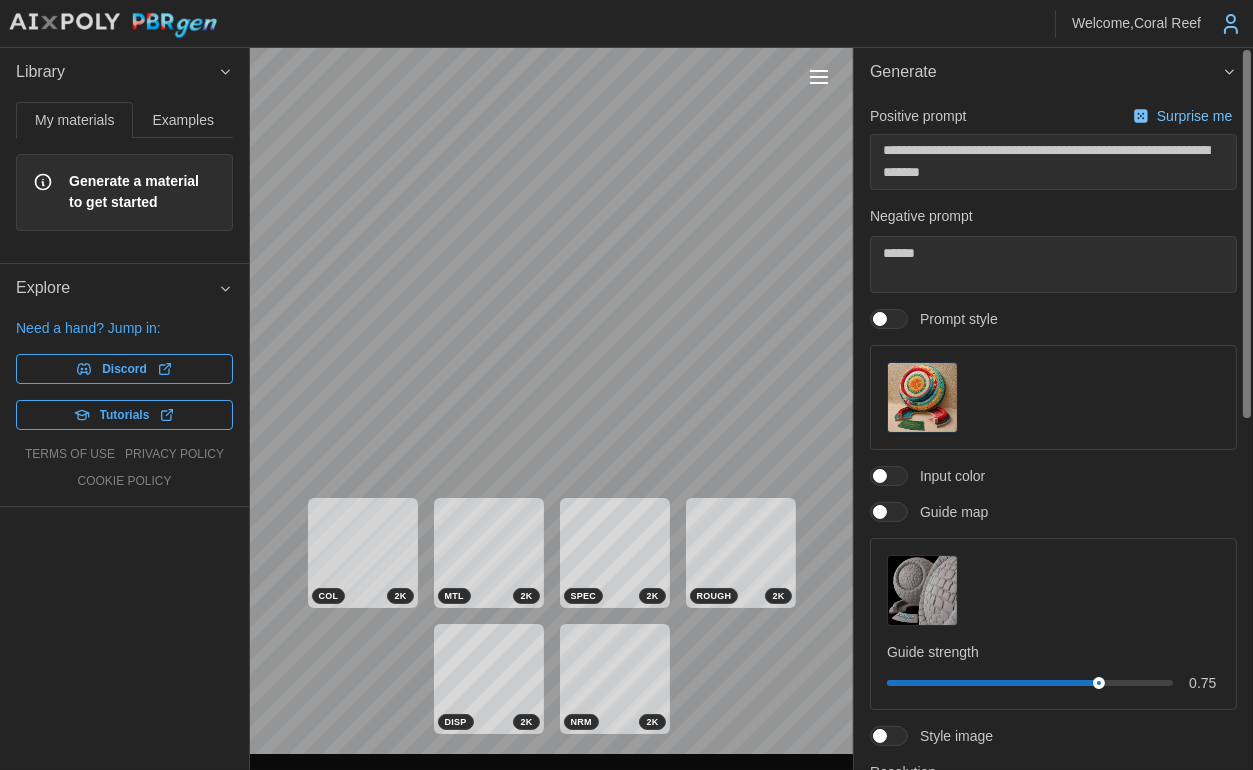 click on "Generate a material to get started" at bounding box center (142, 192) 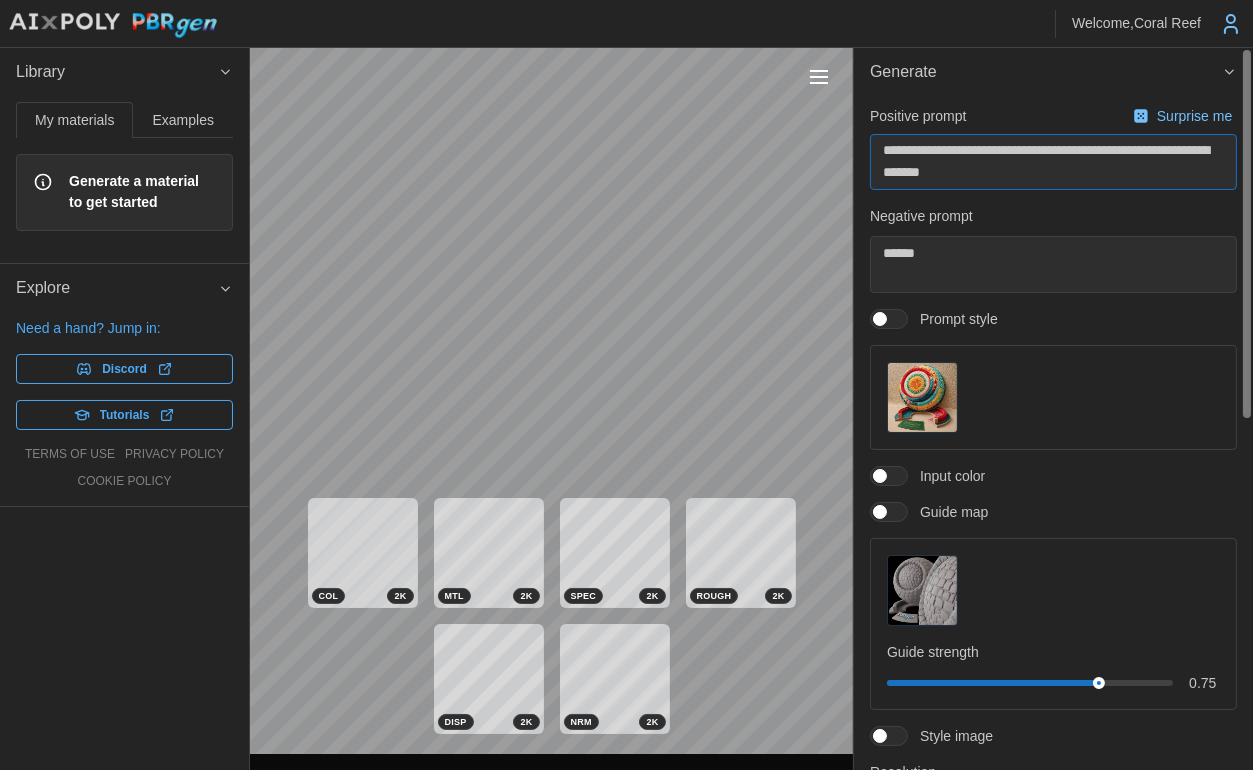 click on "**********" at bounding box center [626, 385] 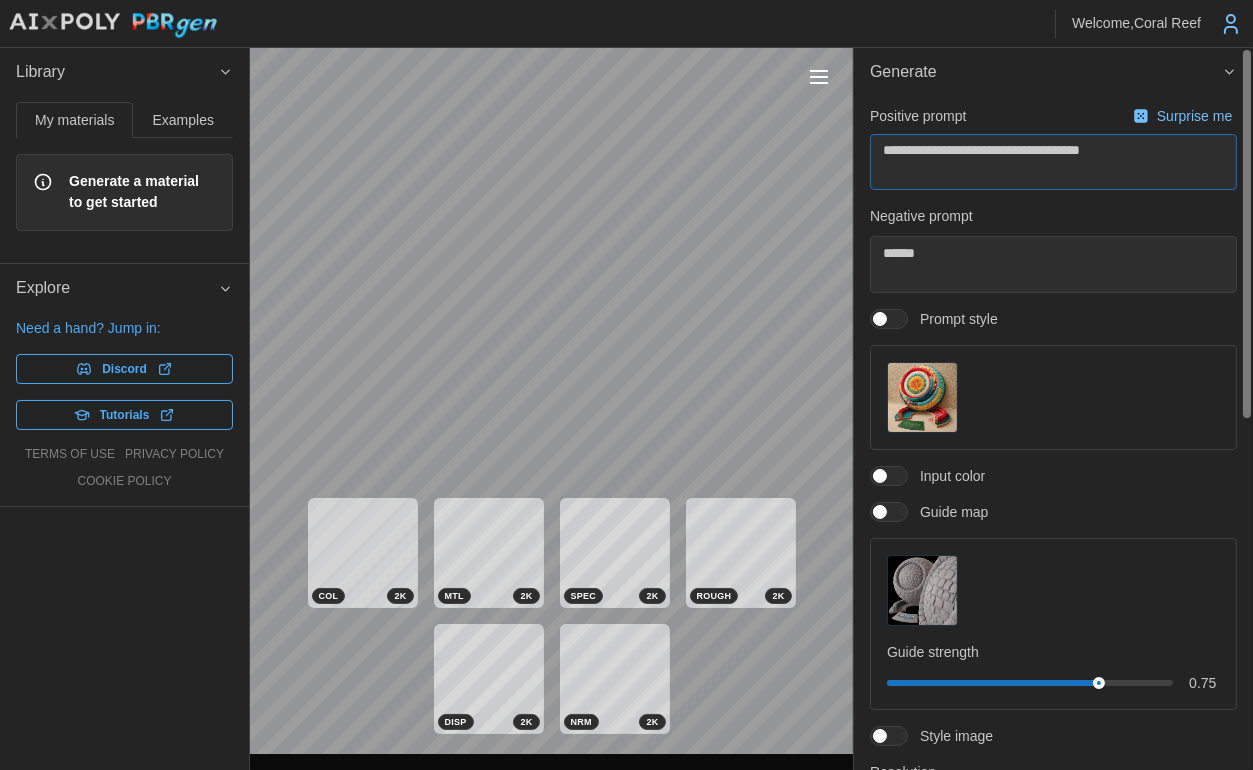 type on "*" 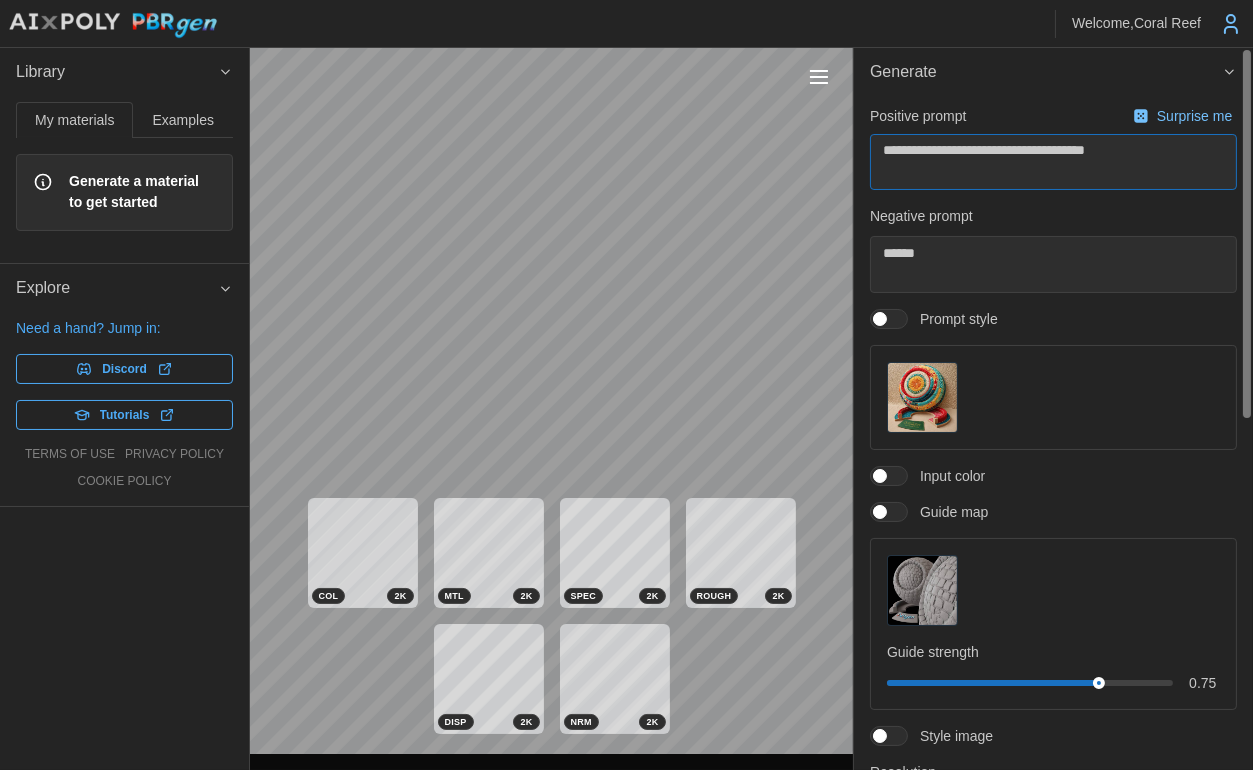 type on "*" 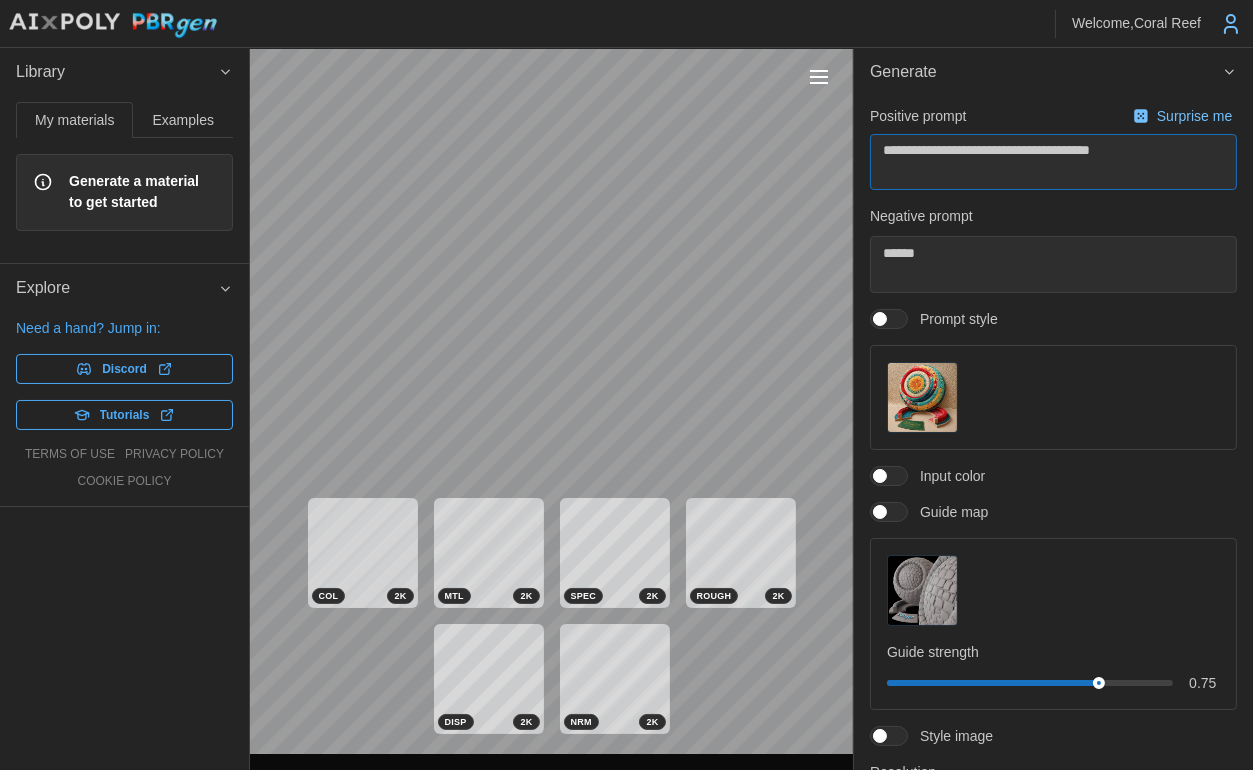 type on "*" 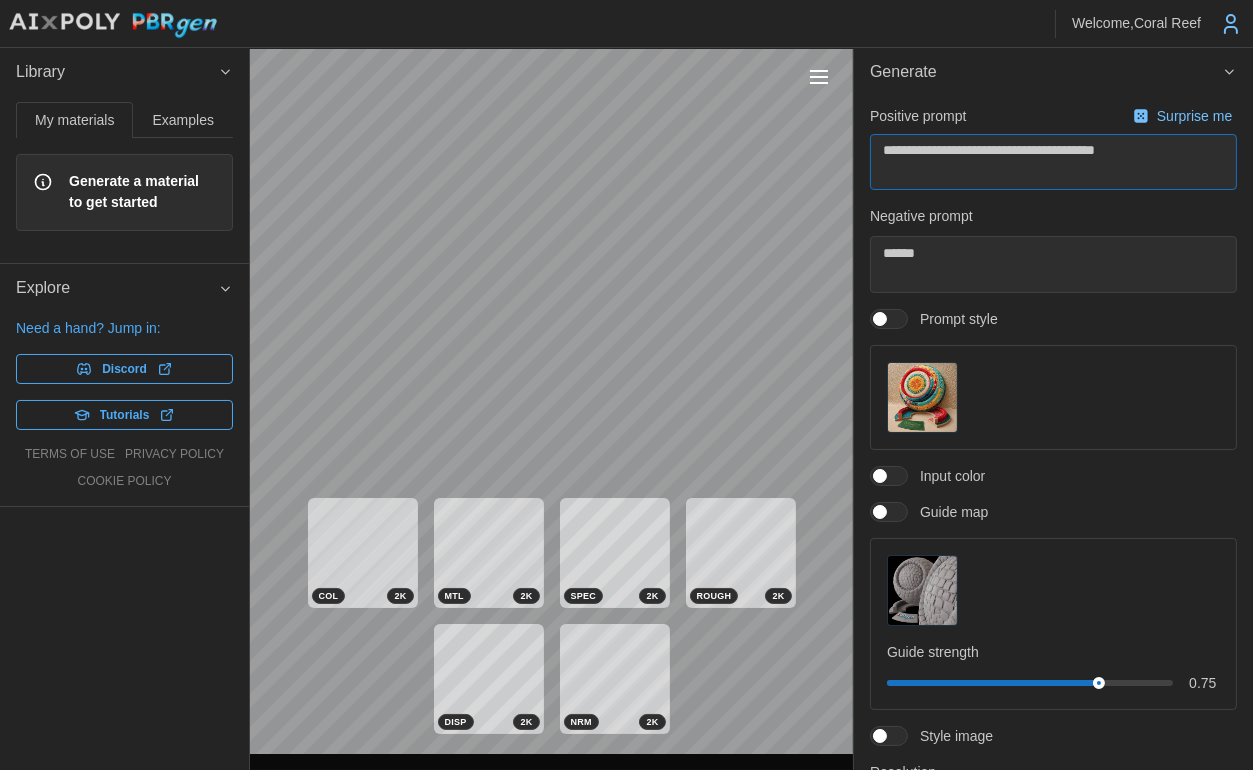 type on "*" 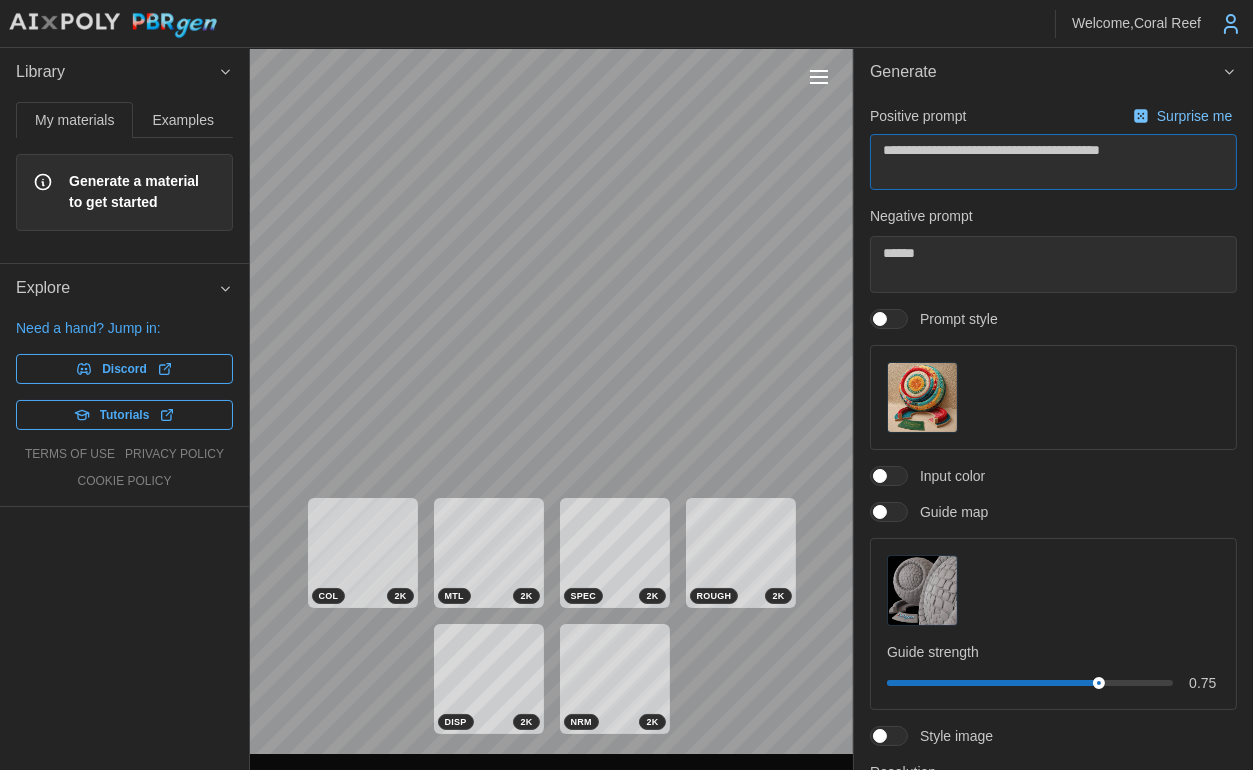 type on "*" 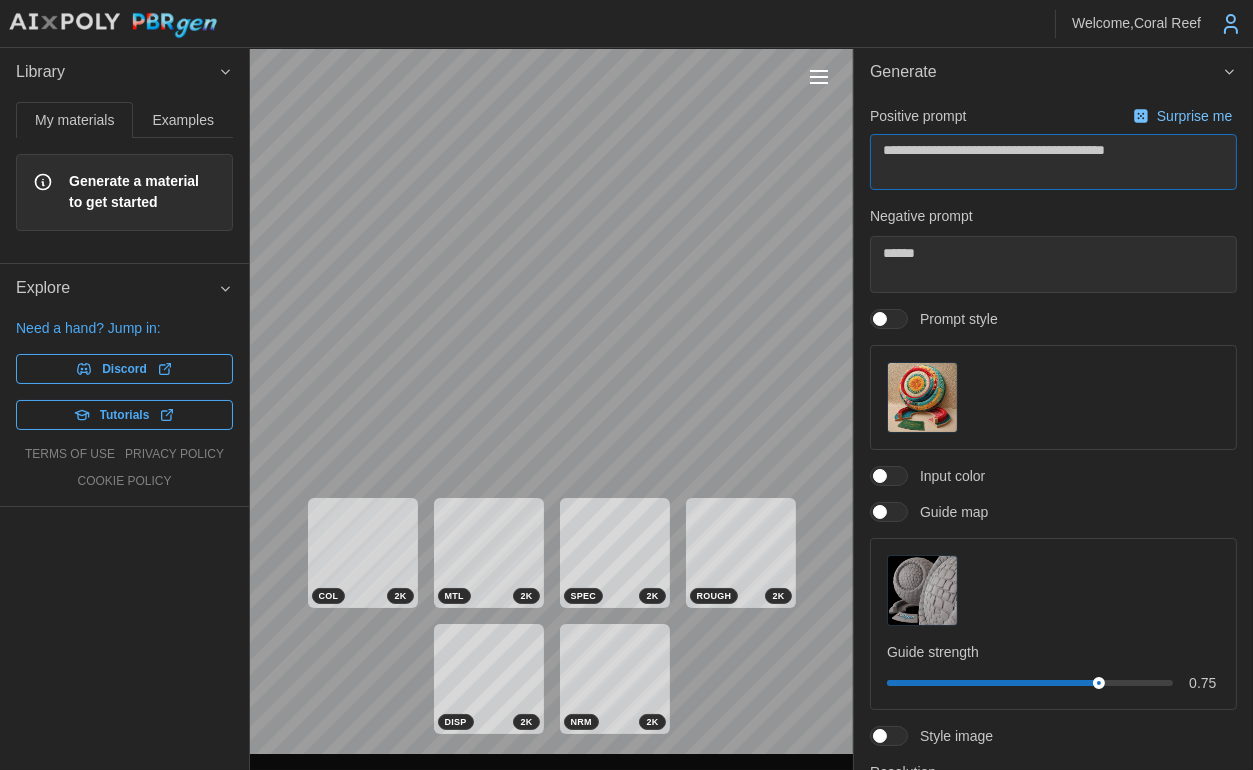 type on "*" 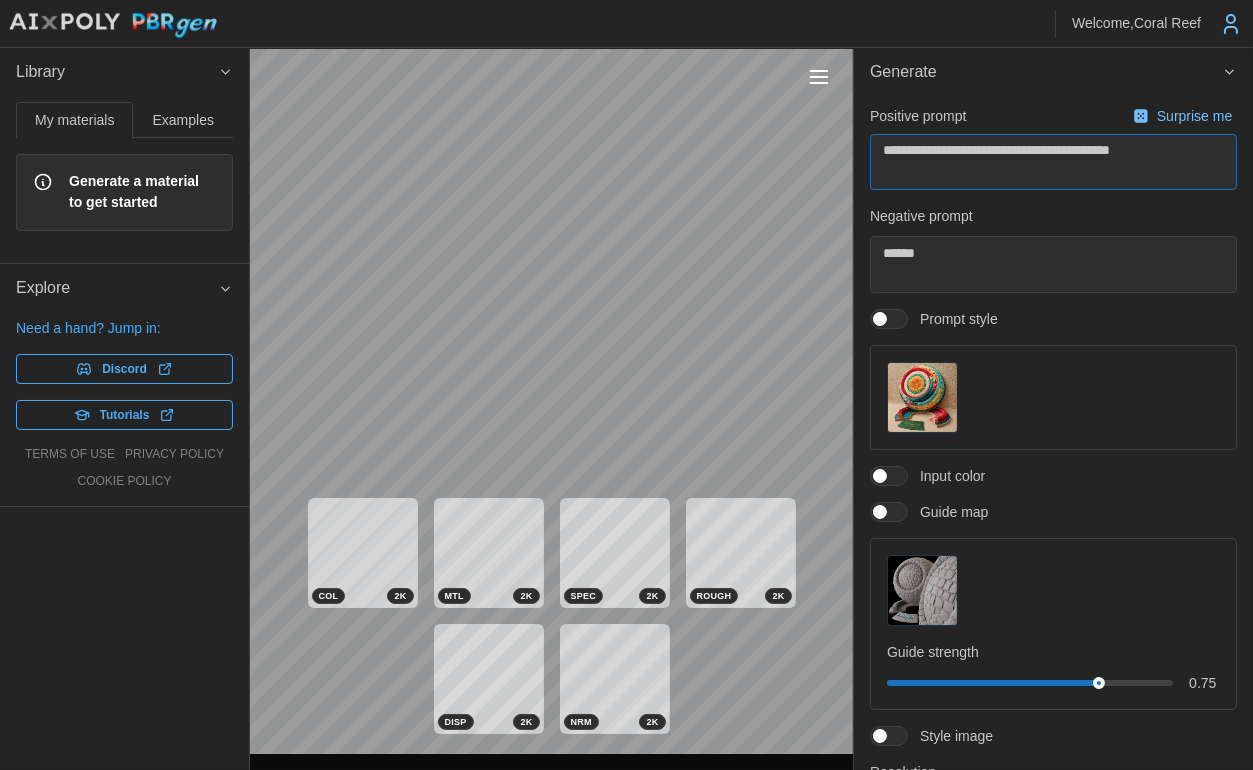 type on "*" 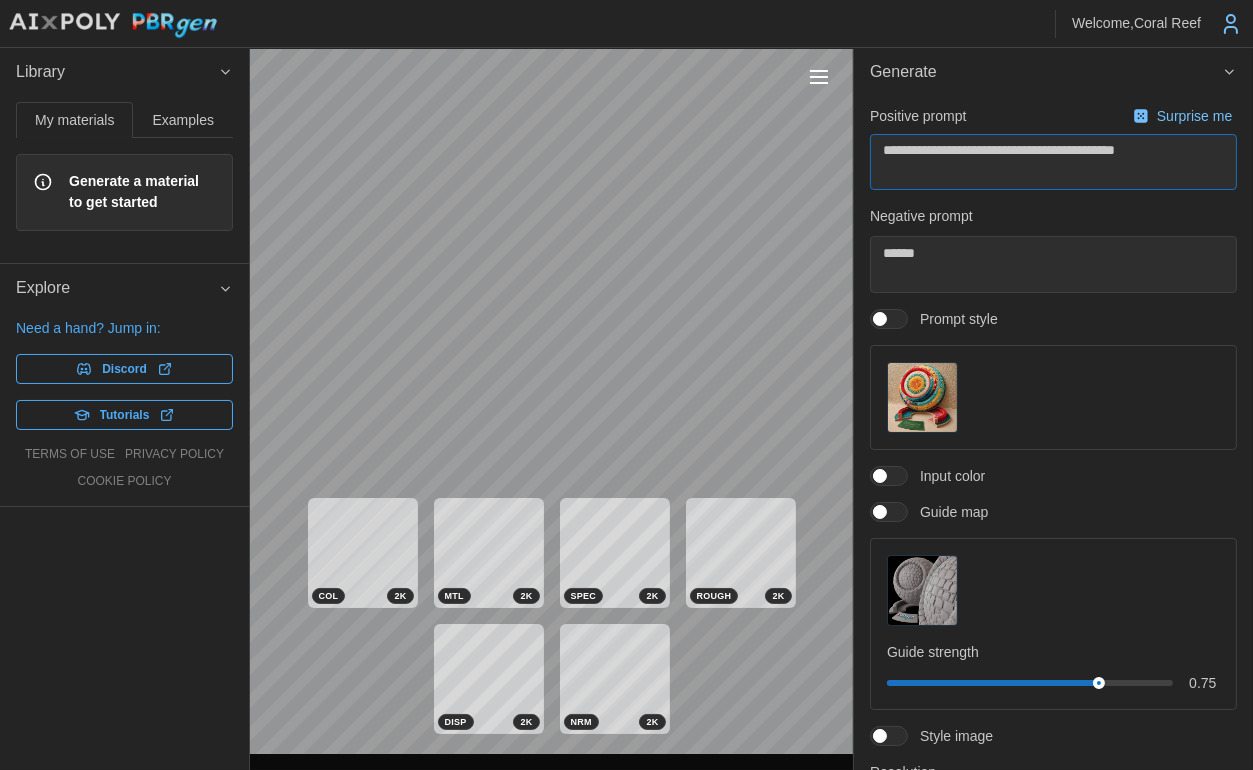 type on "*" 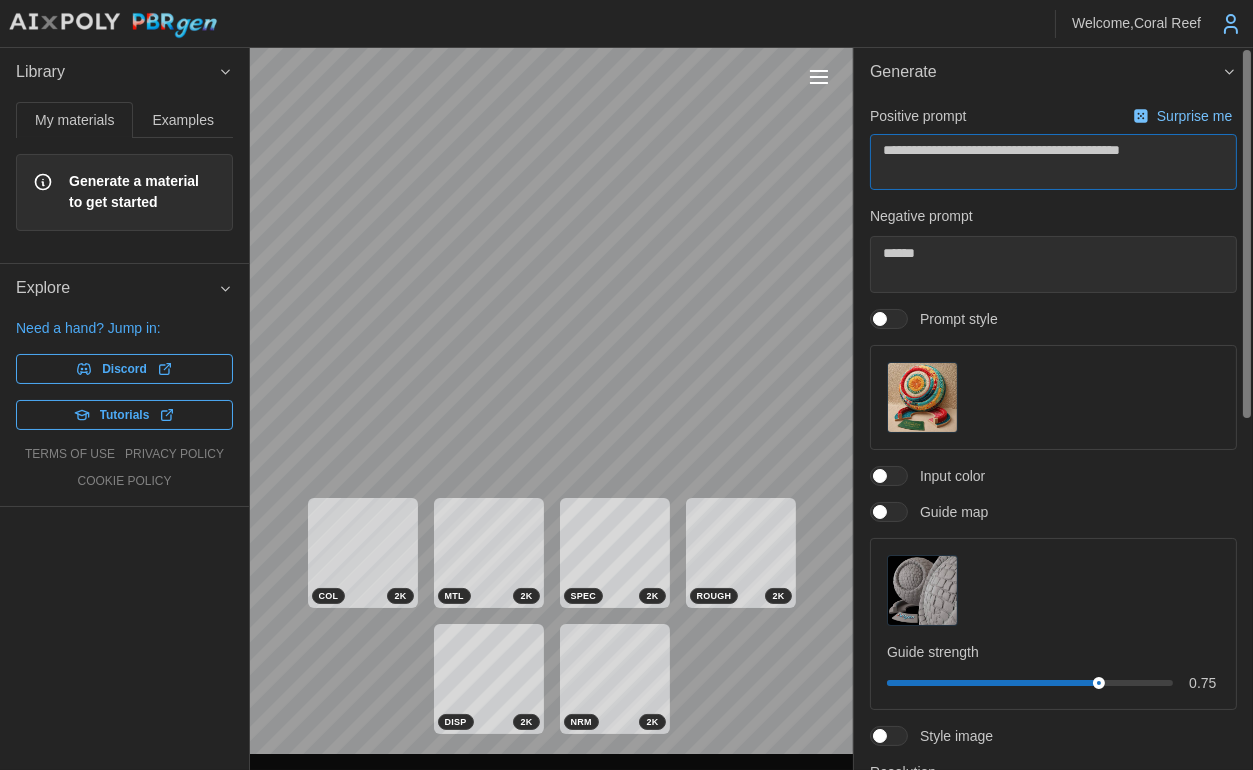 drag, startPoint x: 1075, startPoint y: 154, endPoint x: 1246, endPoint y: 154, distance: 171 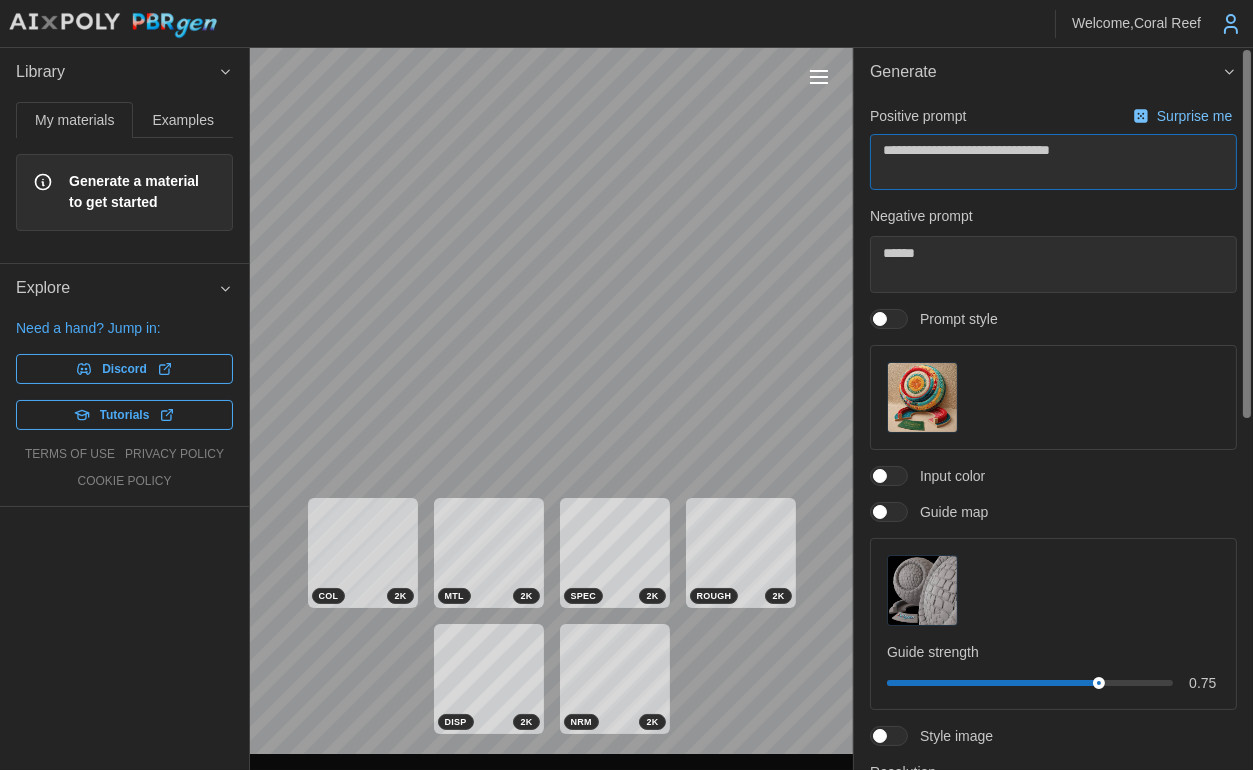 type on "*" 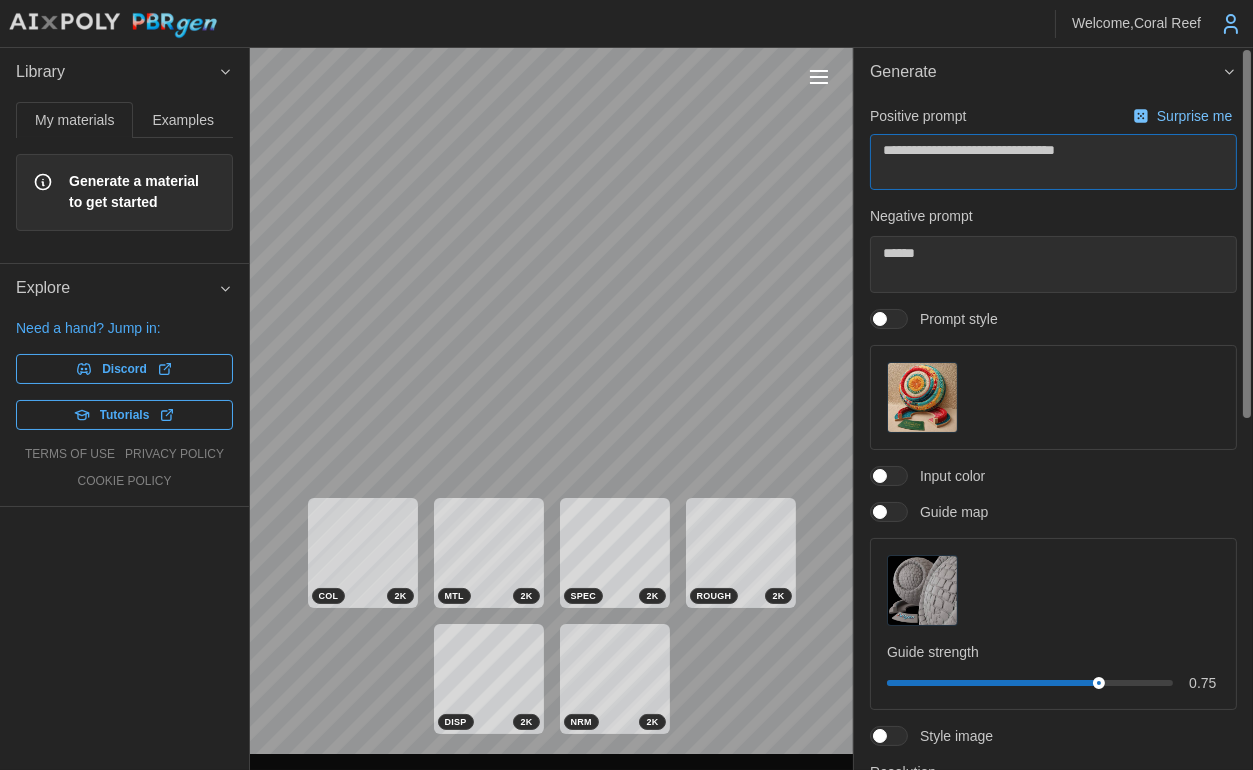 type on "*" 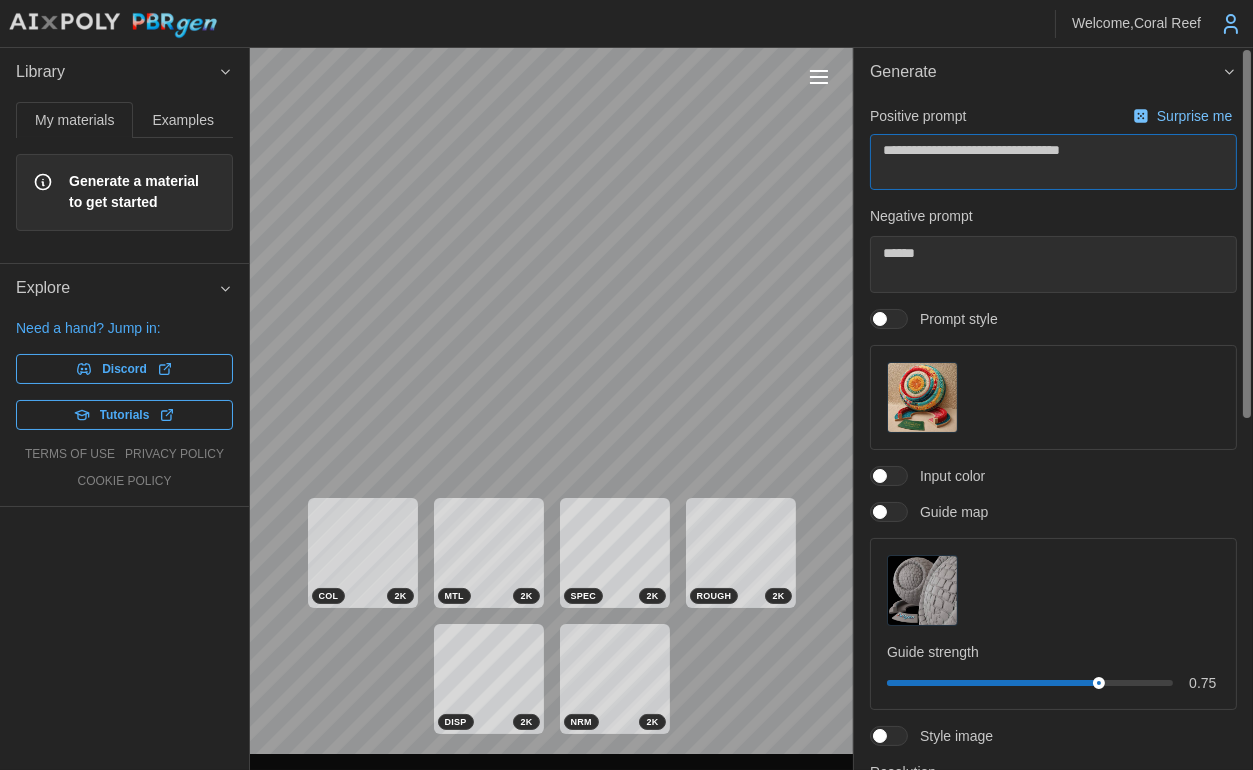 type on "*" 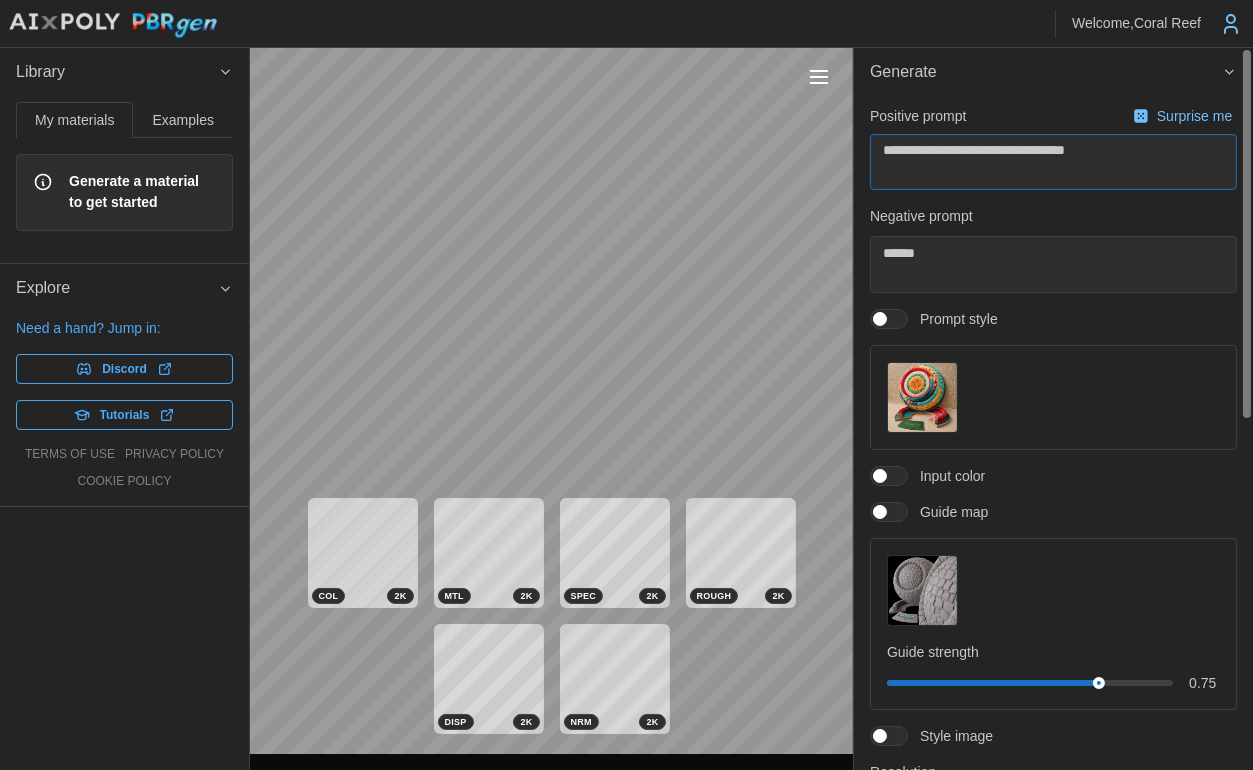 type on "*" 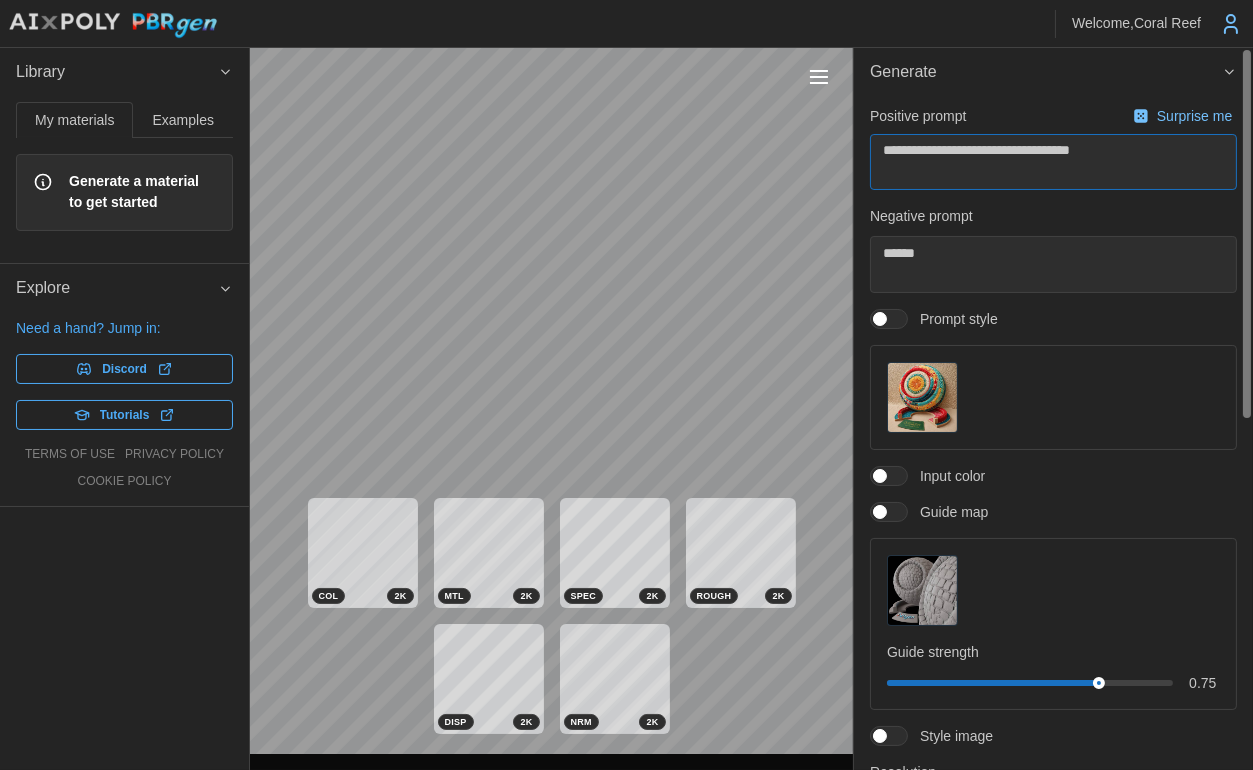 type on "*" 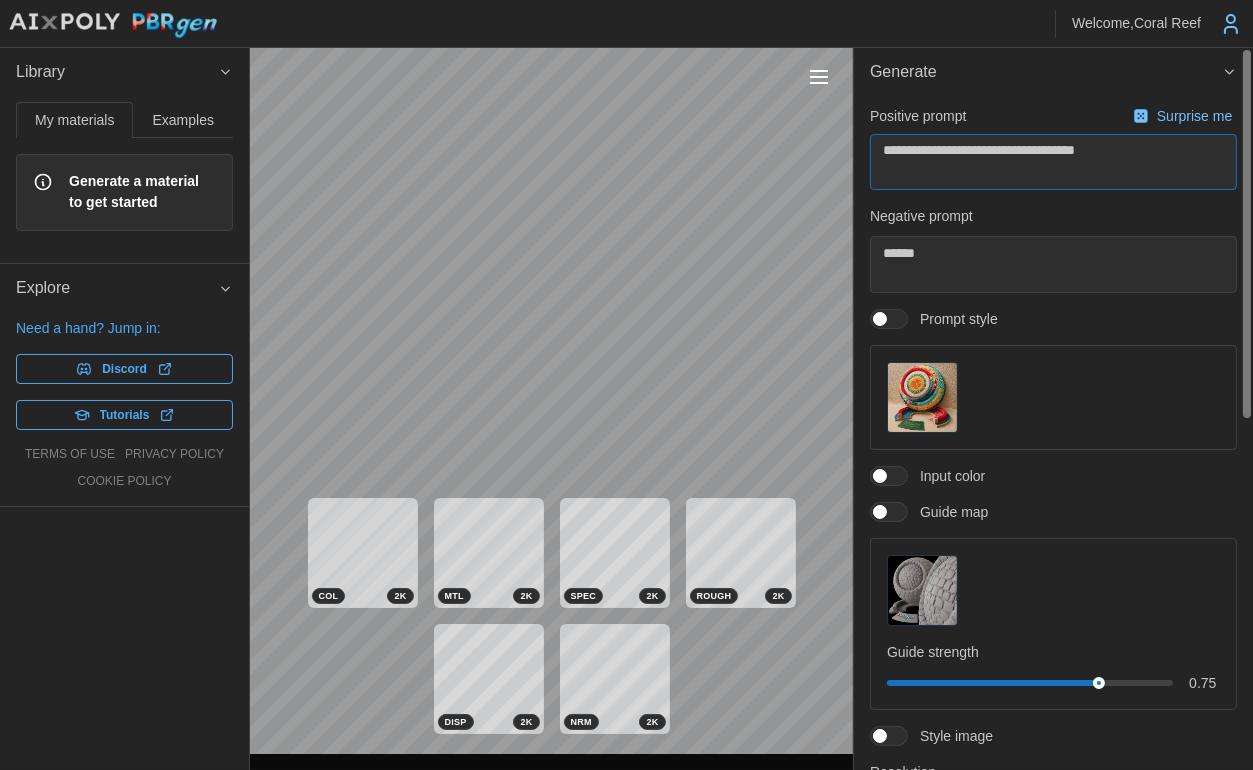 type on "*" 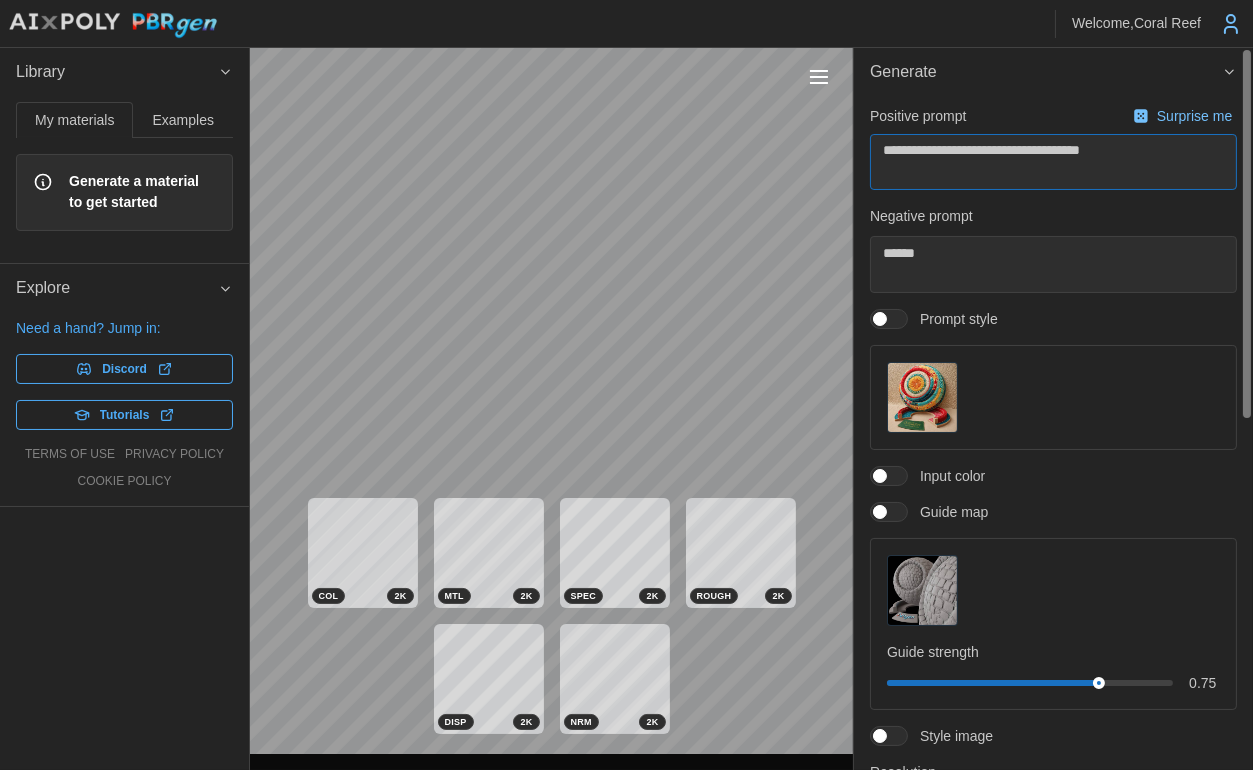 type on "*" 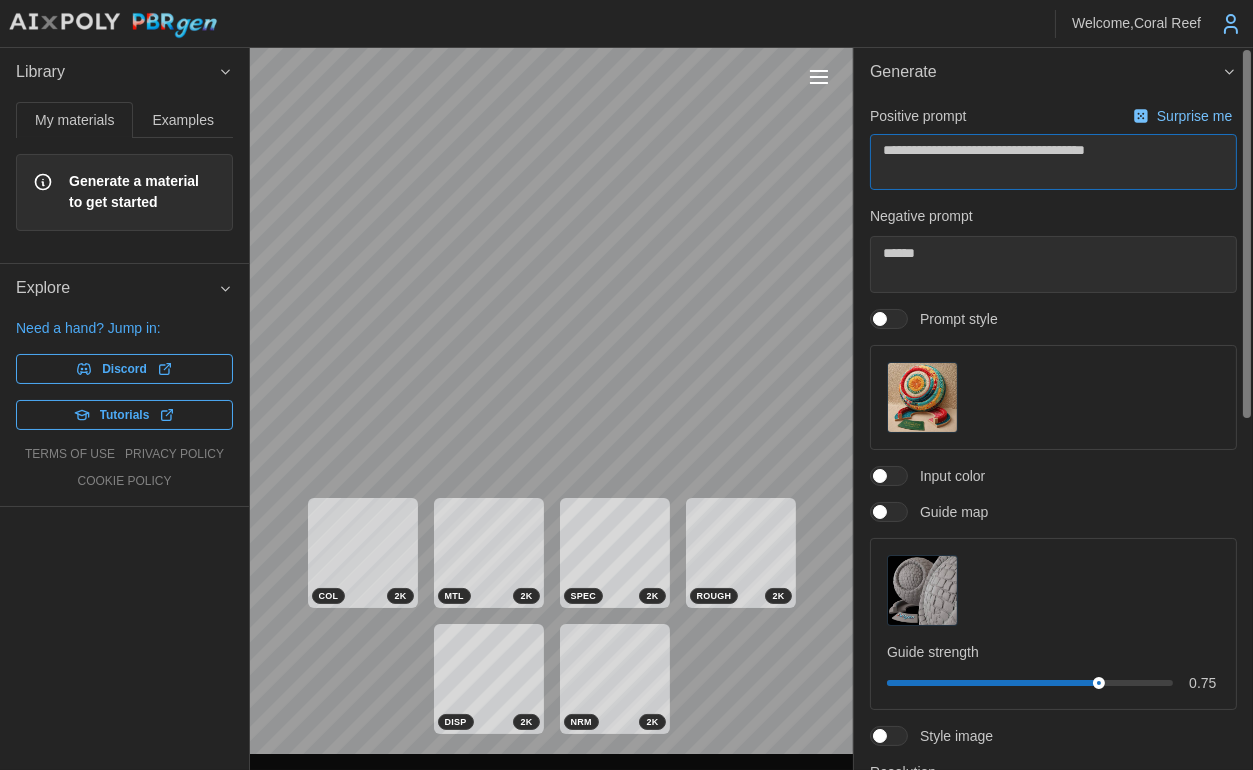 type on "*" 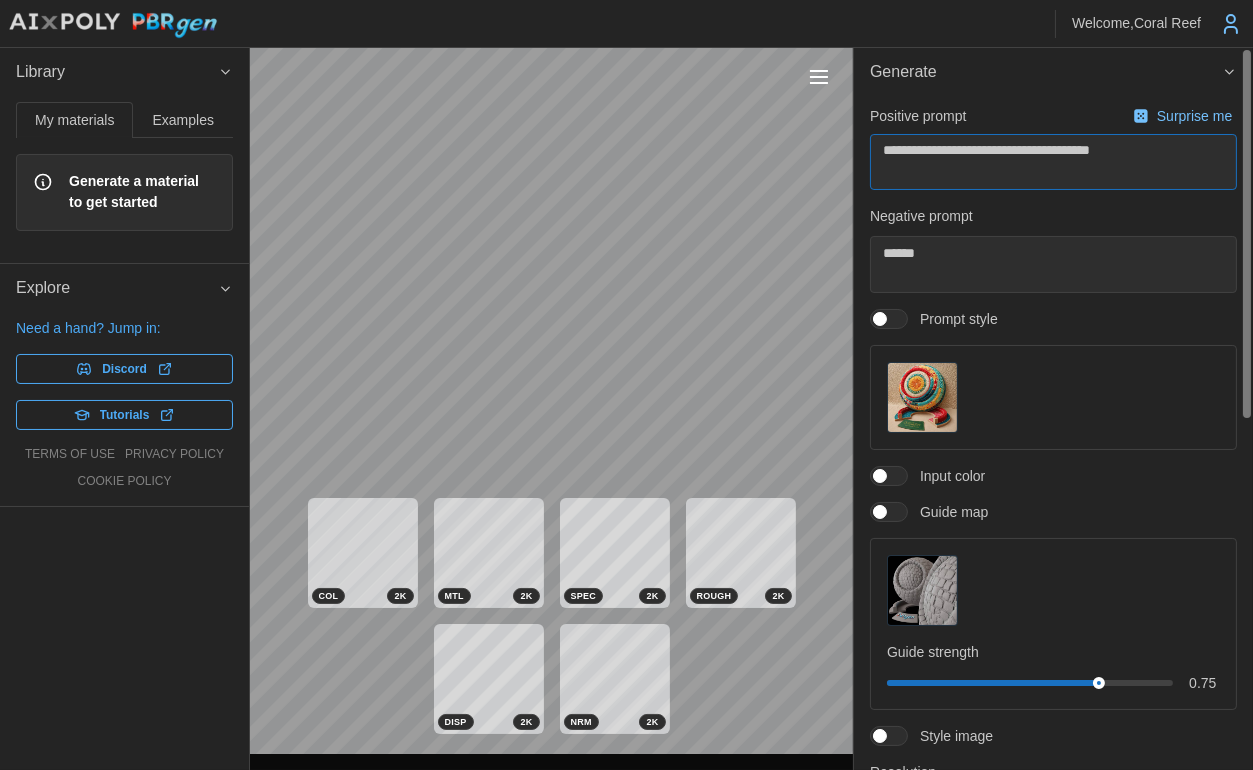 type on "*" 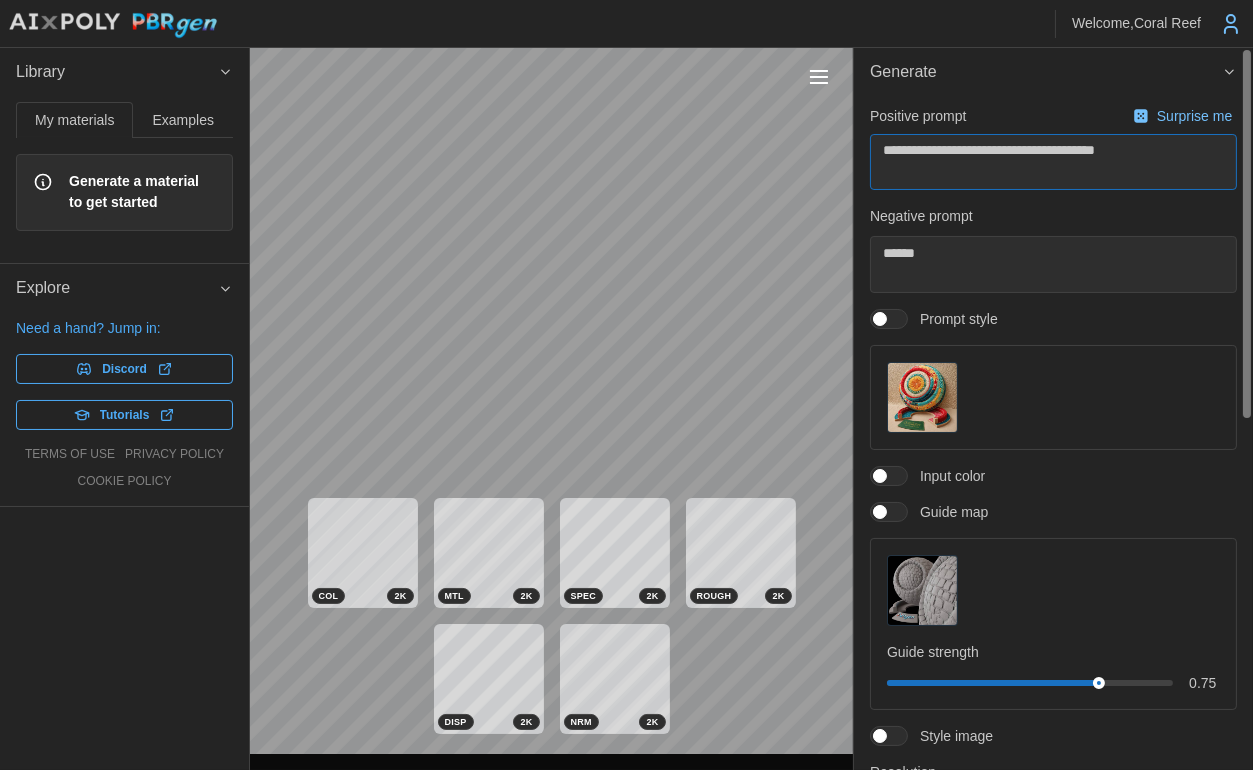 type on "*" 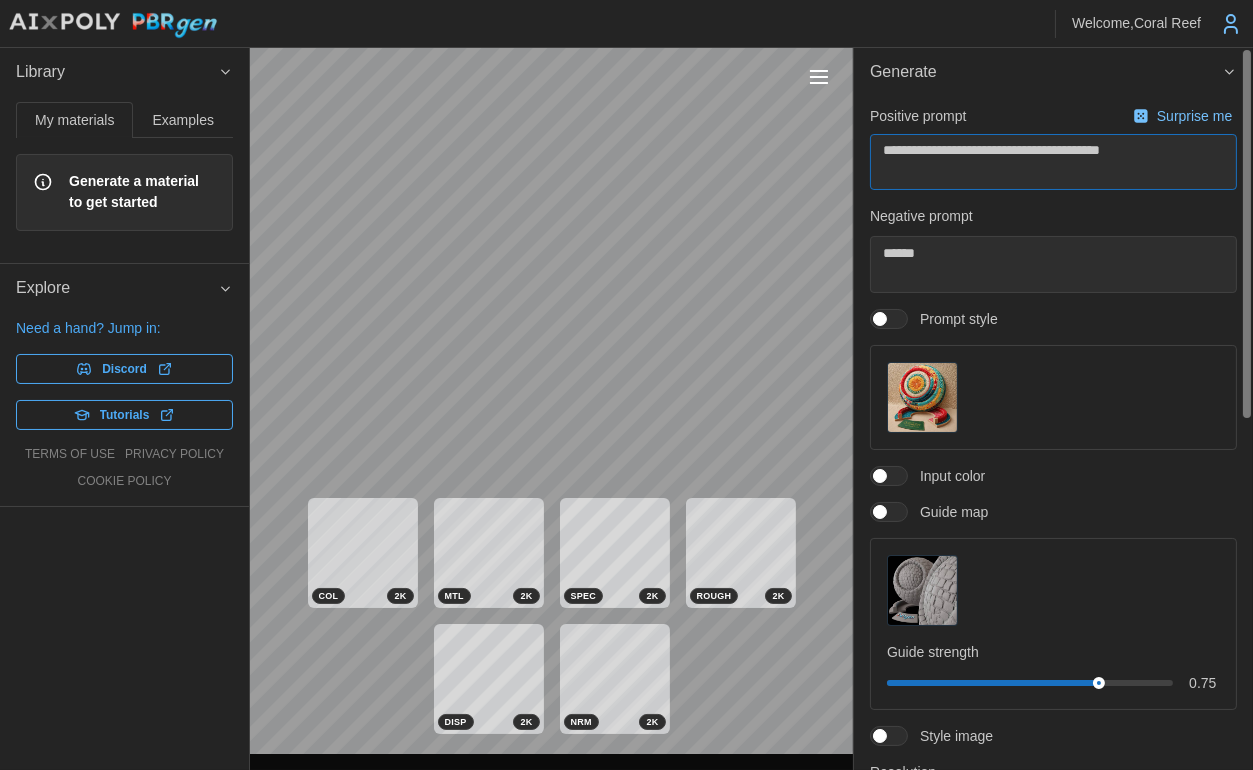 type on "*" 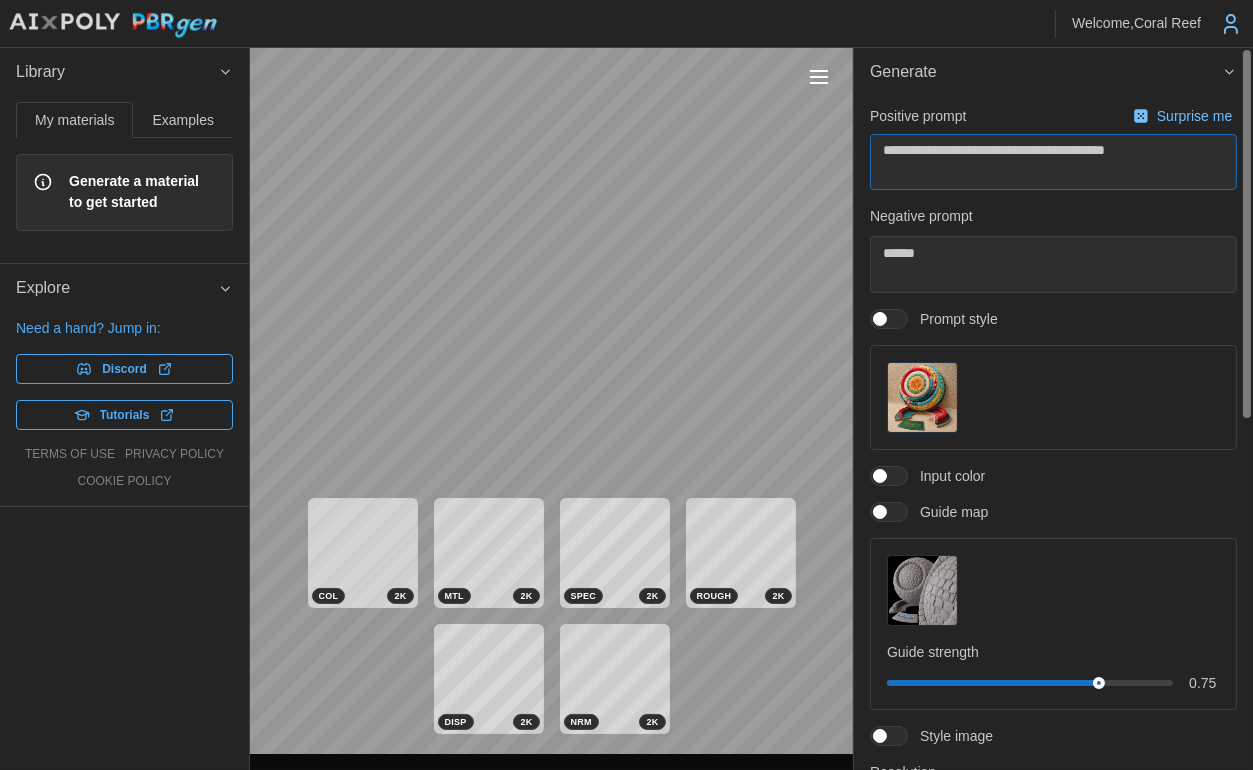 type on "*" 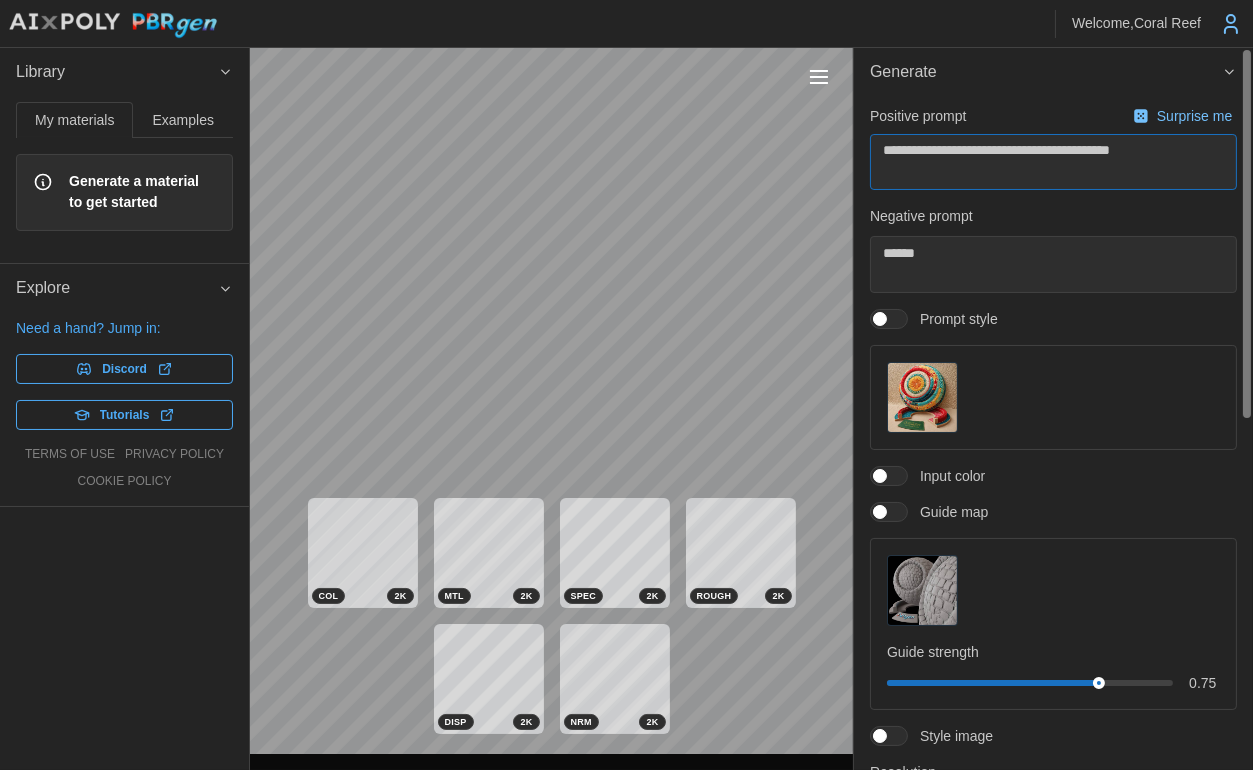 type on "*" 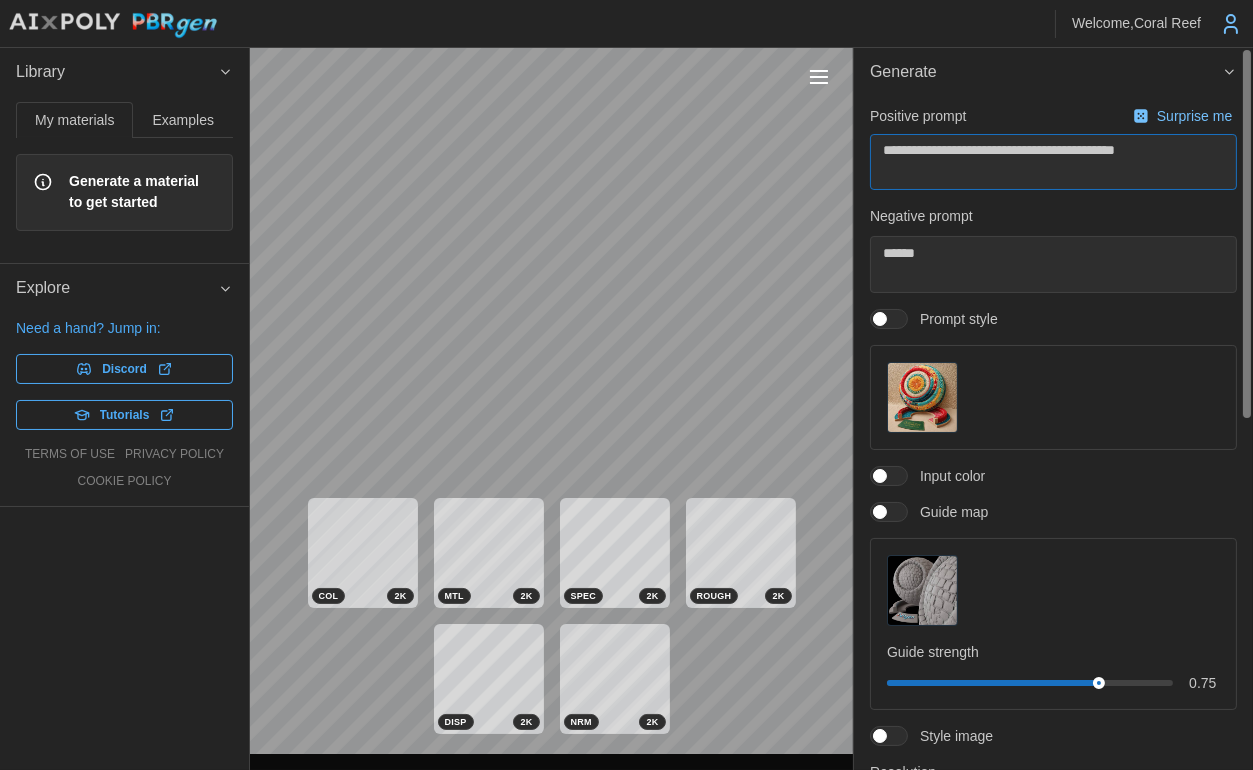 type on "*" 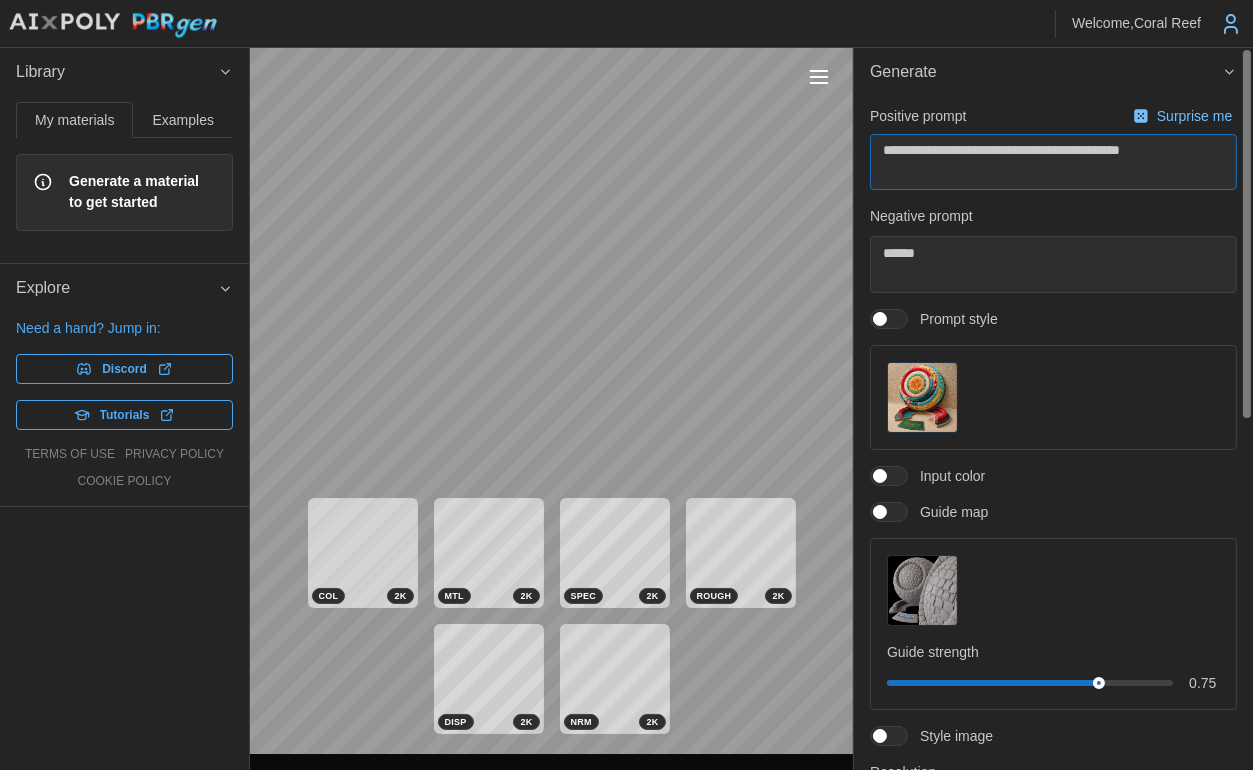 type on "*" 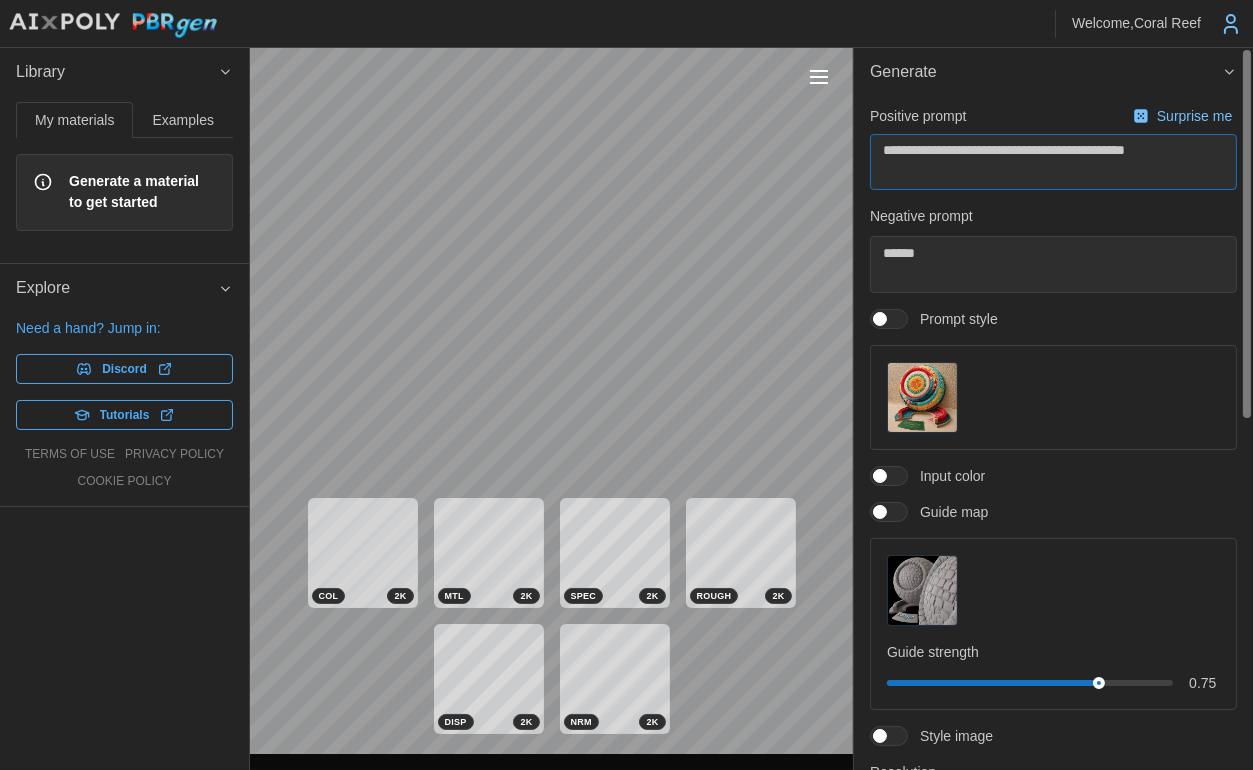 type on "*" 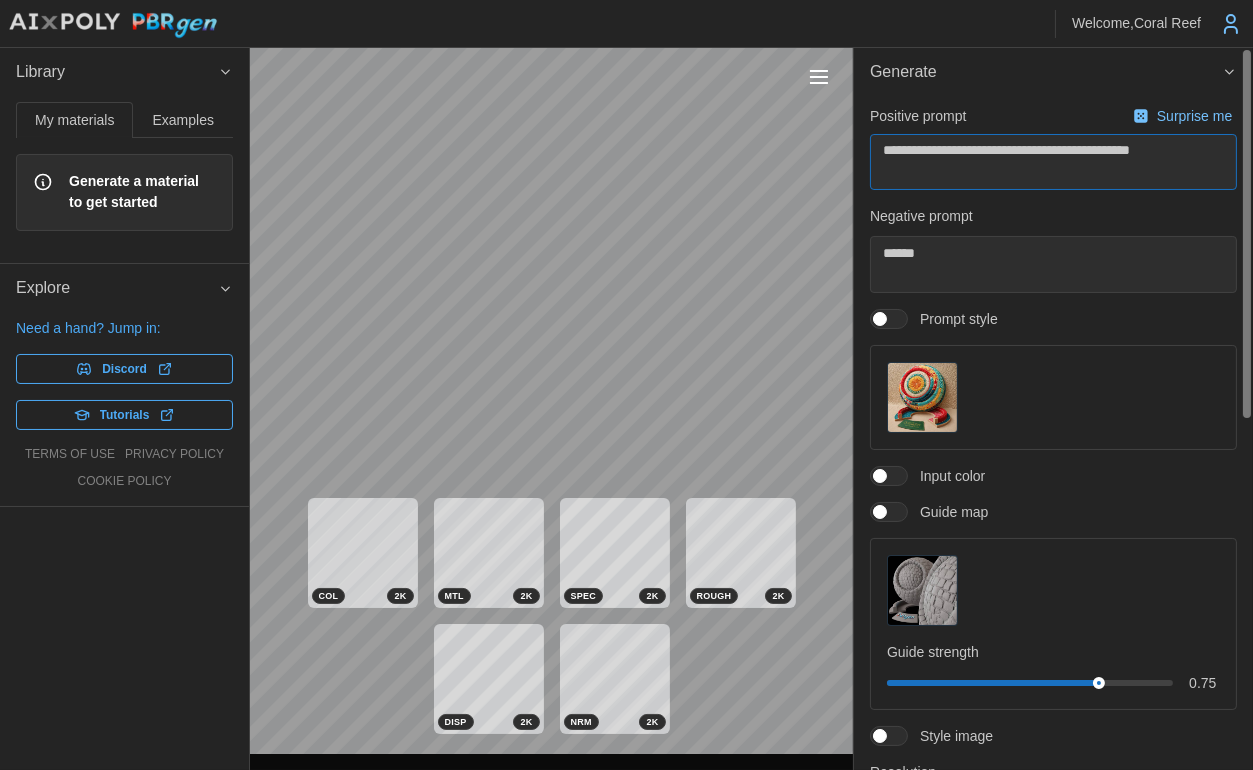type on "*" 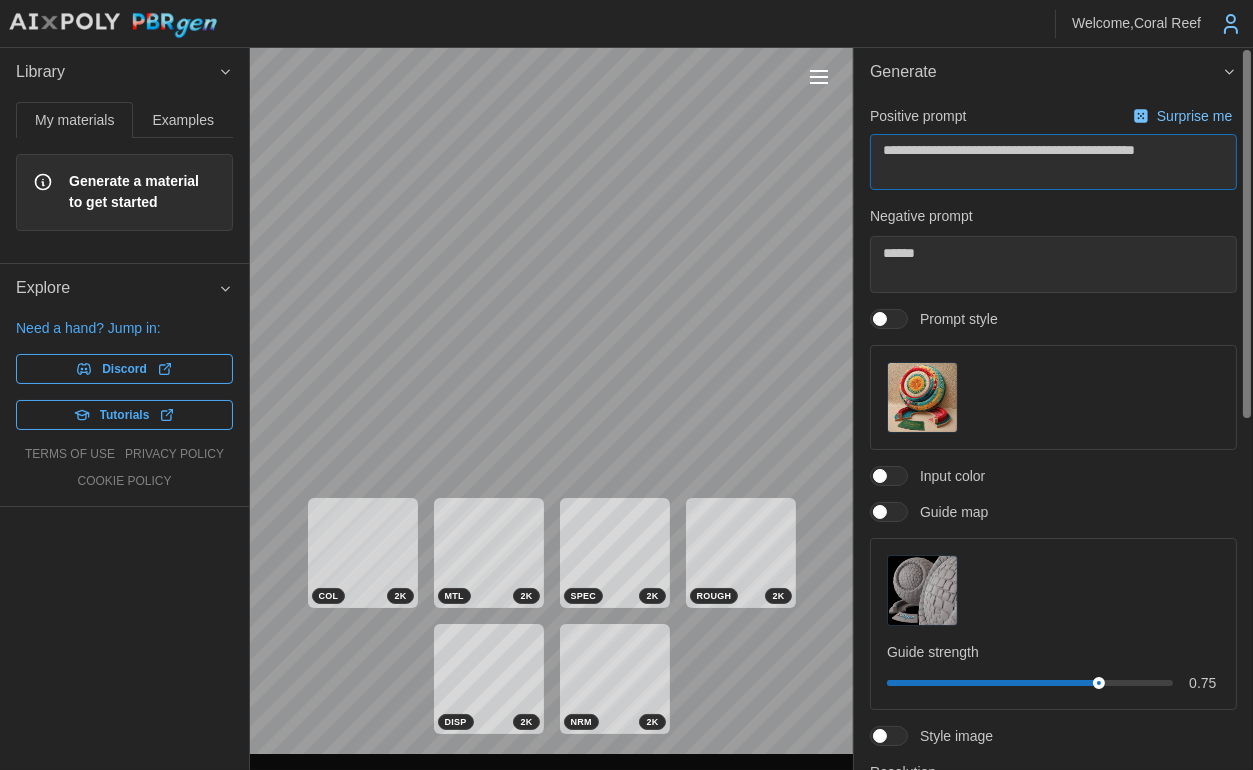 type on "*" 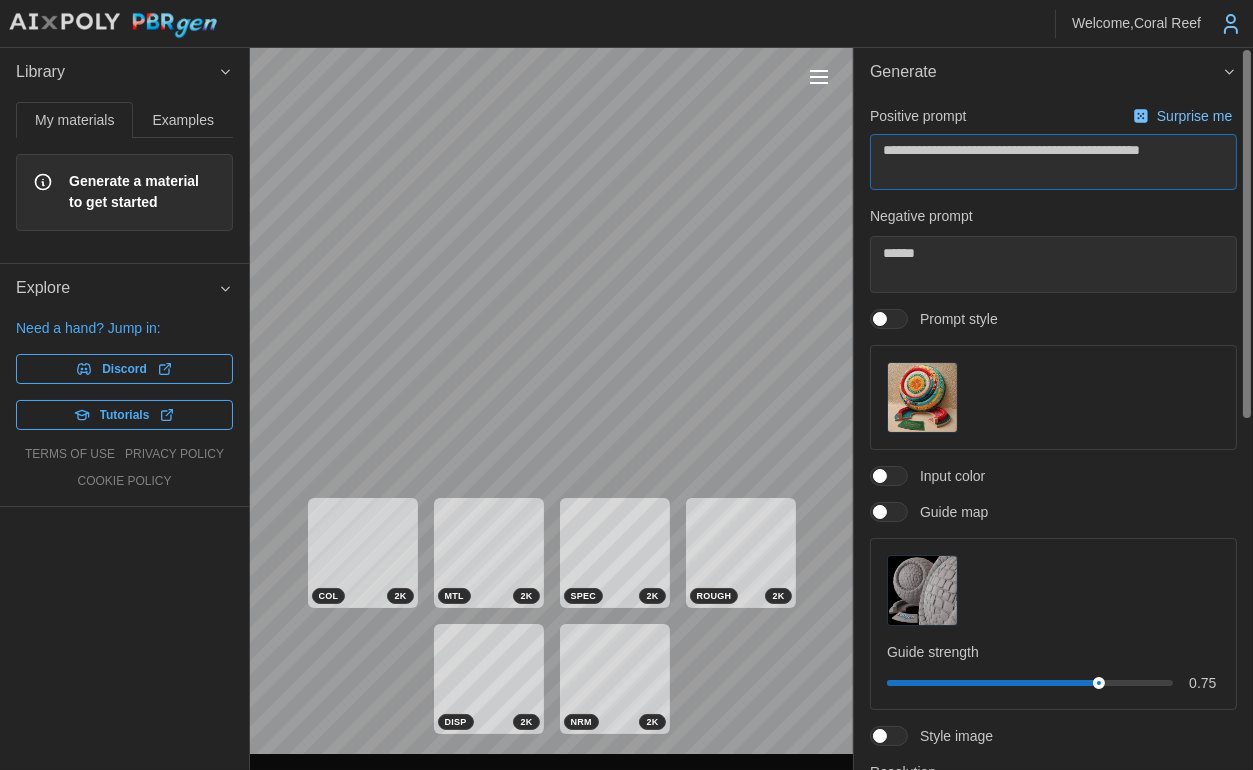 type on "*" 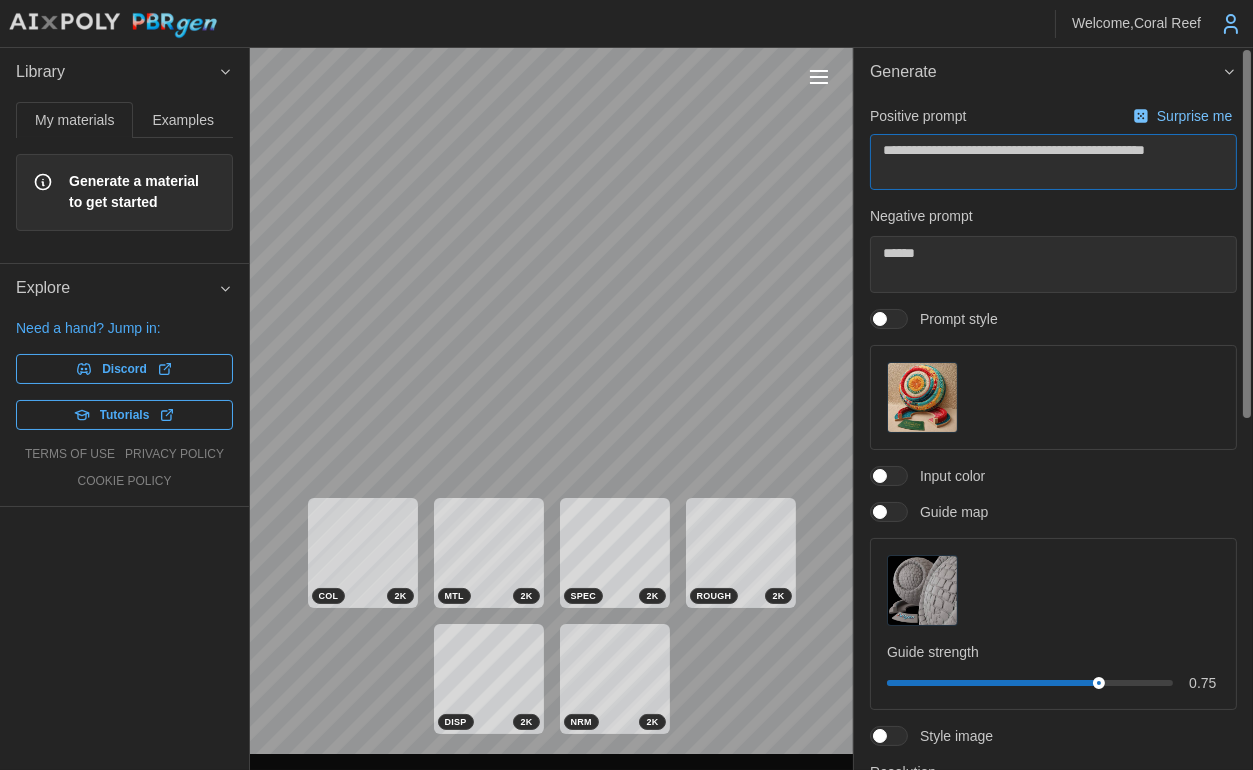 type on "*" 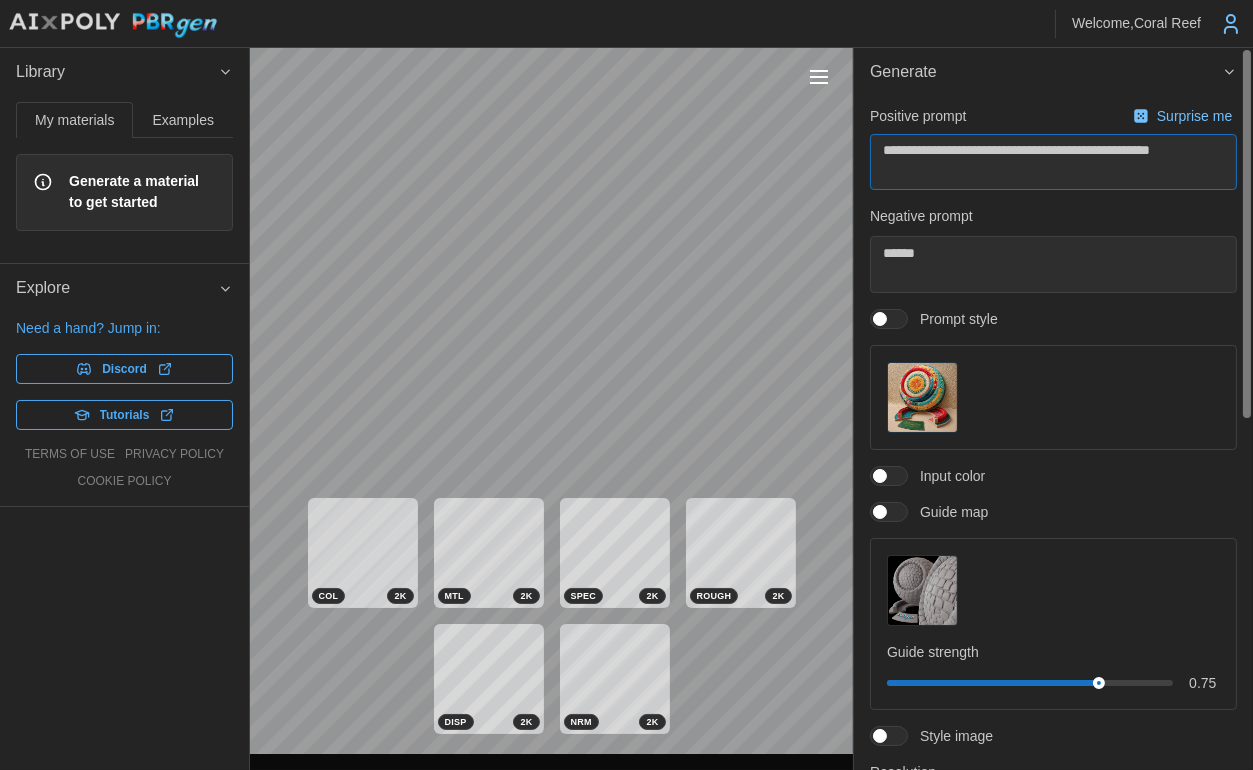 type on "*" 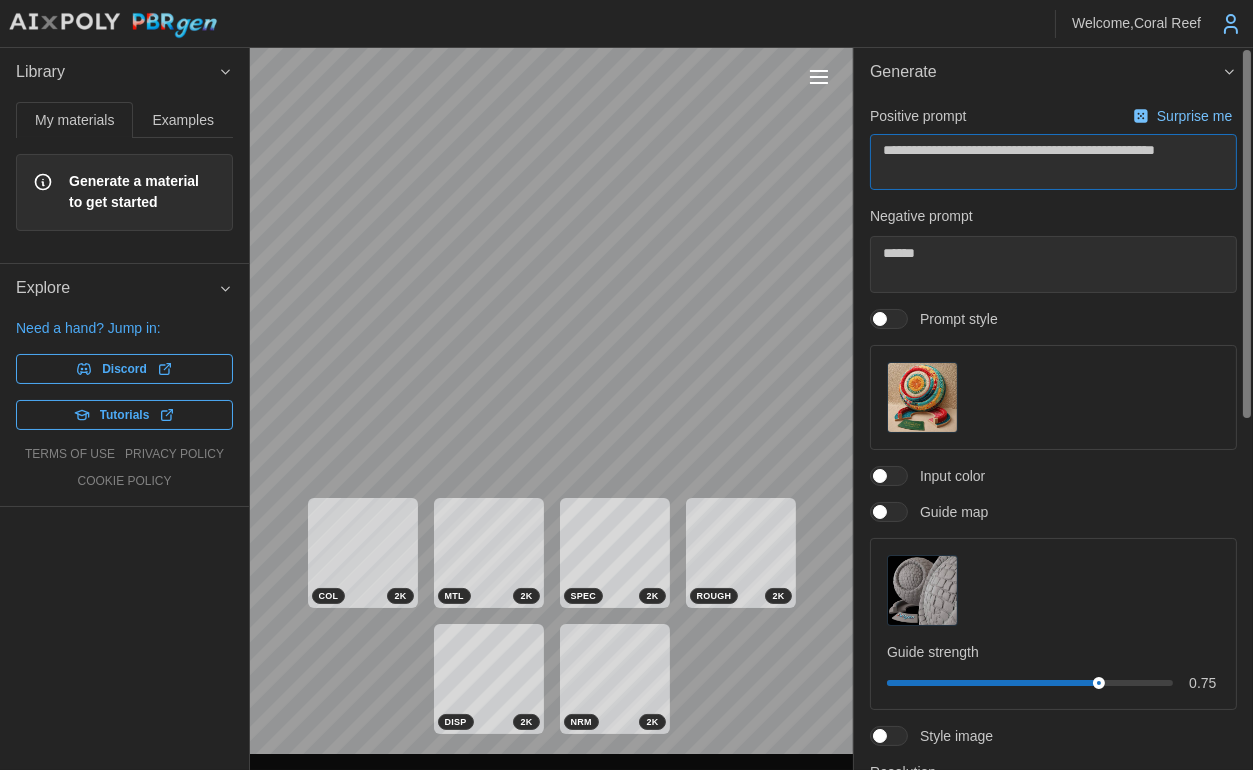 type on "*" 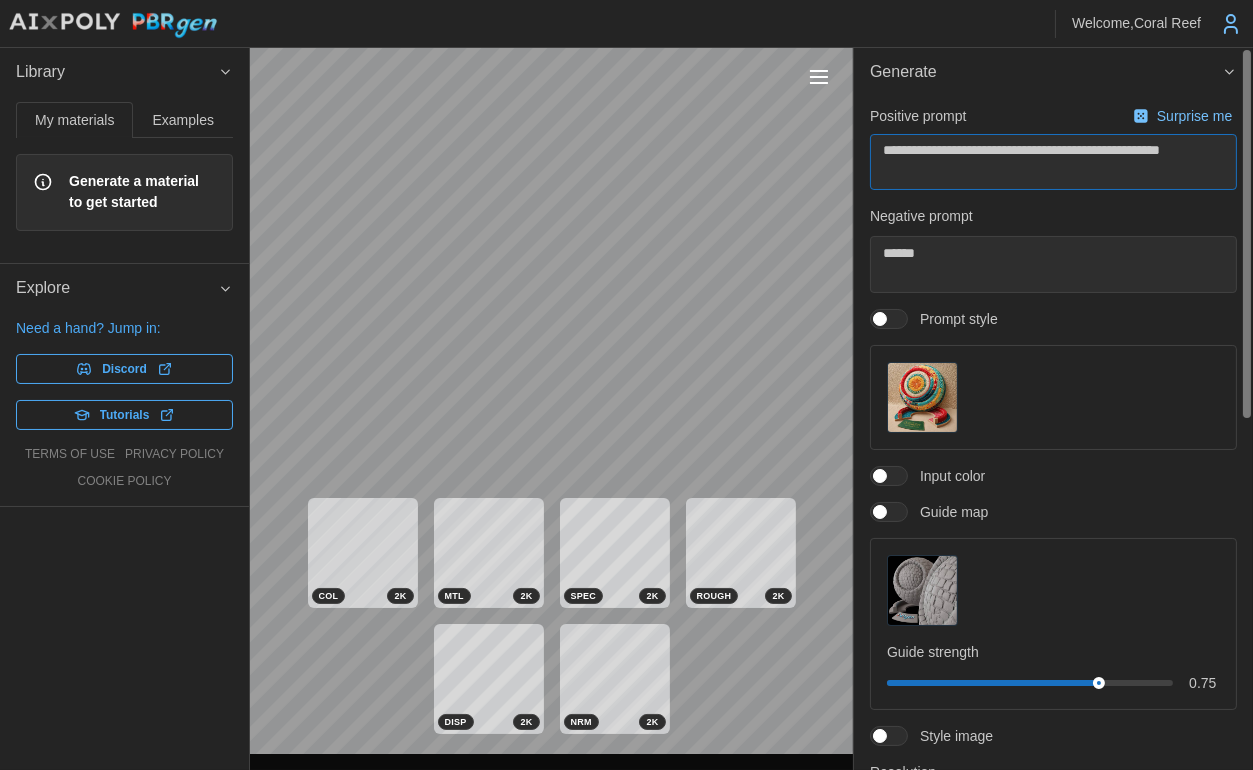 type on "*" 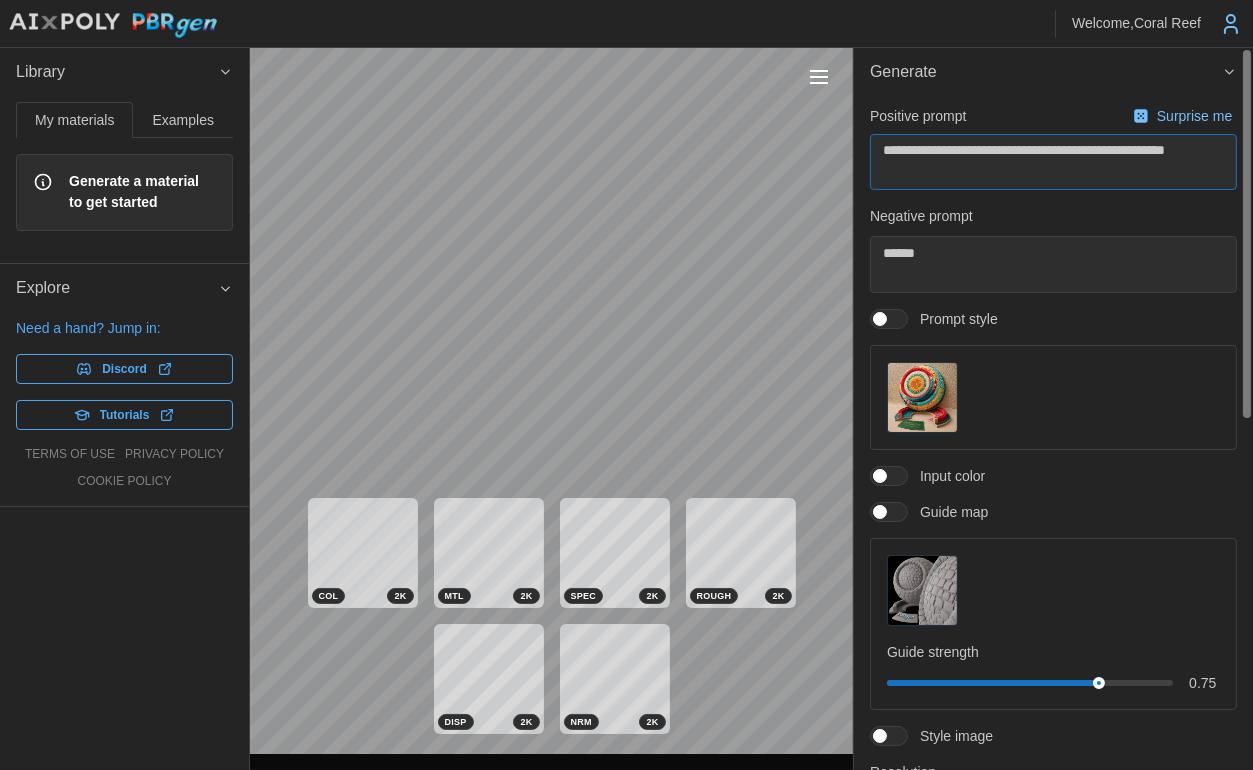 type on "*" 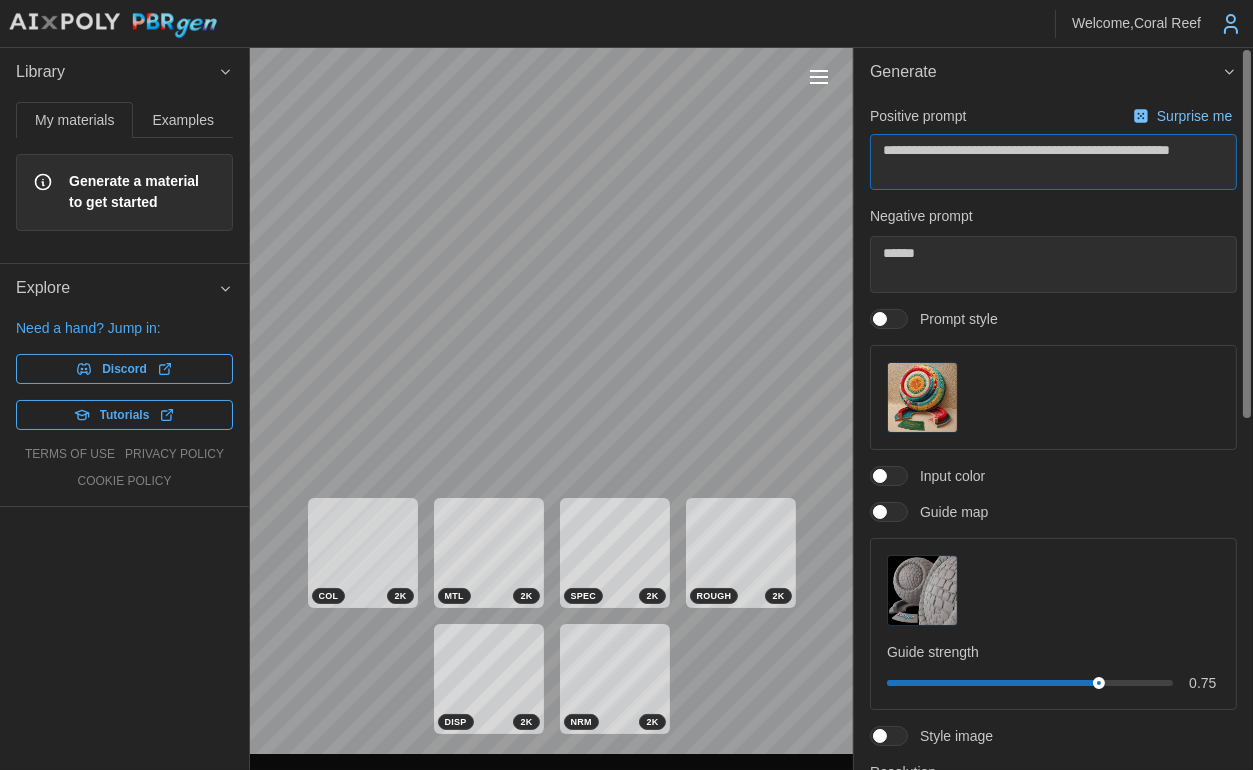type on "*" 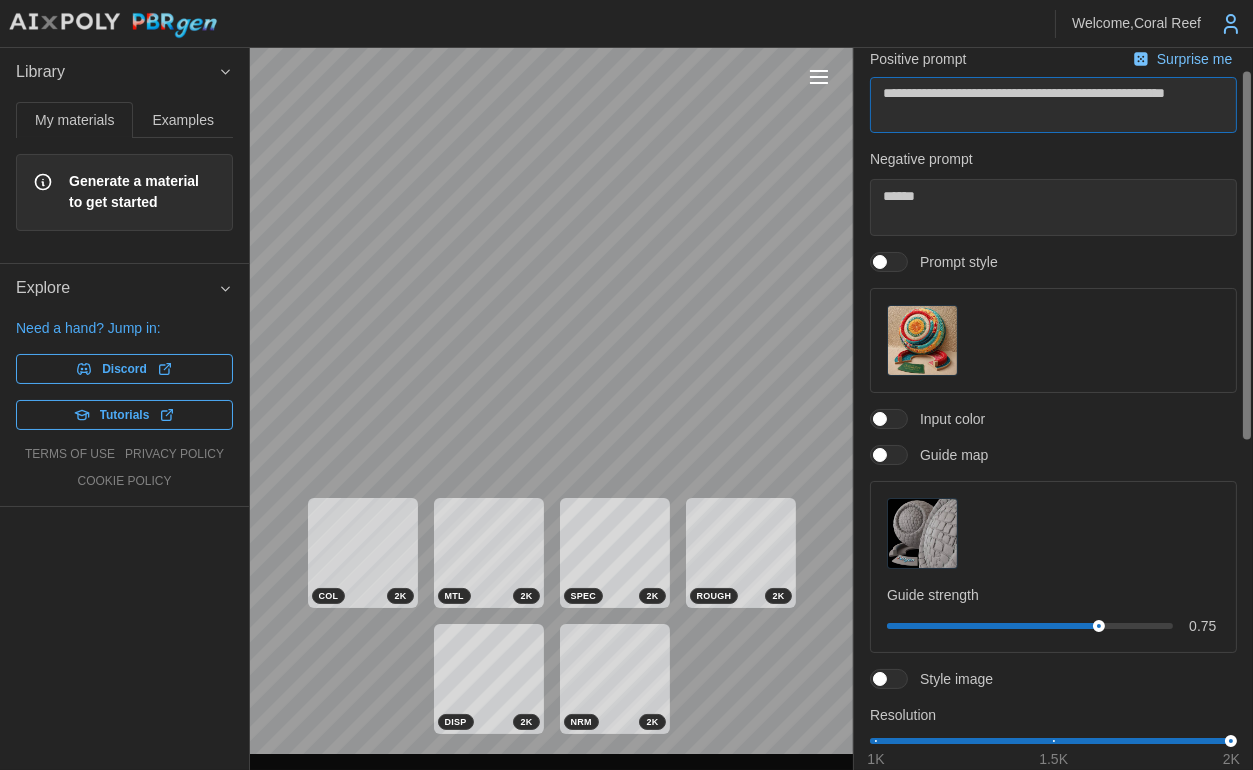 scroll, scrollTop: 99, scrollLeft: 0, axis: vertical 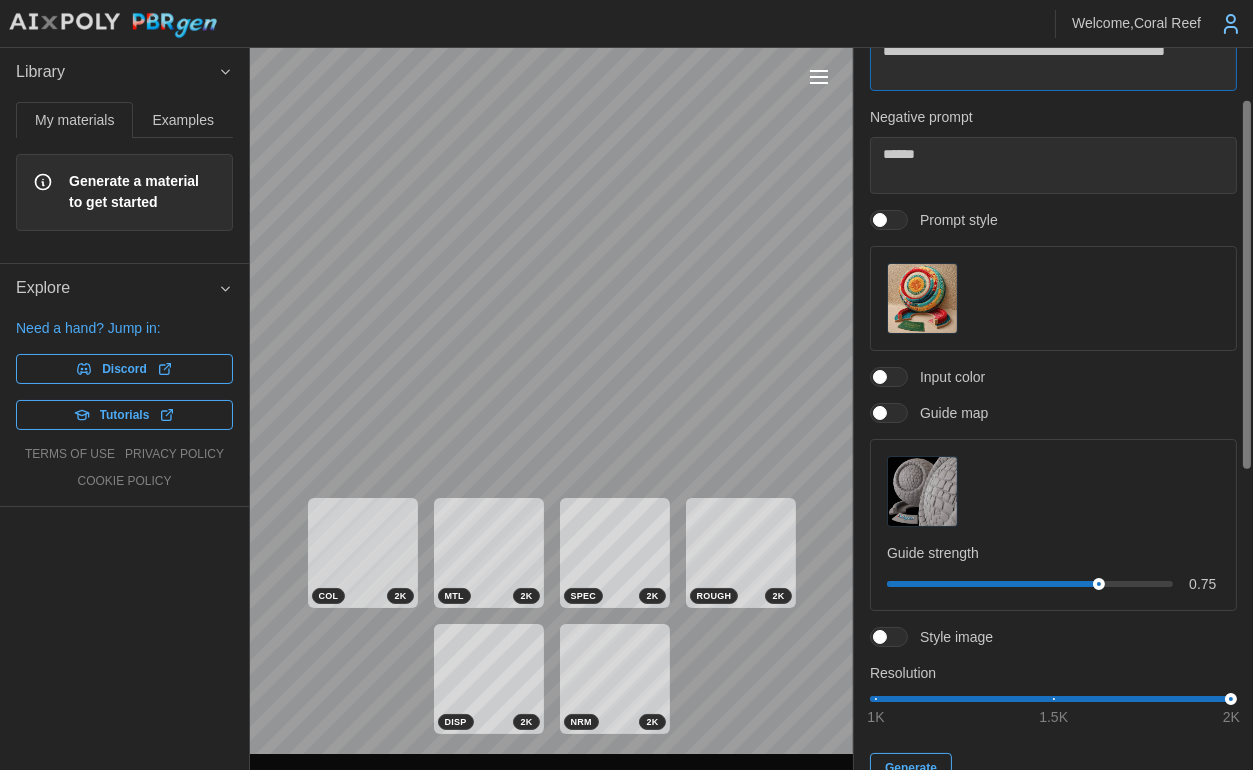 type on "**********" 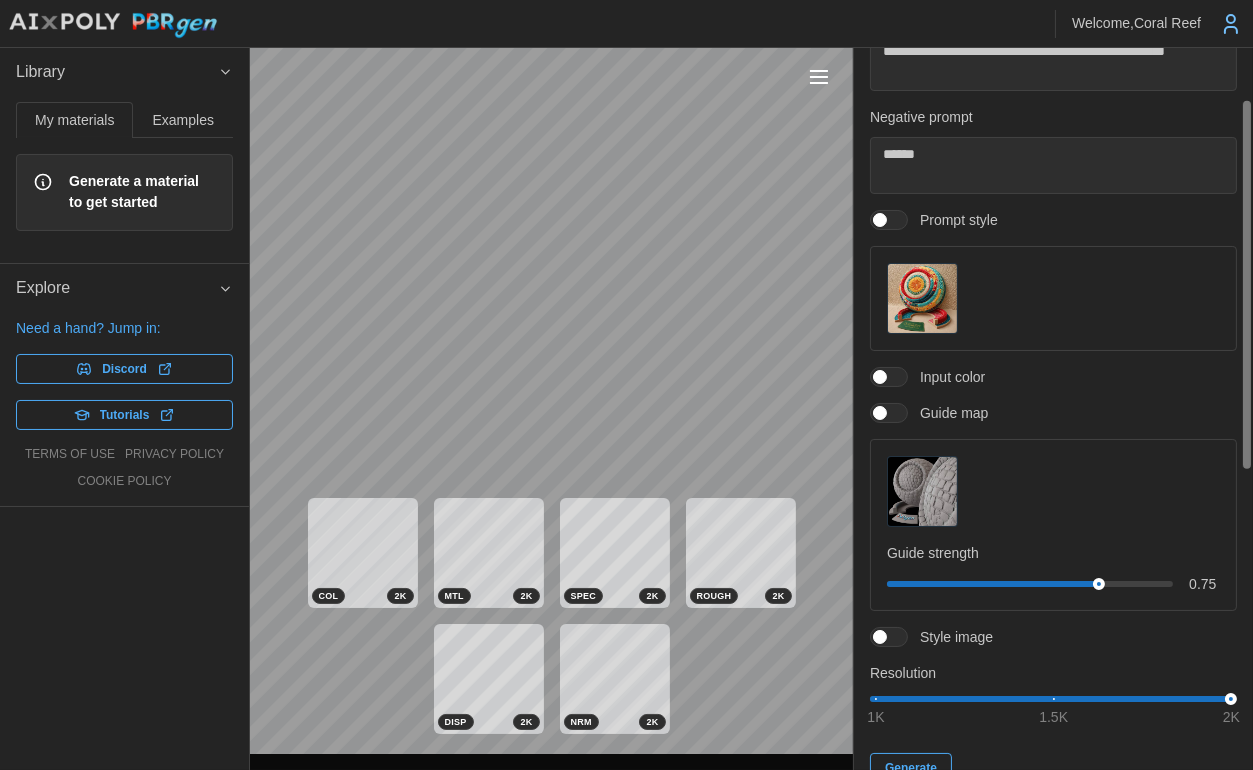 click at bounding box center (922, 298) 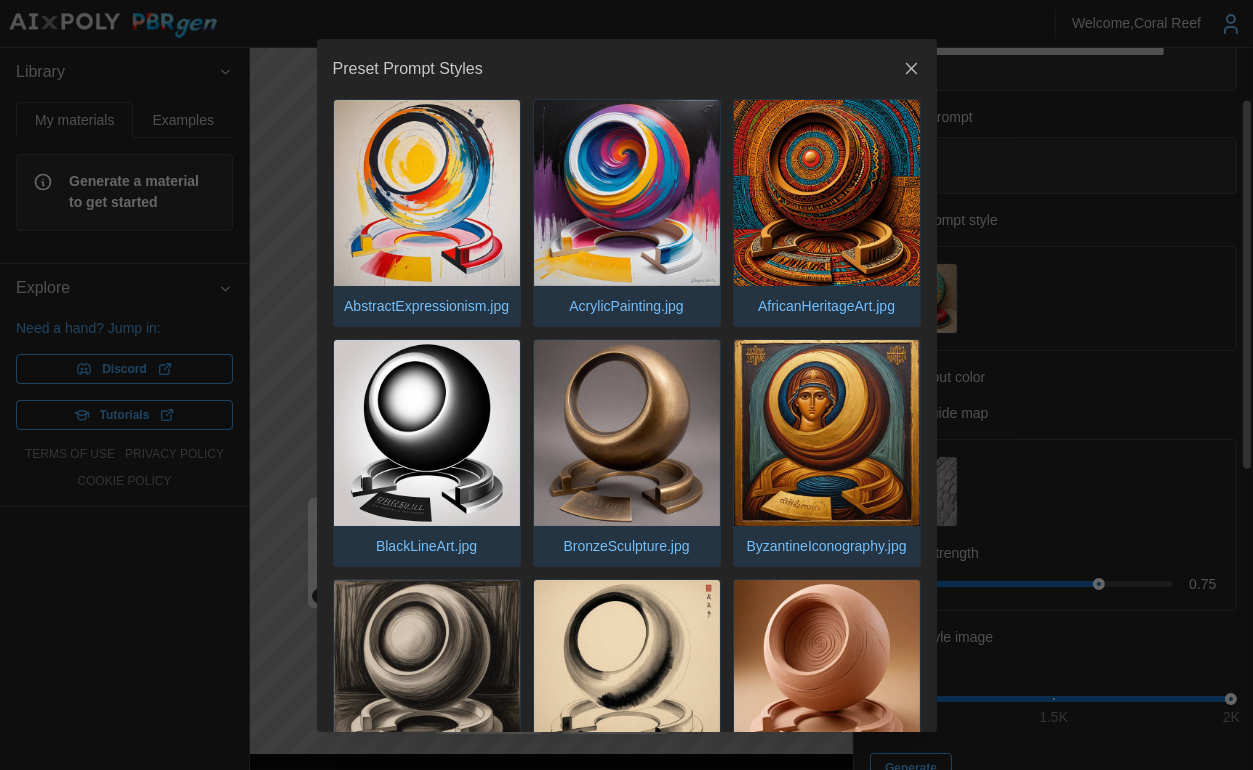 click at bounding box center [626, 385] 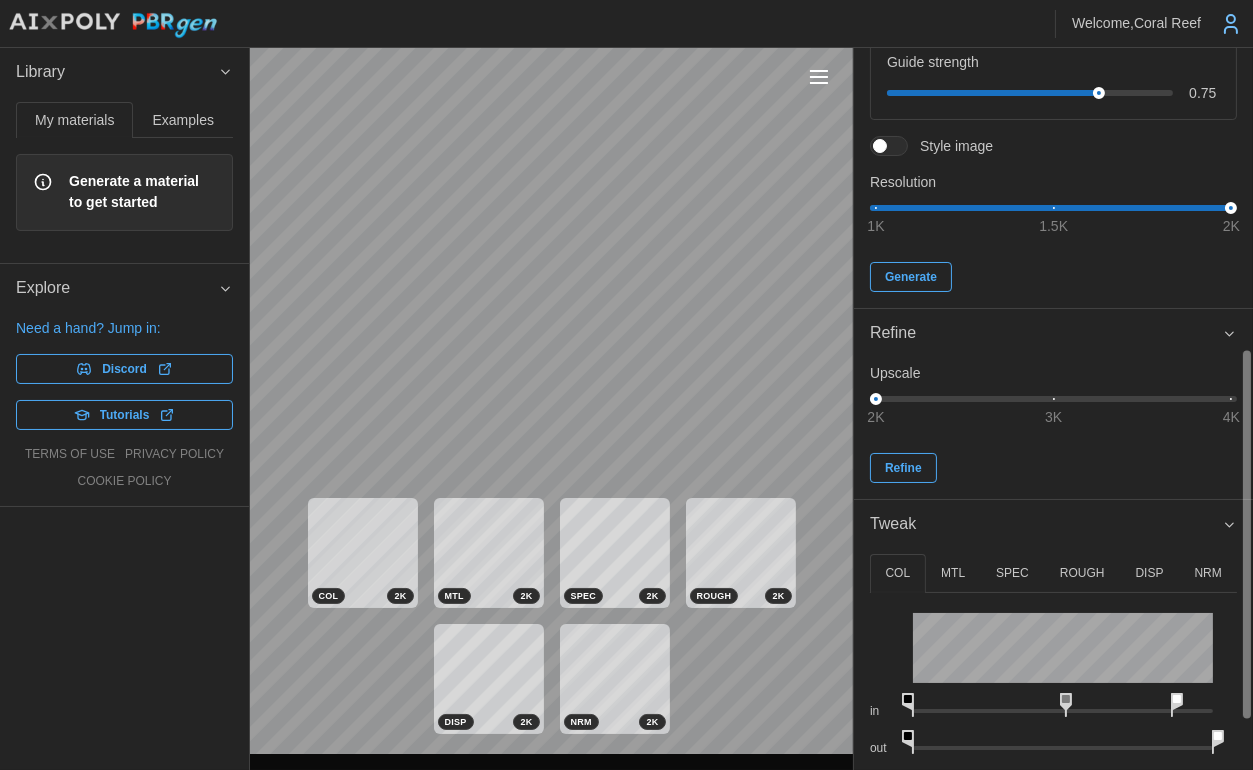 scroll, scrollTop: 490, scrollLeft: 0, axis: vertical 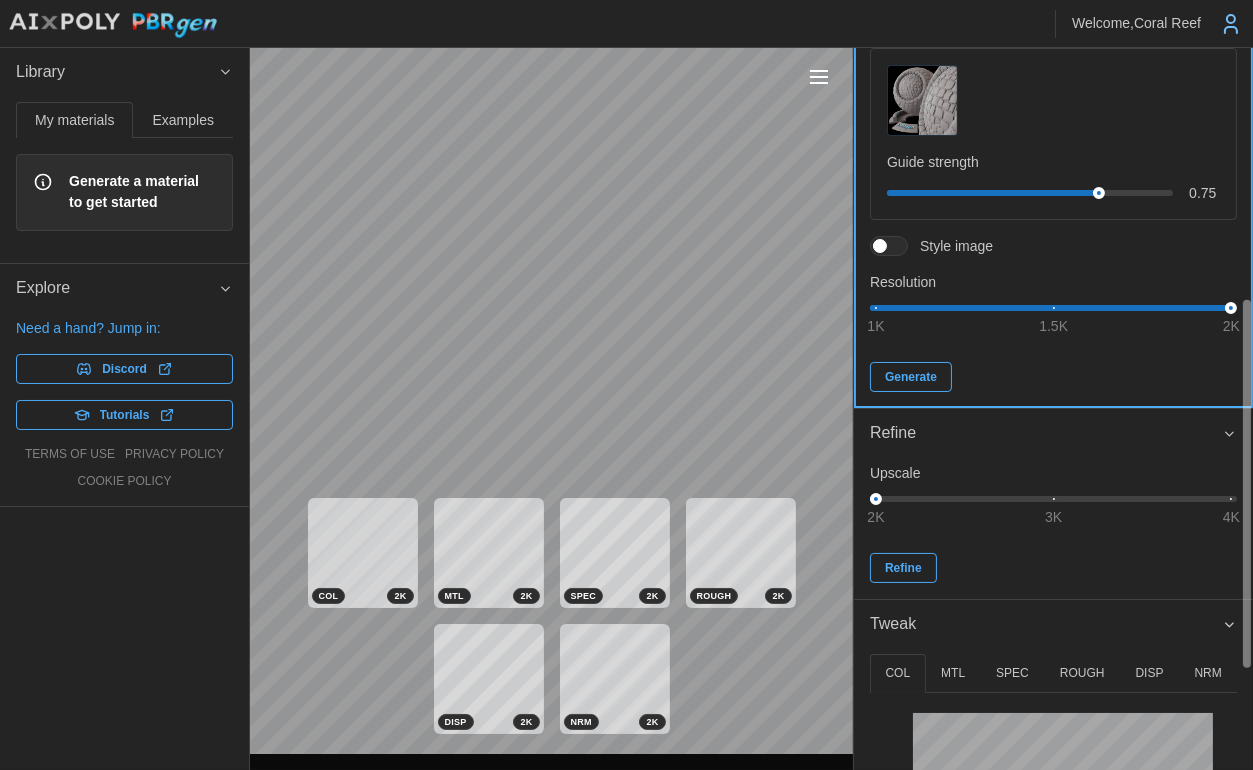 click on "Generate" at bounding box center (911, 377) 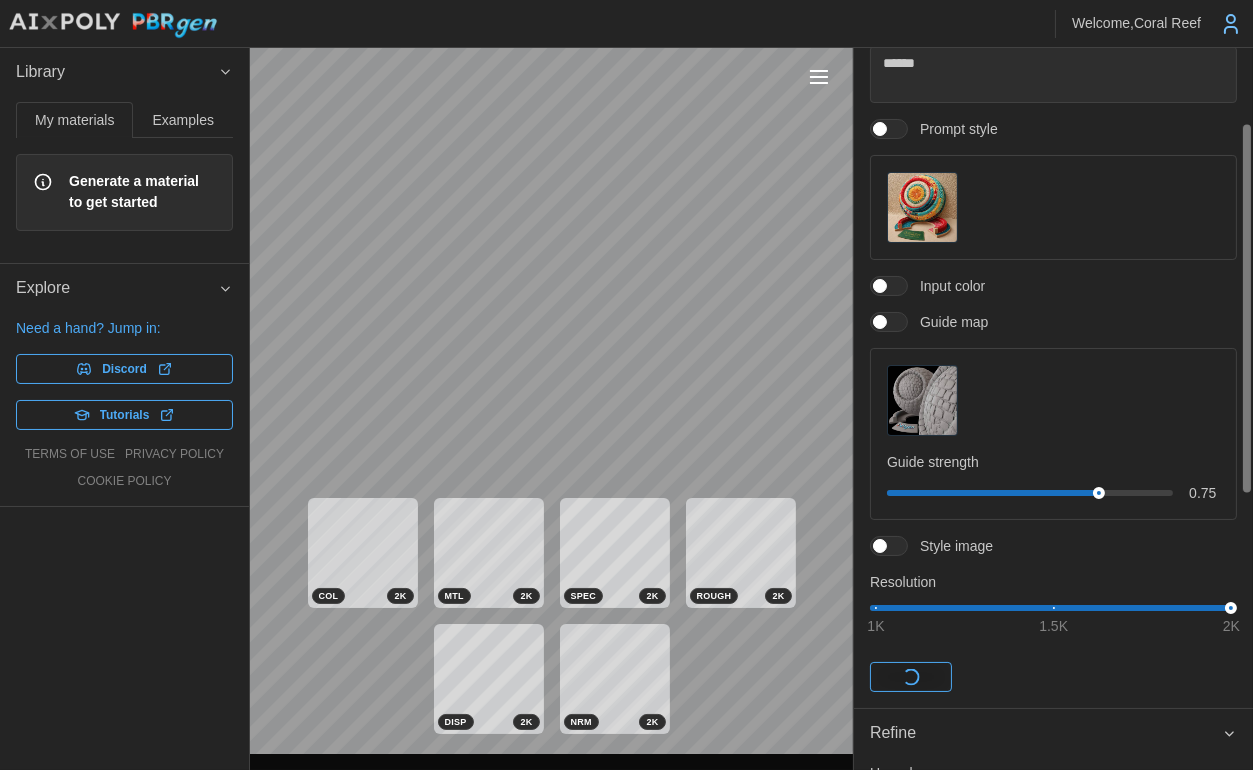 scroll, scrollTop: 0, scrollLeft: 0, axis: both 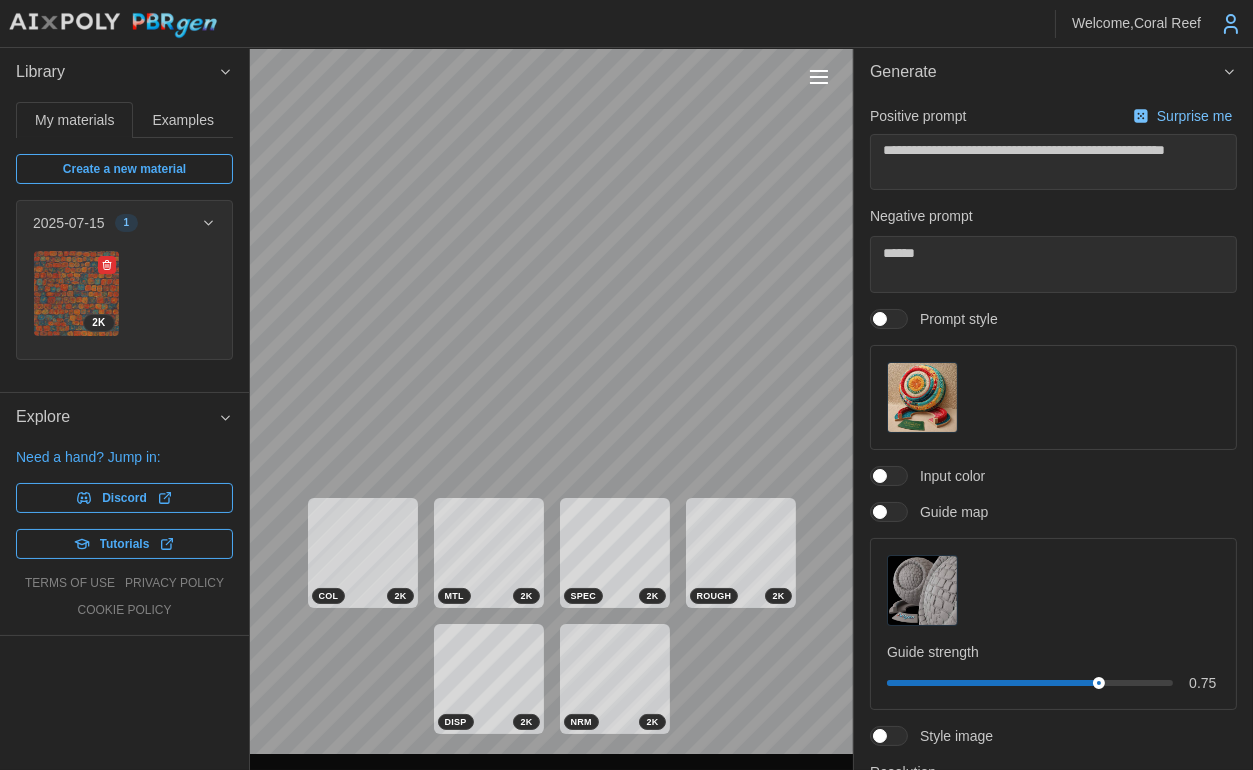 click at bounding box center [76, 293] 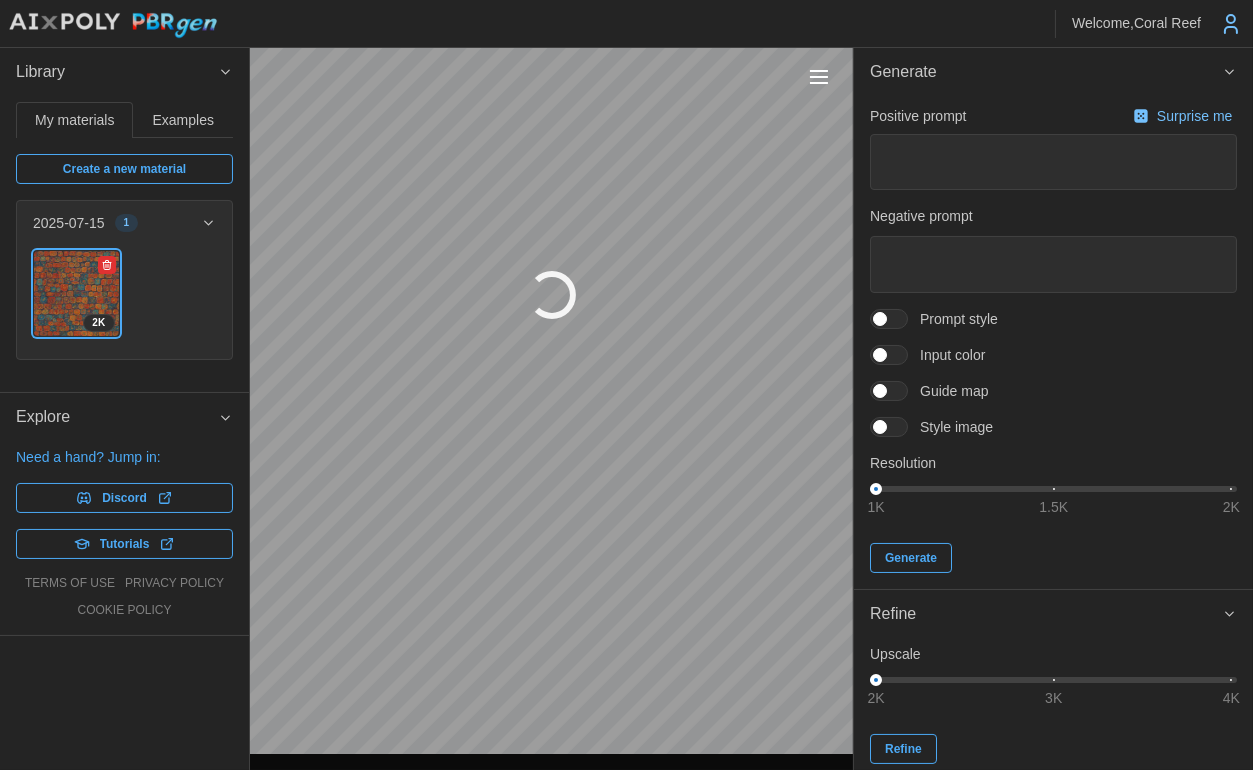 type on "*" 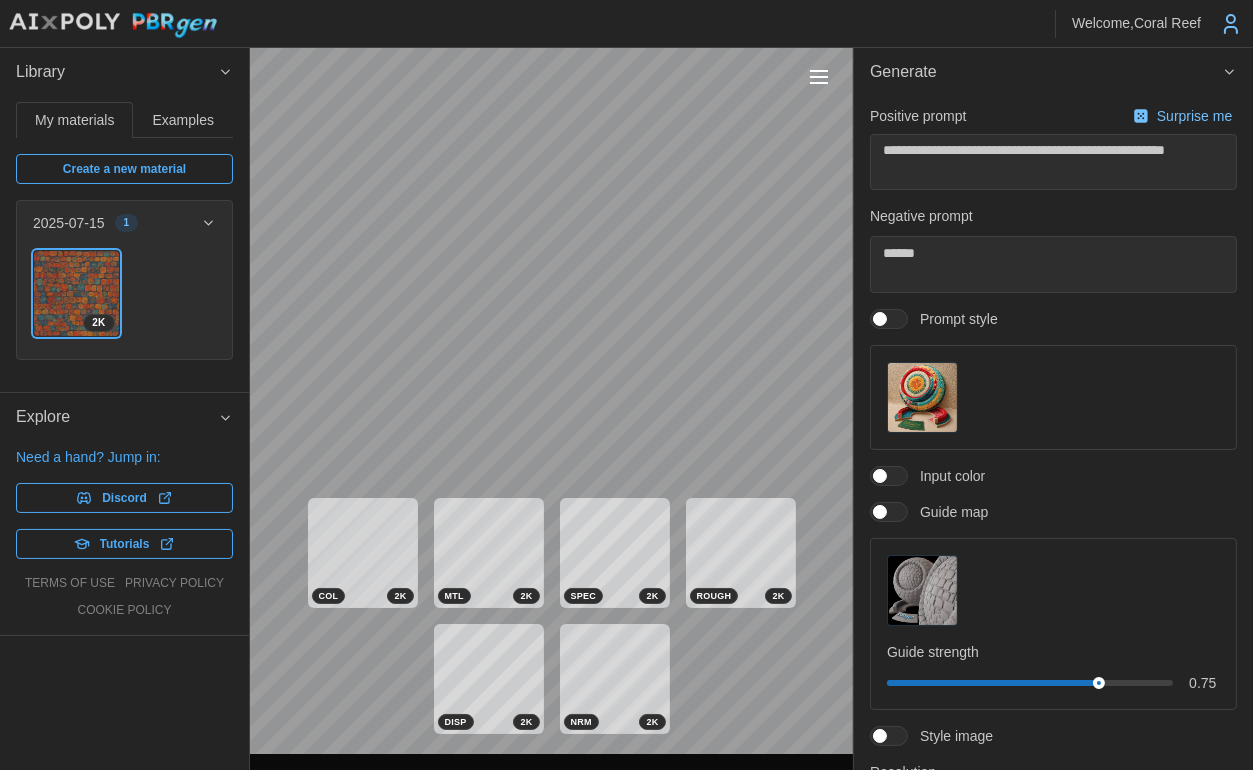 click on "Create a new material" at bounding box center (124, 169) 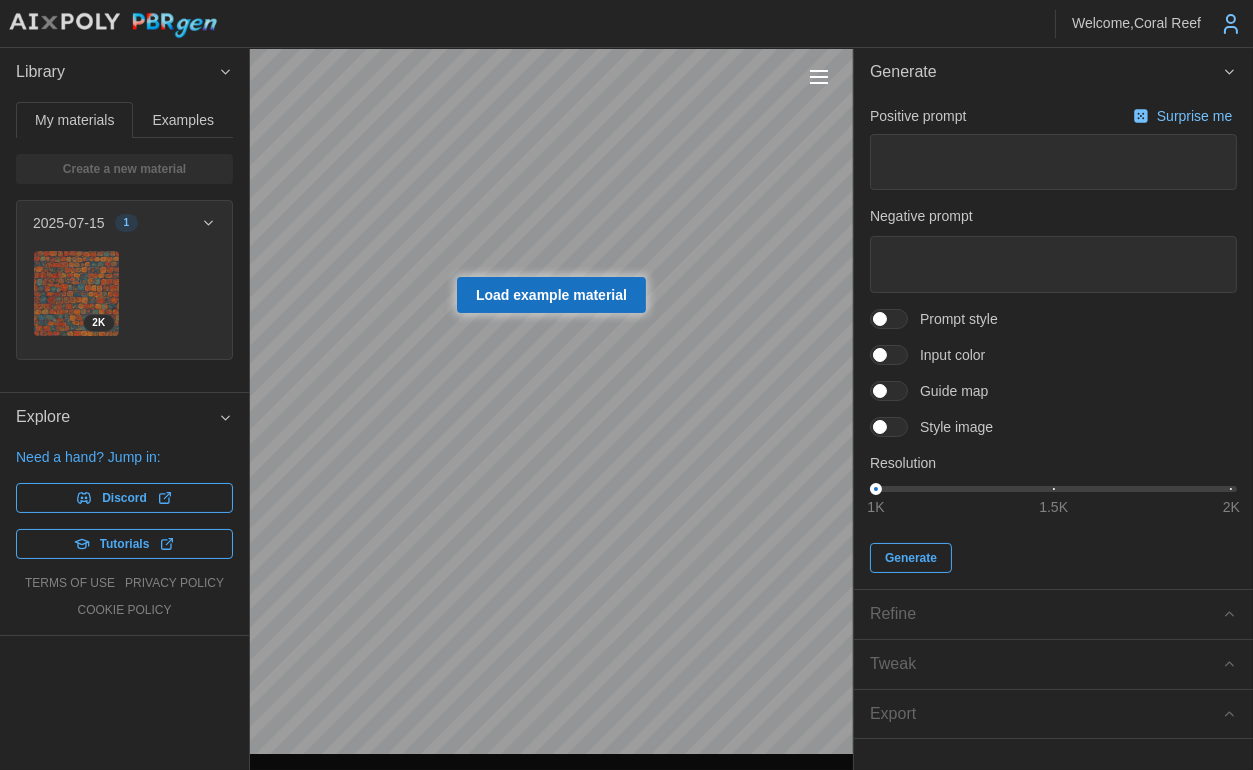 click on "Positive prompt Surprise me" at bounding box center [1053, 146] 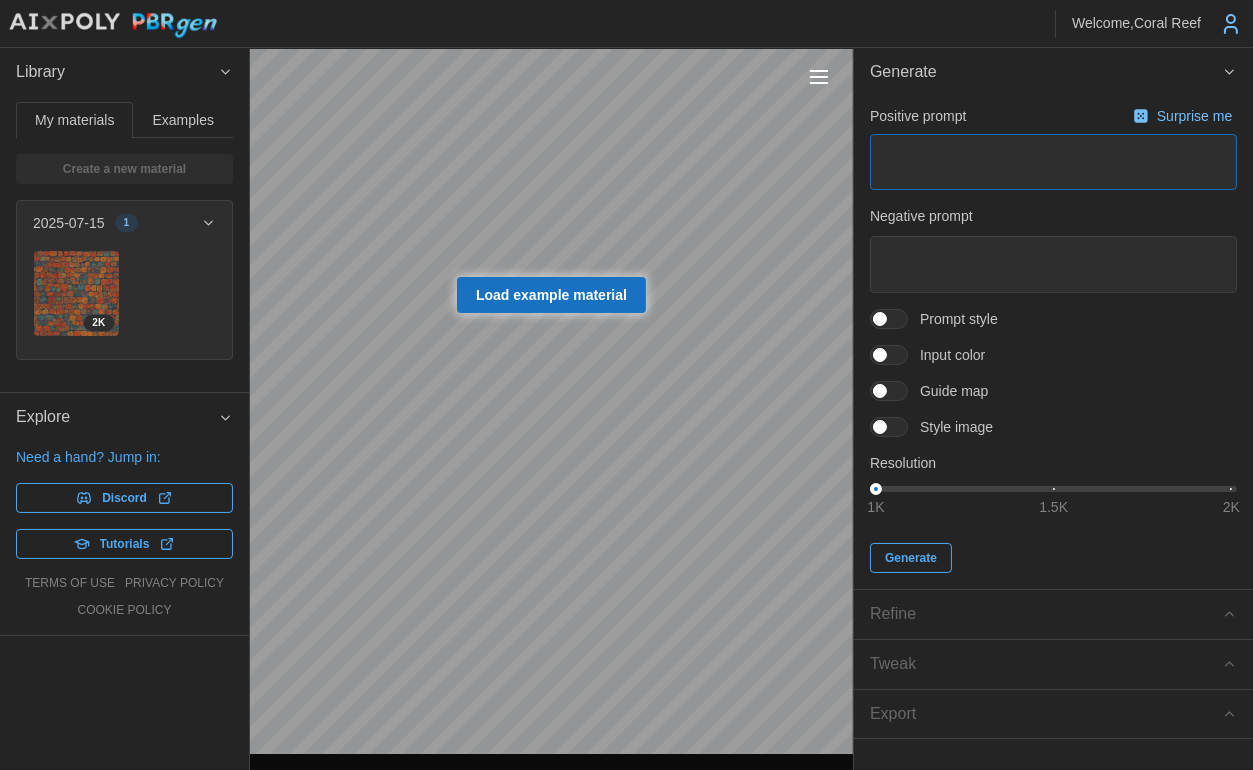 click at bounding box center [1053, 162] 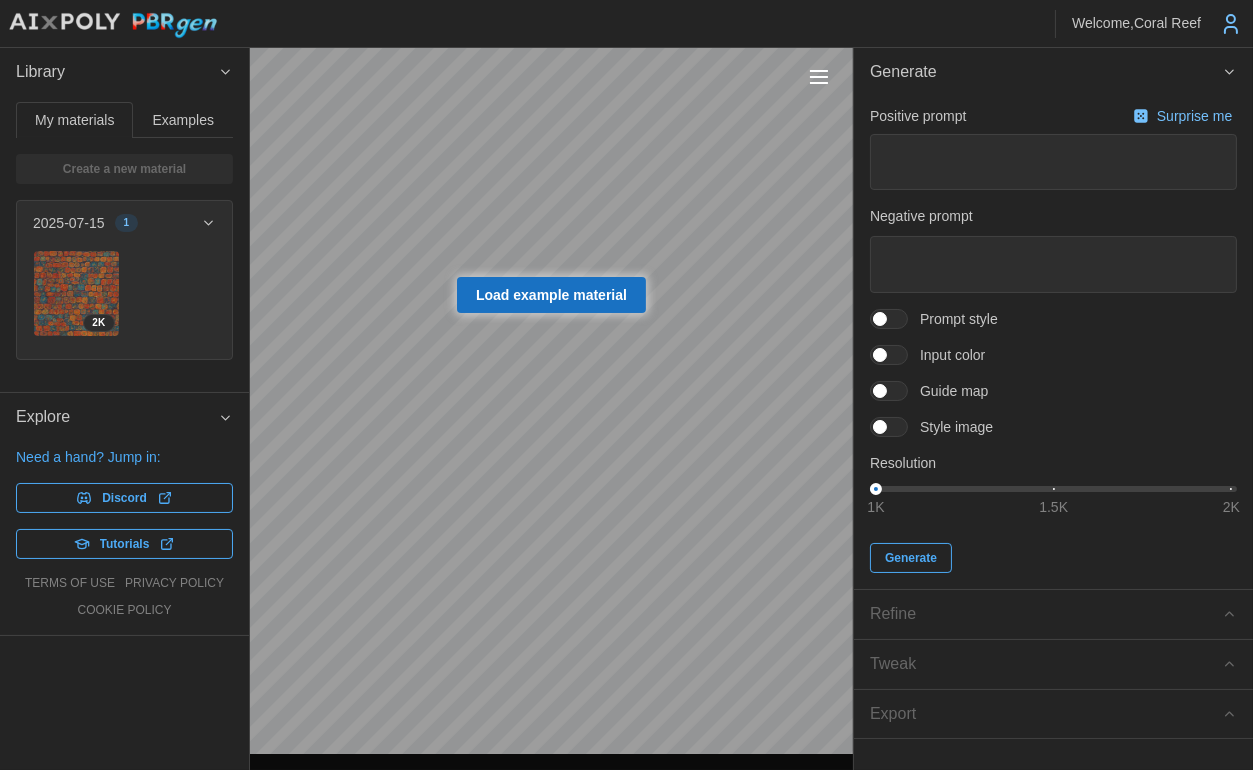 click at bounding box center (899, 427) 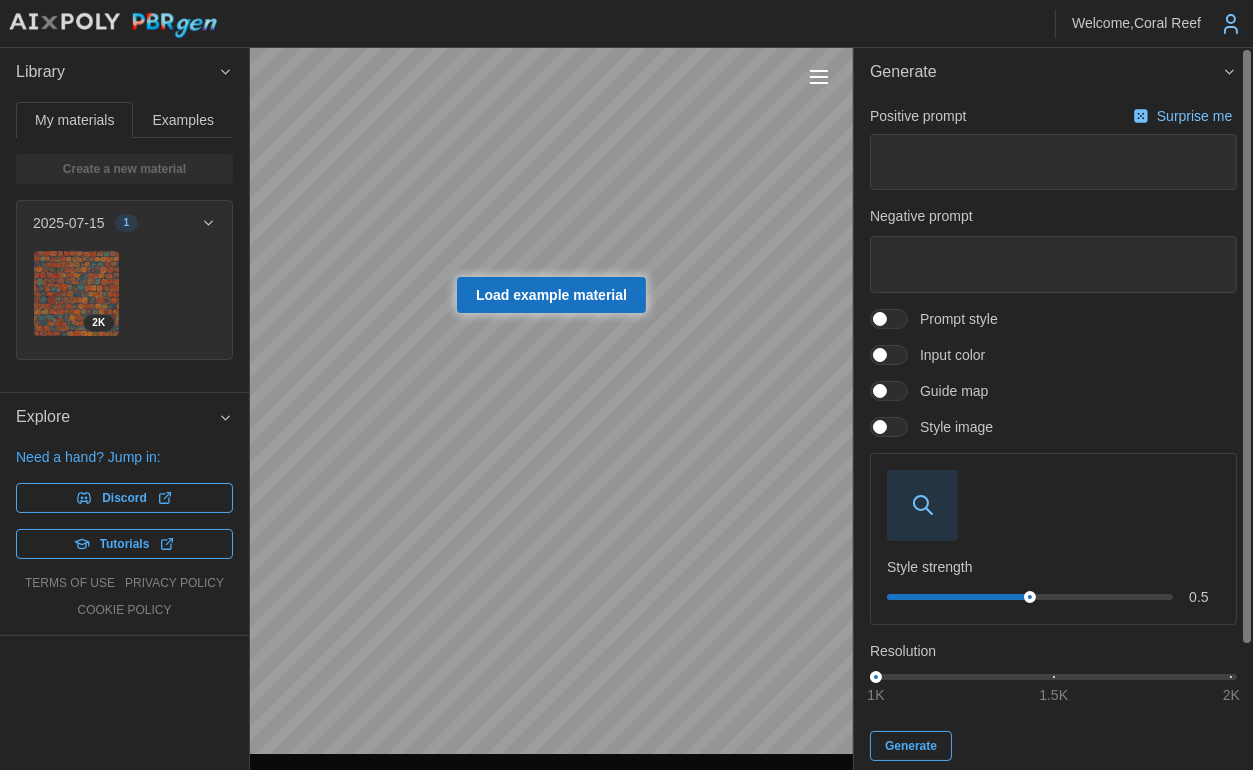 click at bounding box center [880, 427] 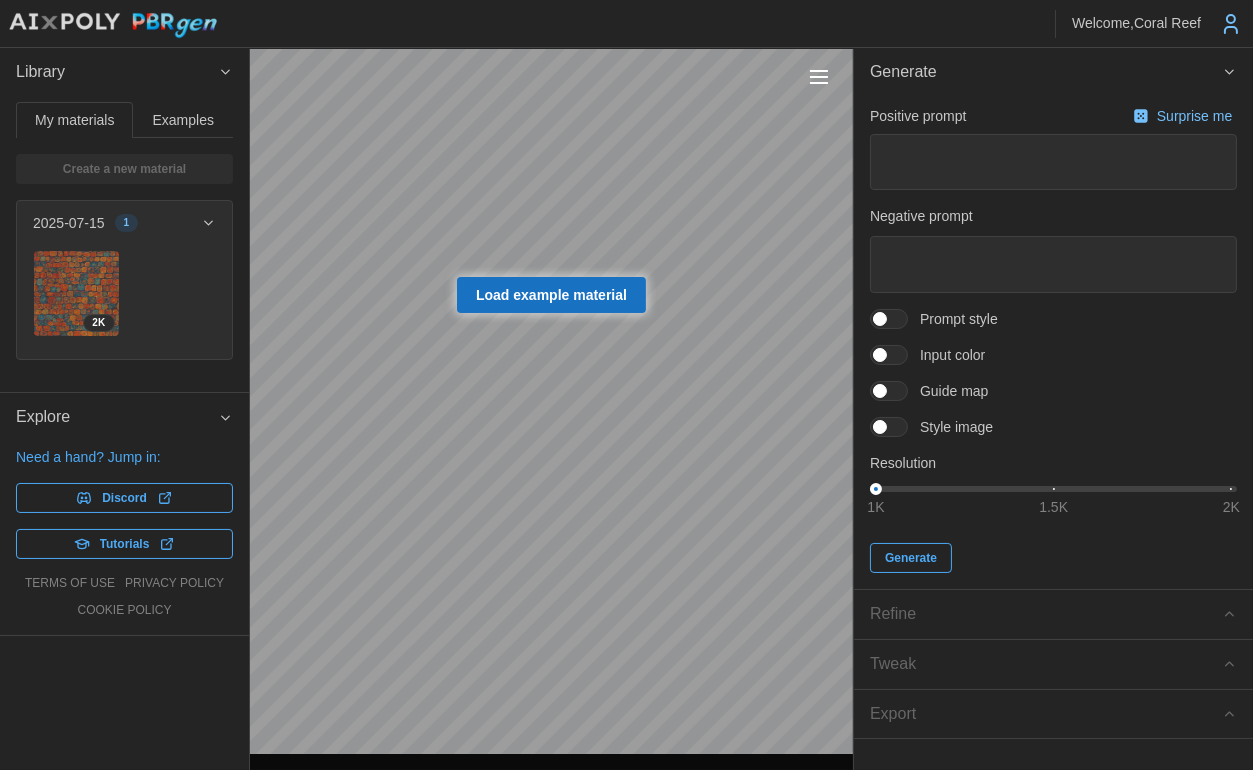 click at bounding box center (880, 391) 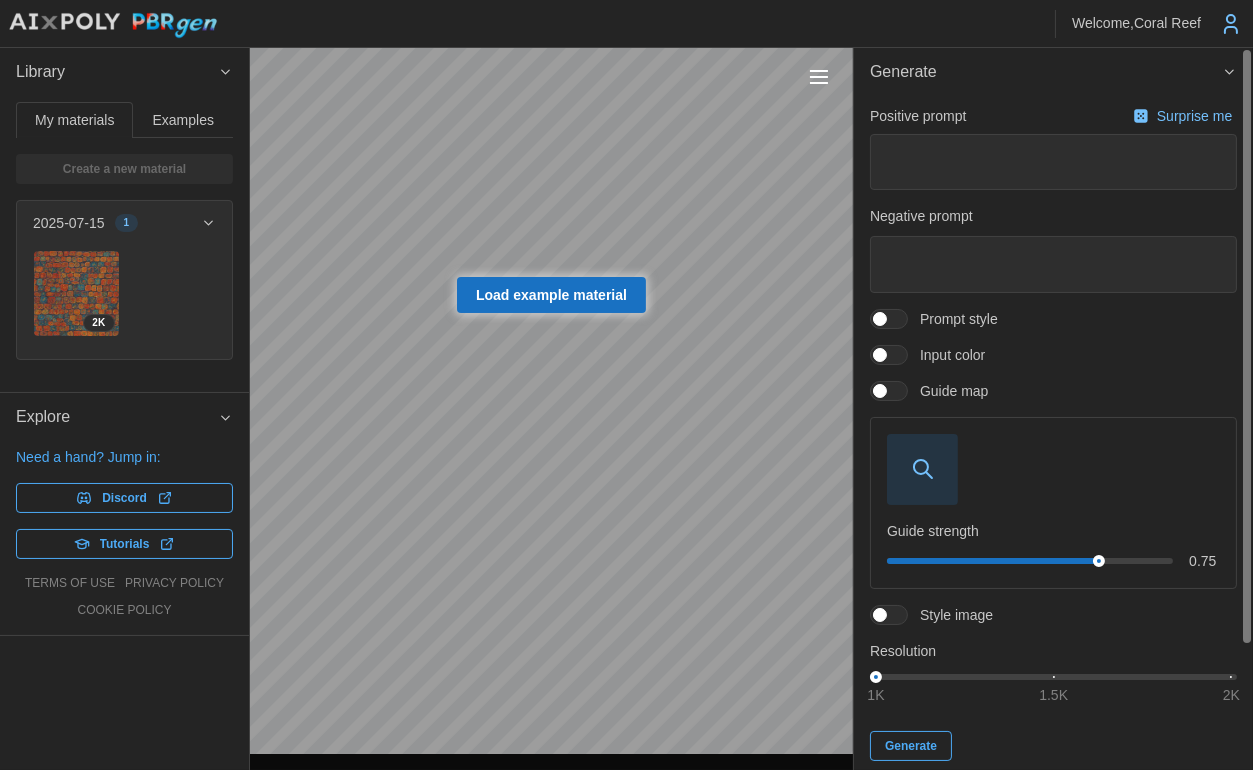 click at bounding box center (899, 391) 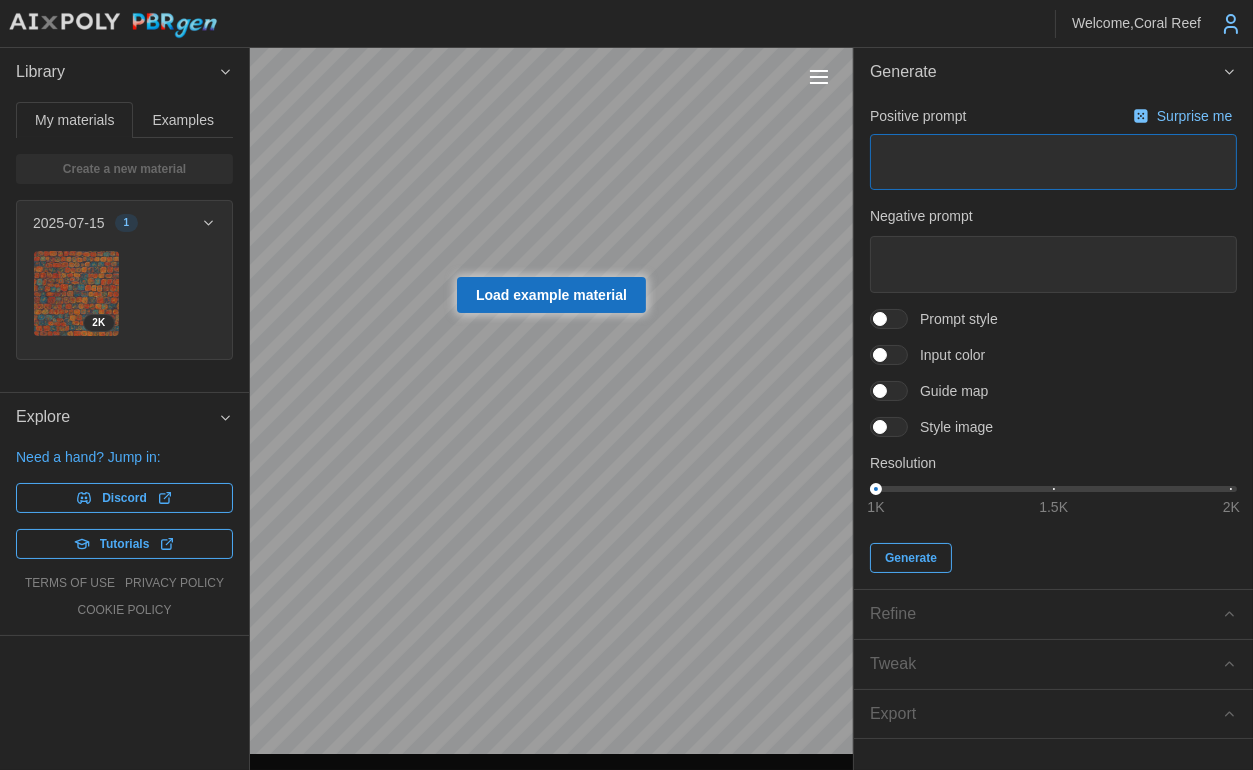 click at bounding box center (1053, 162) 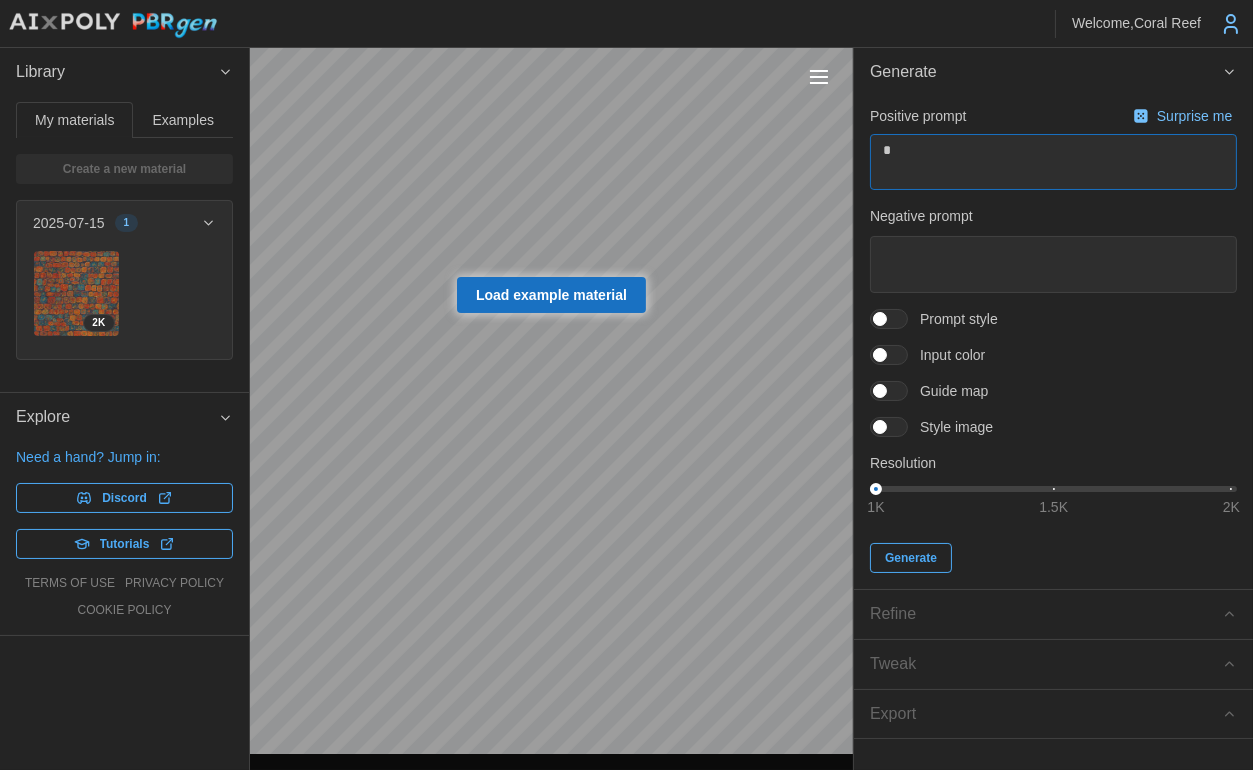 type on "*" 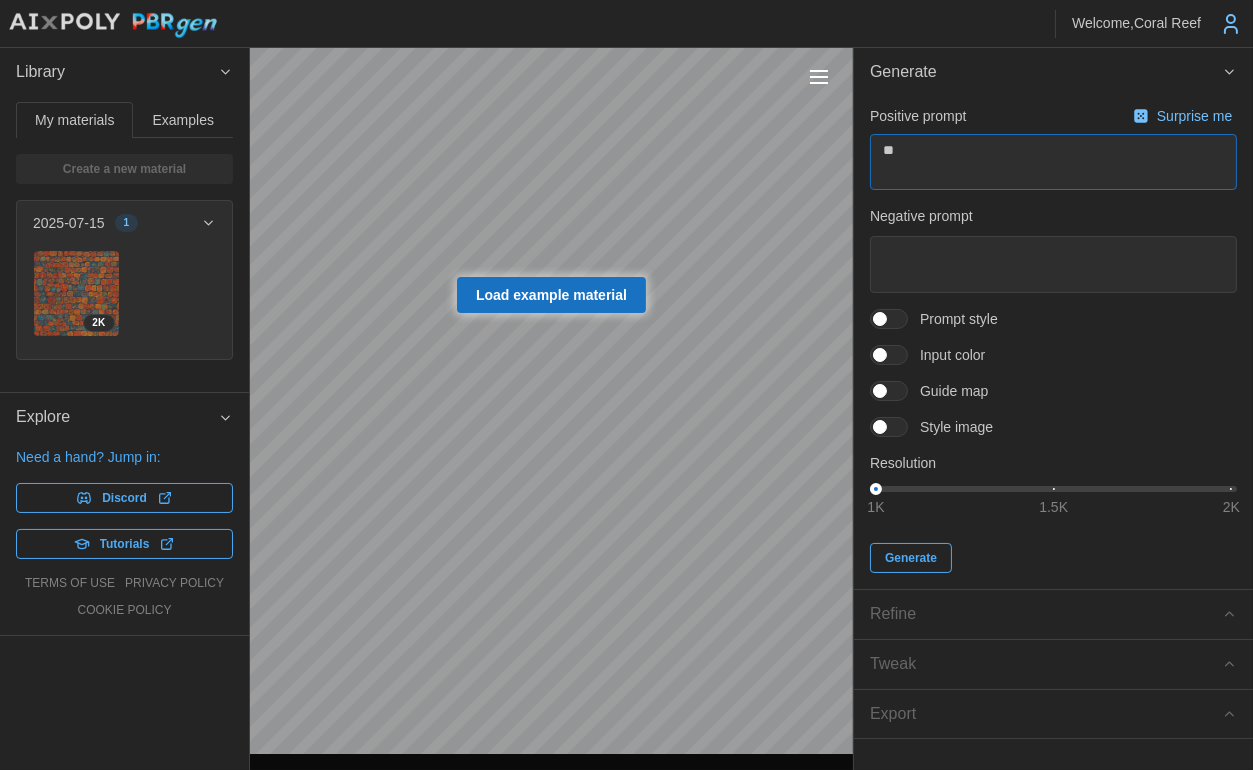 type on "*" 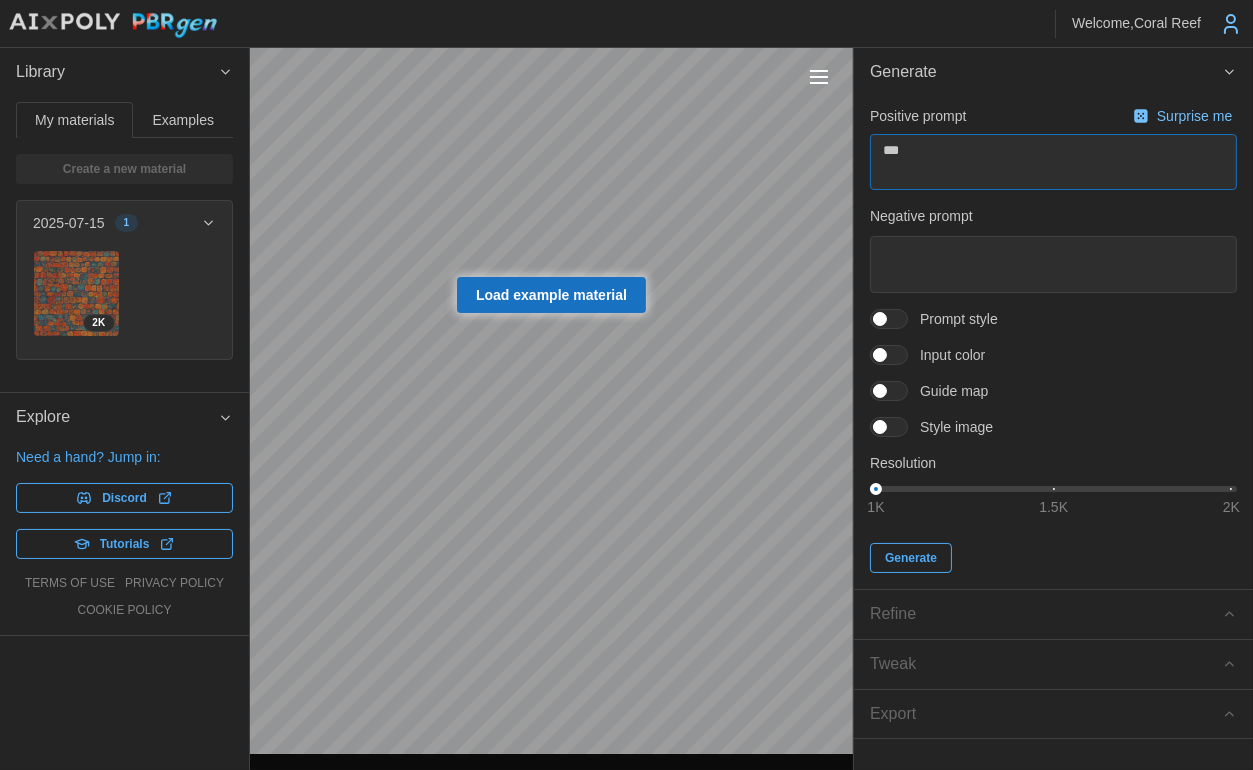 type on "*" 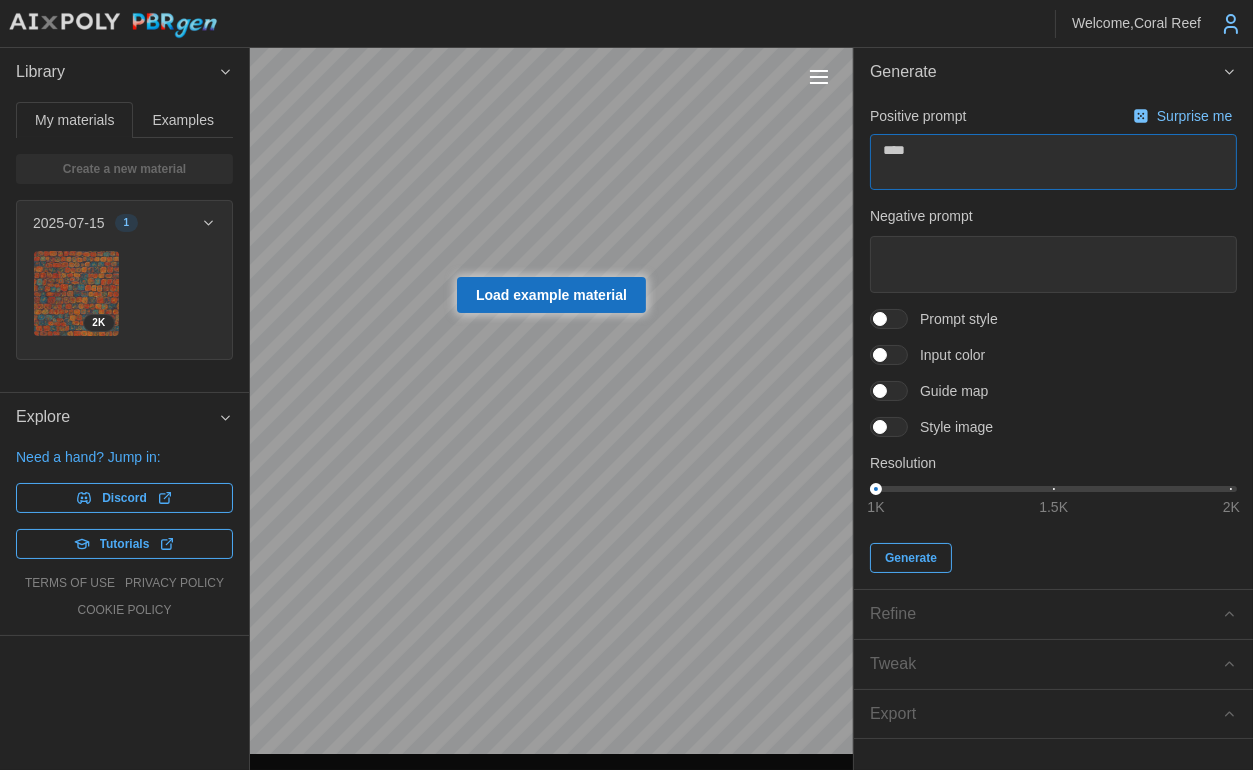 type on "*" 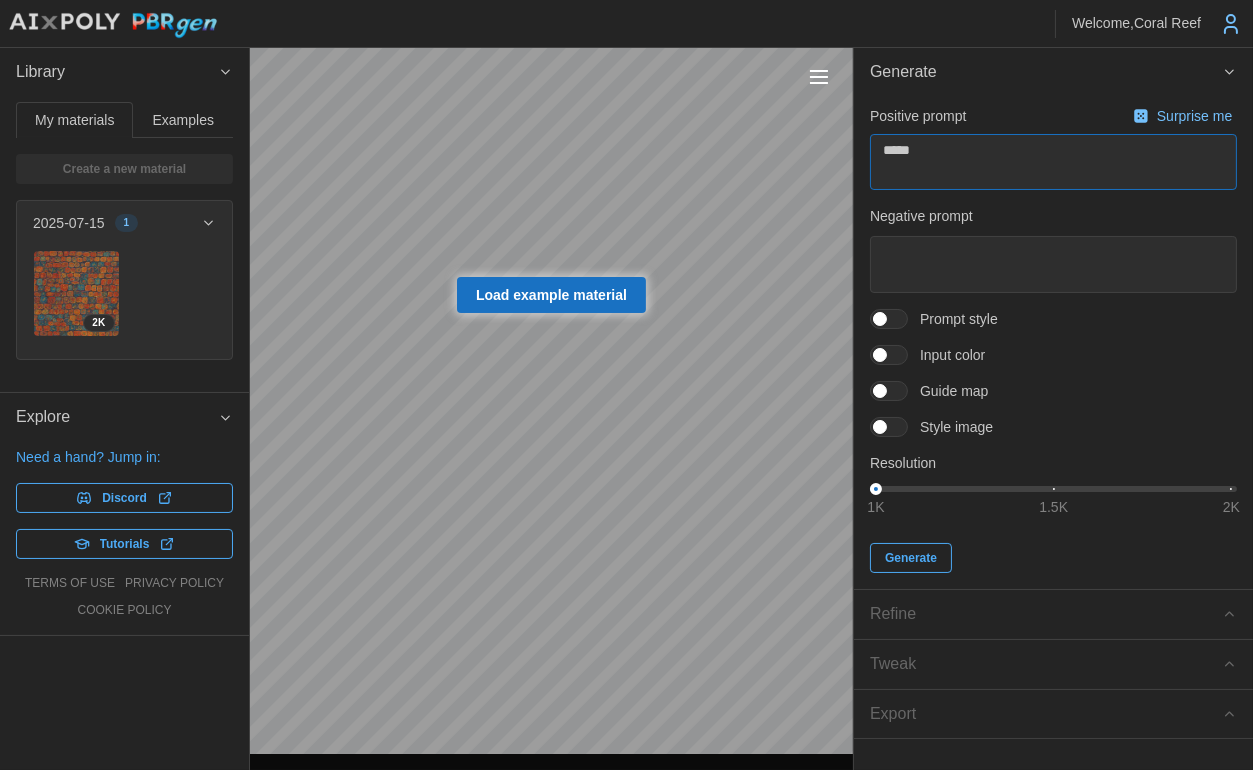 type on "*" 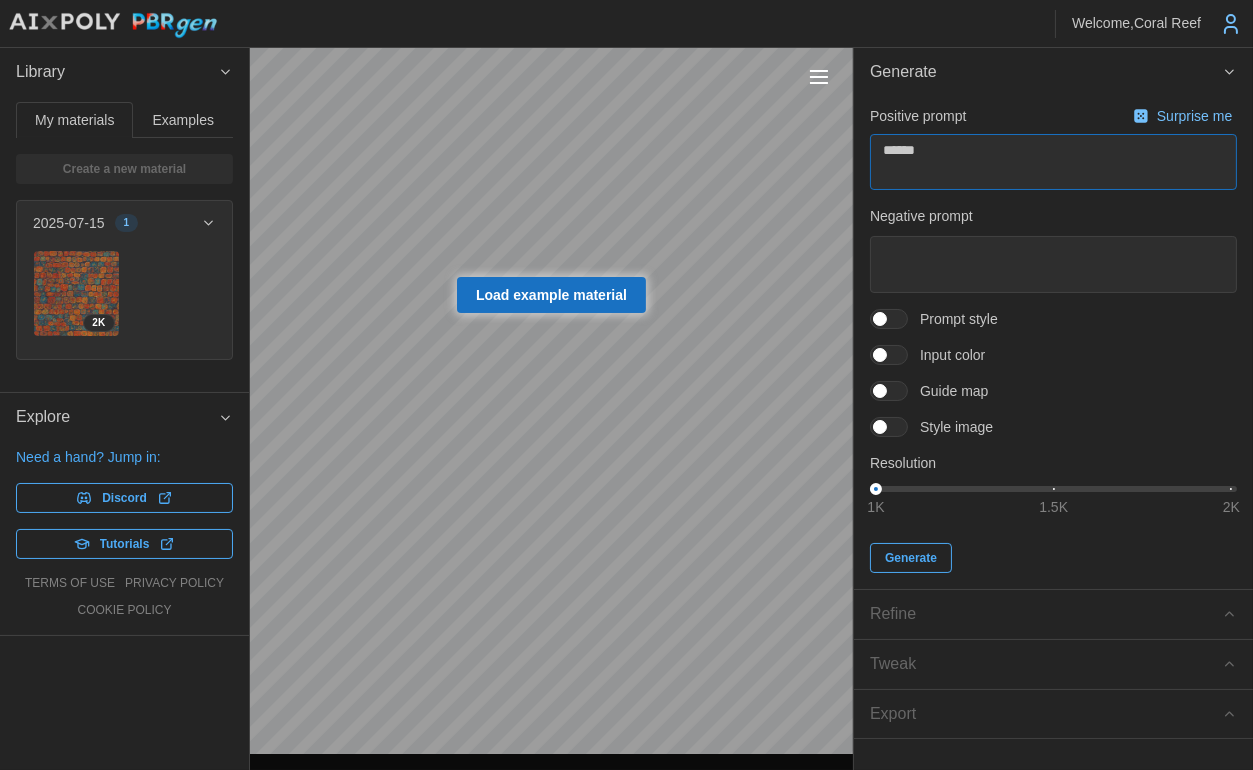 type on "*" 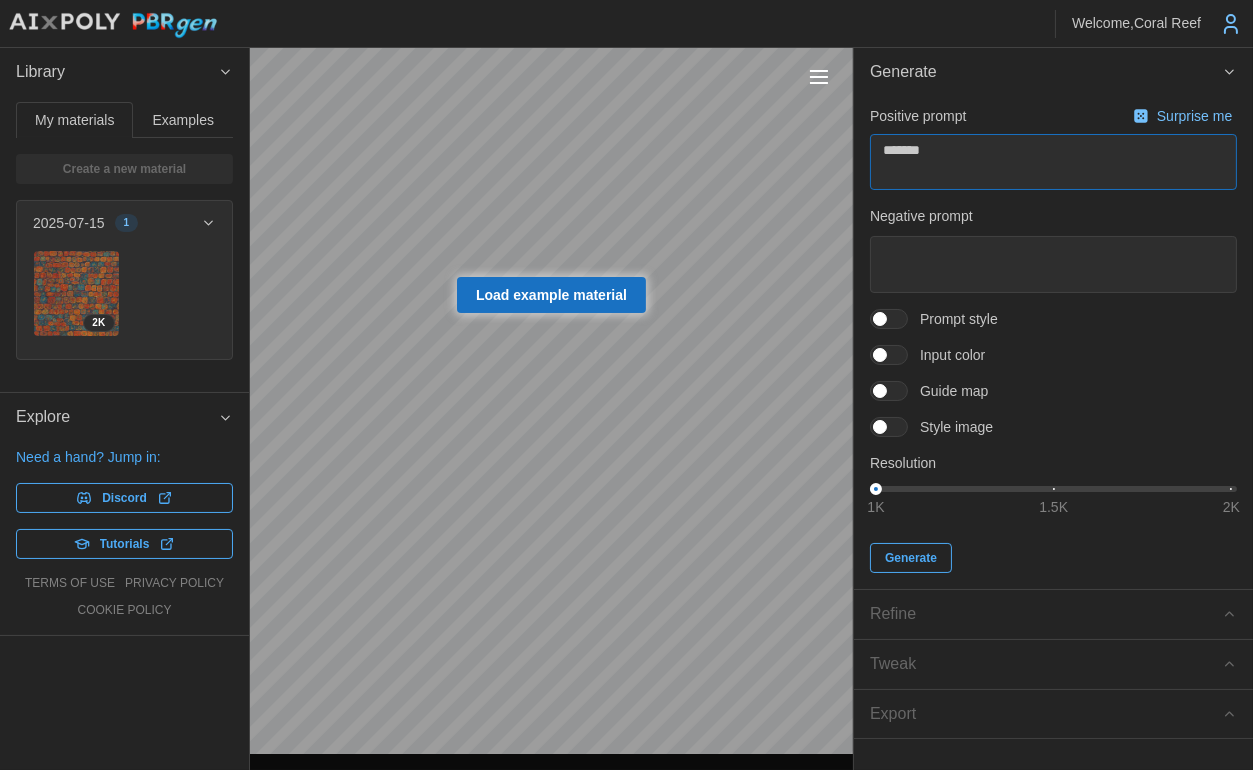 type on "*" 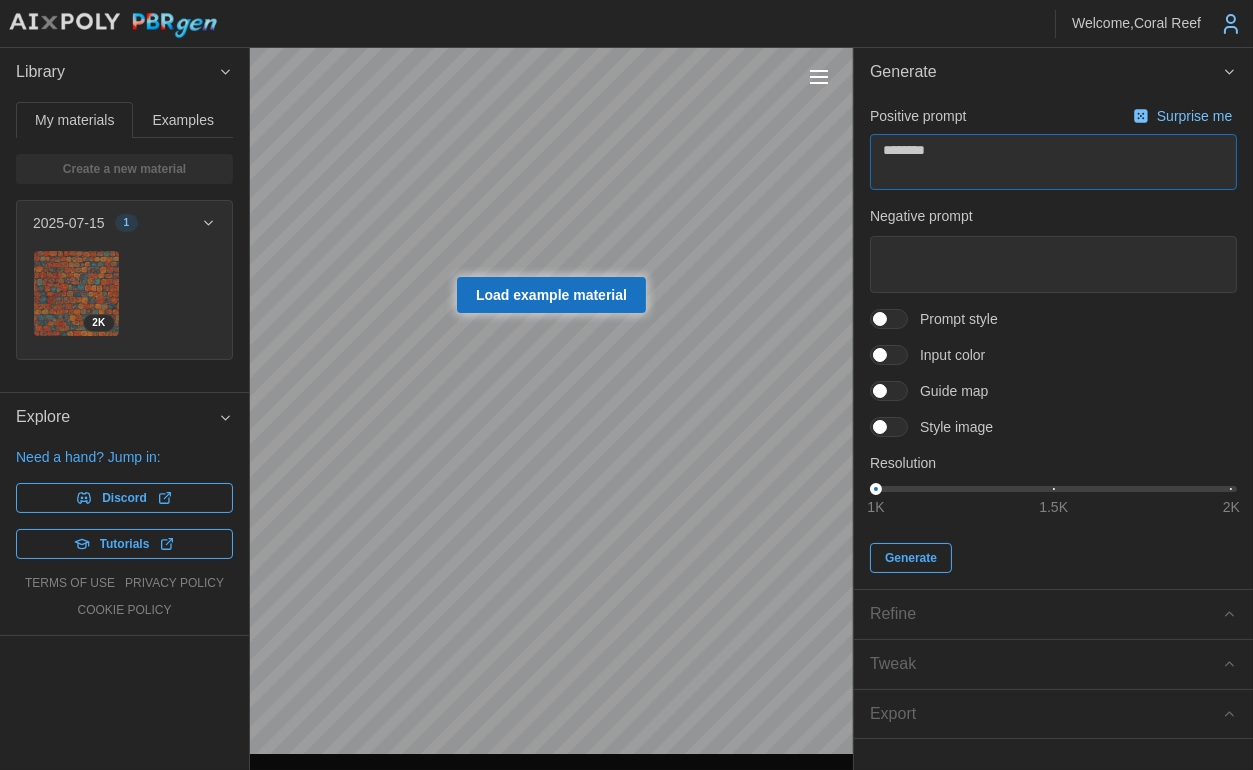 type on "*" 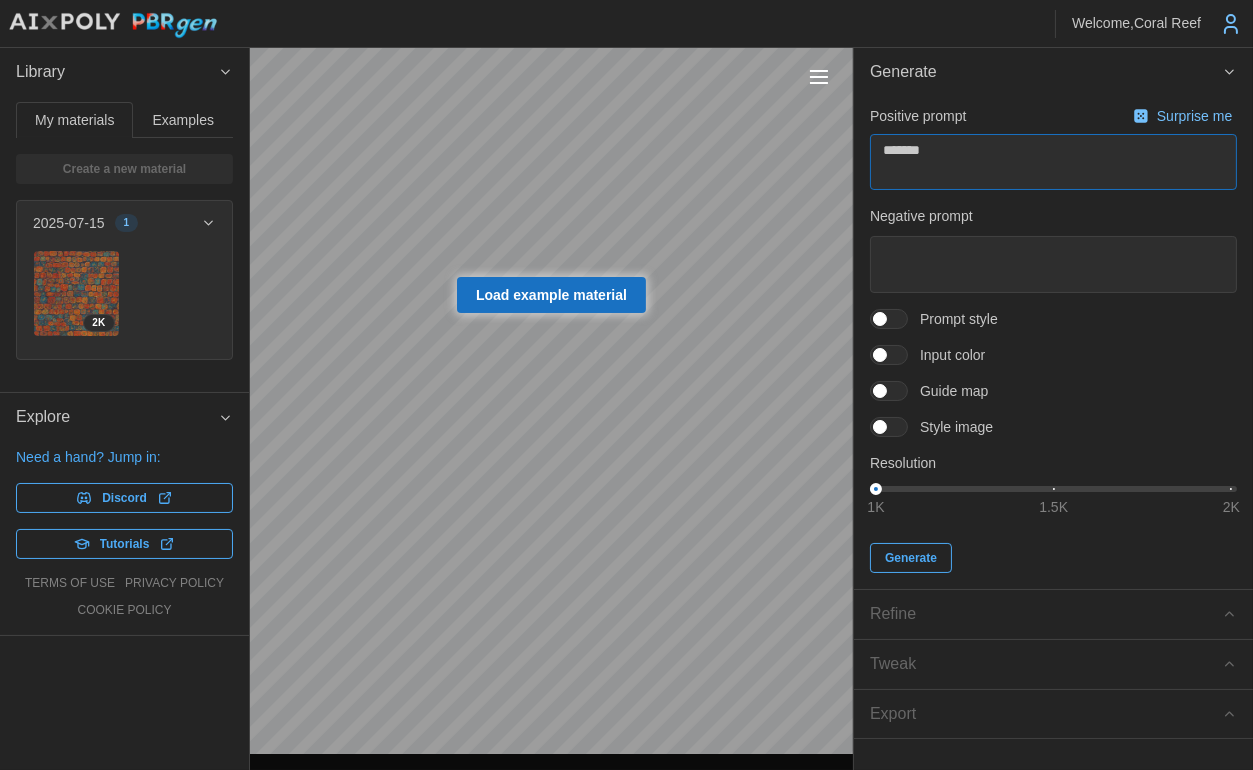 type on "*" 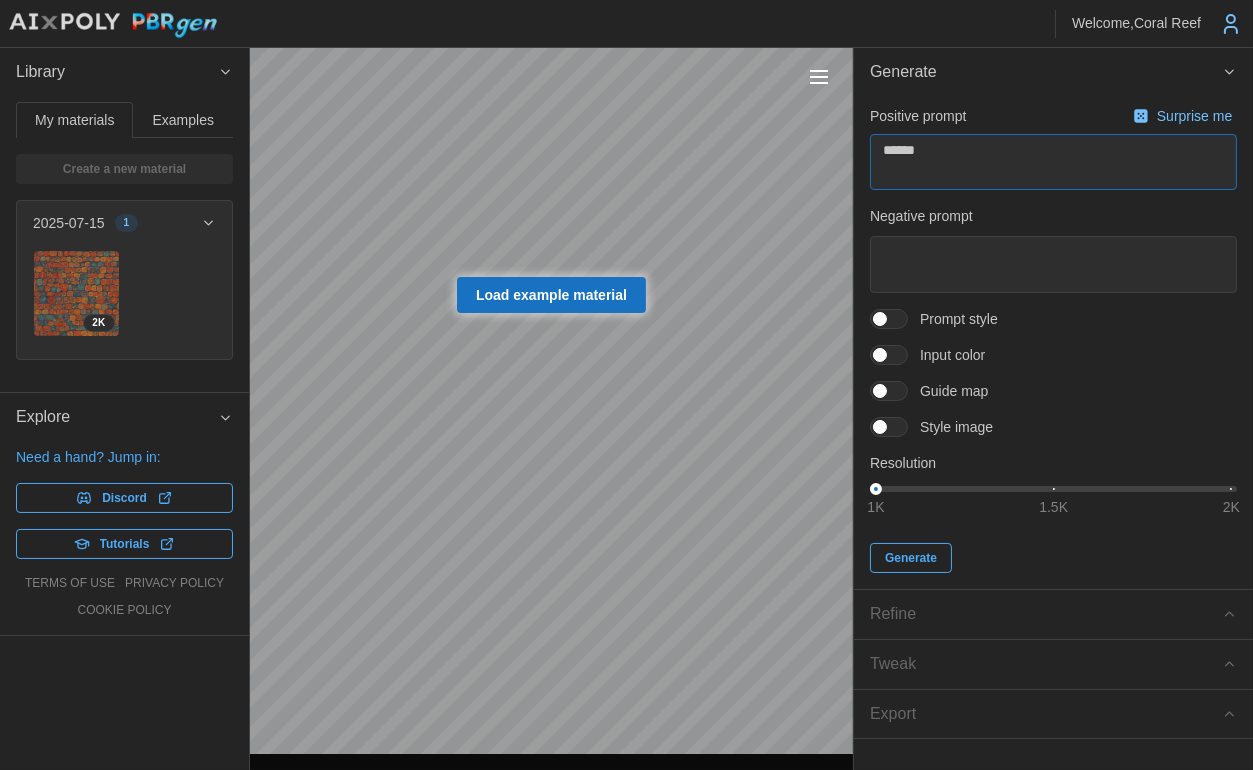 type on "*" 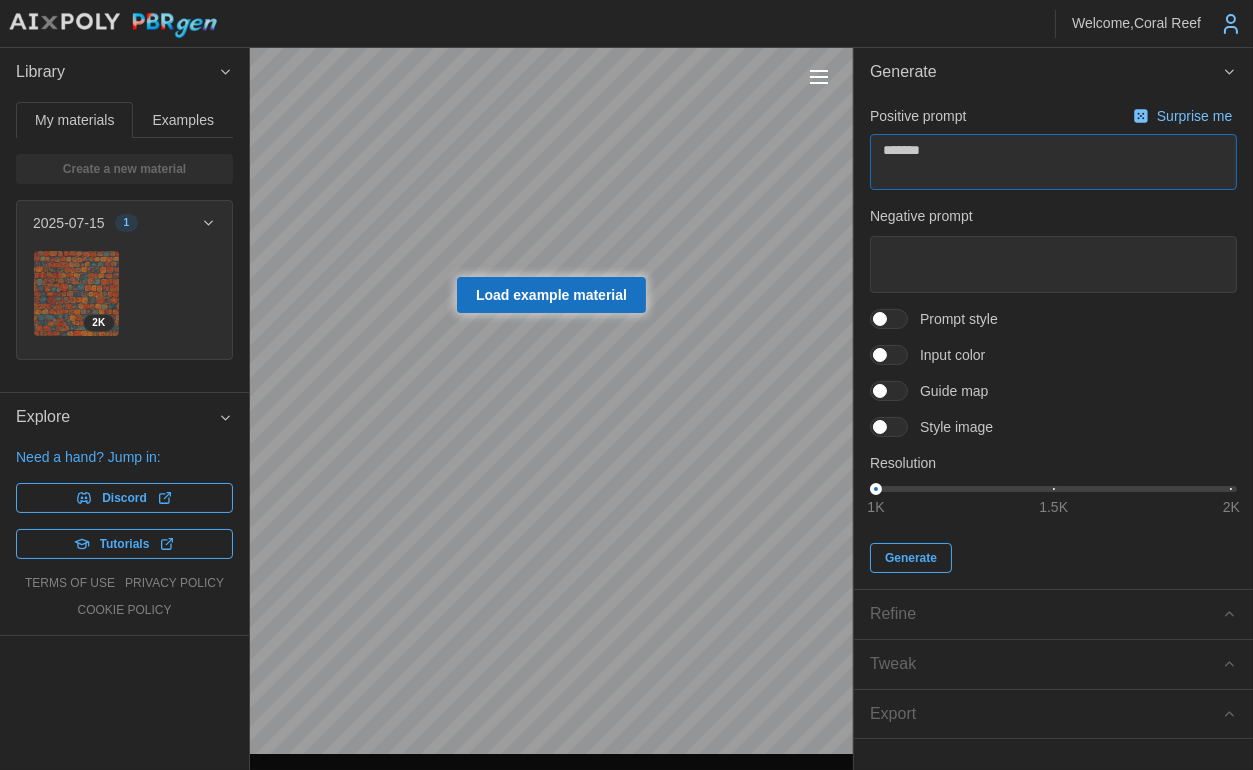 type on "*" 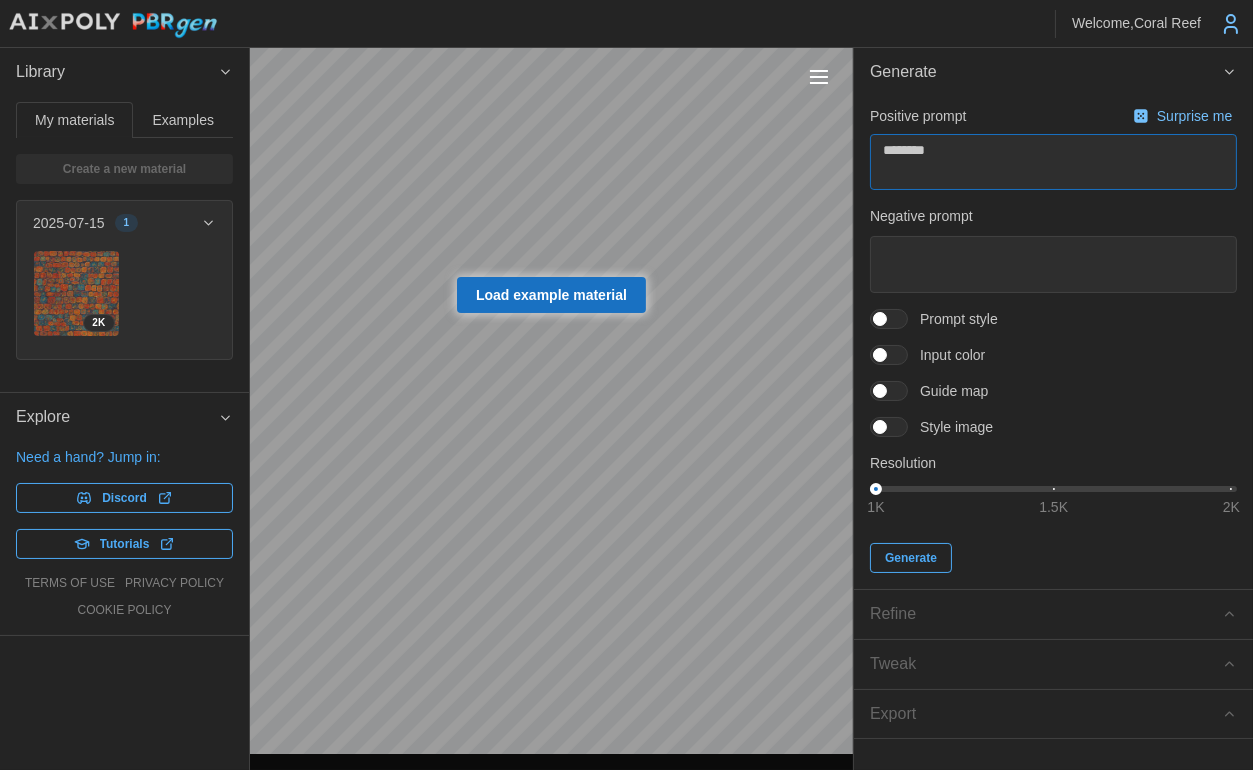 type on "*" 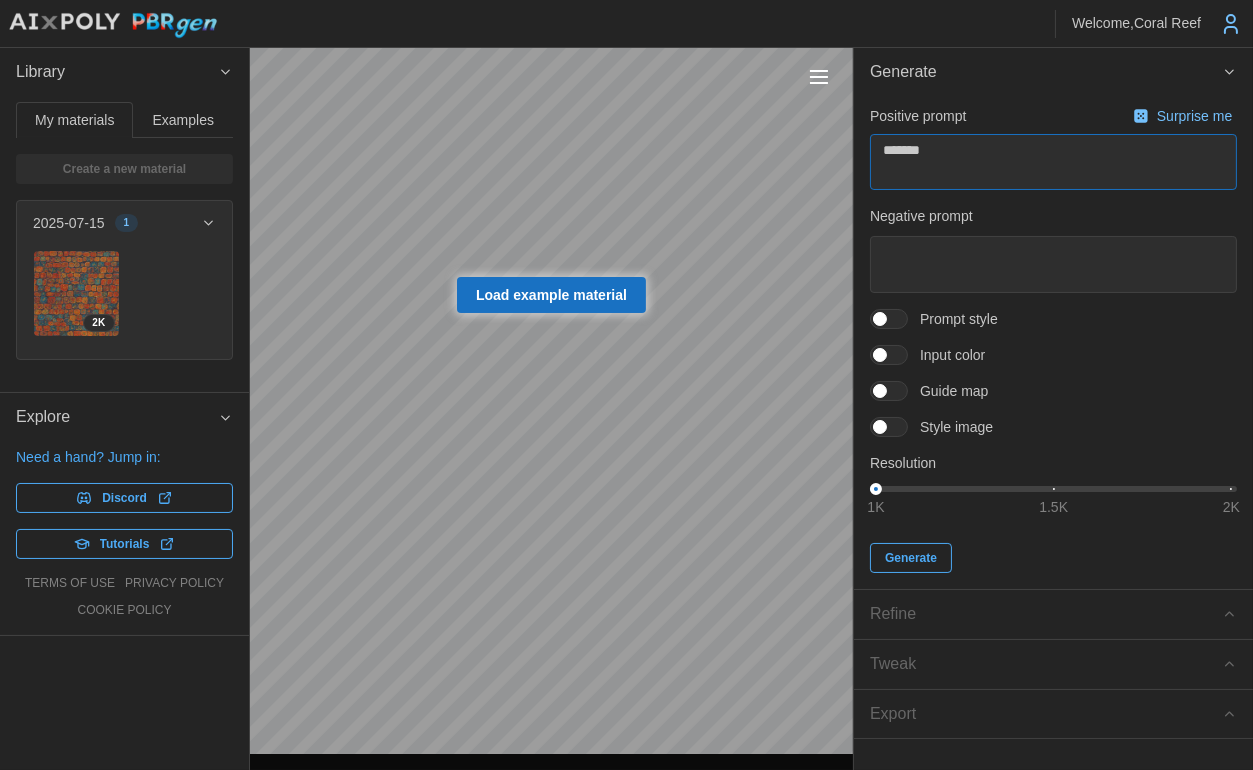 type on "*" 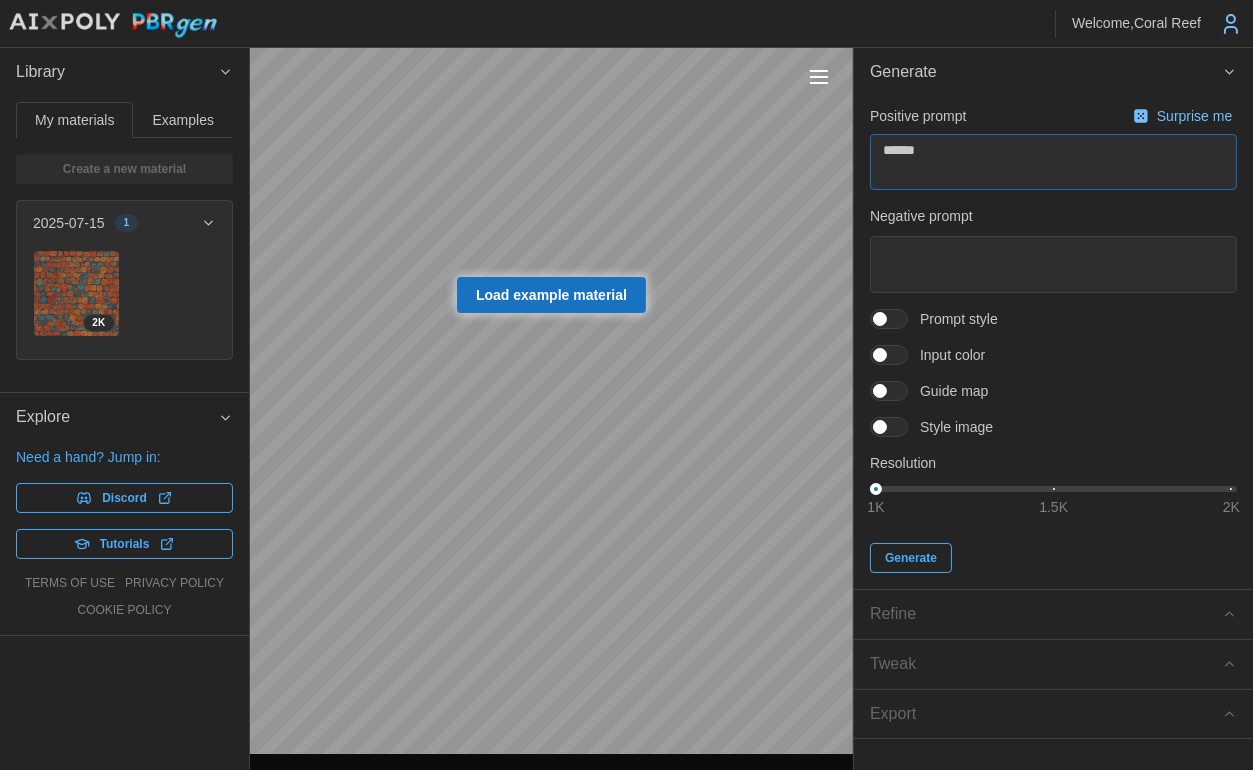 type on "*" 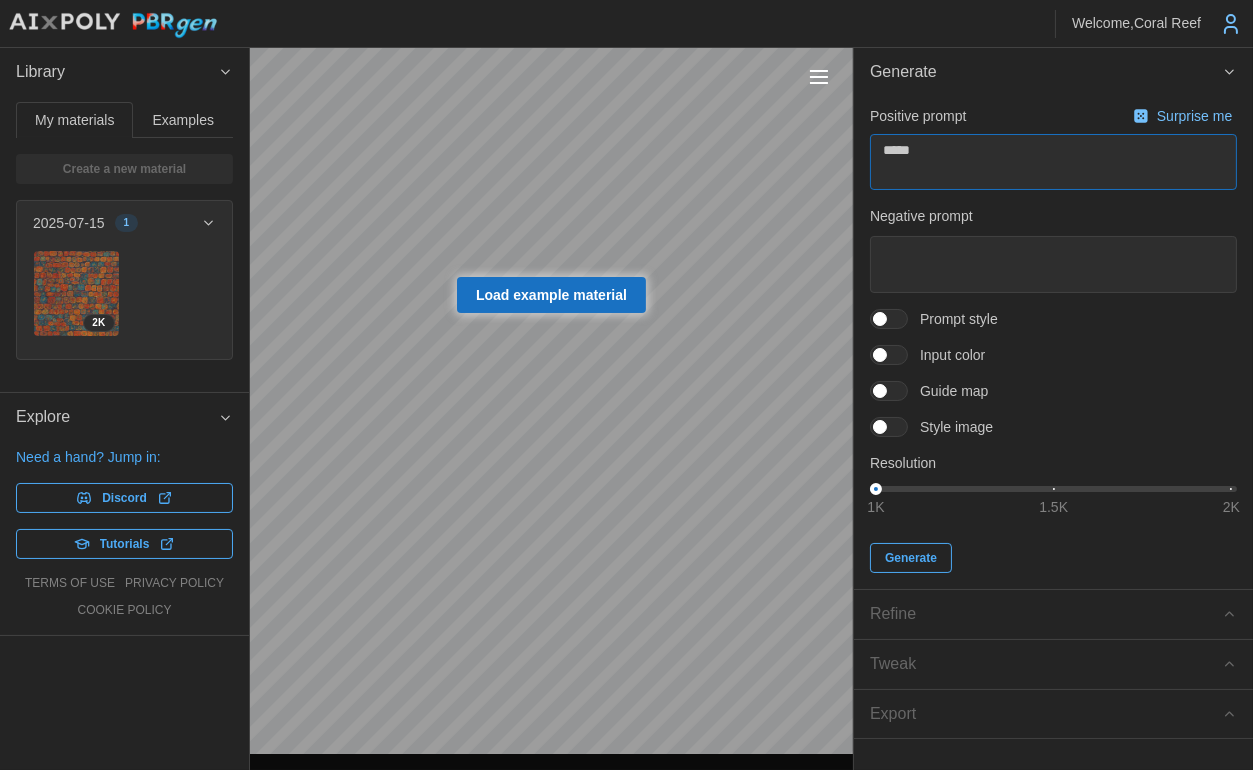 type on "*" 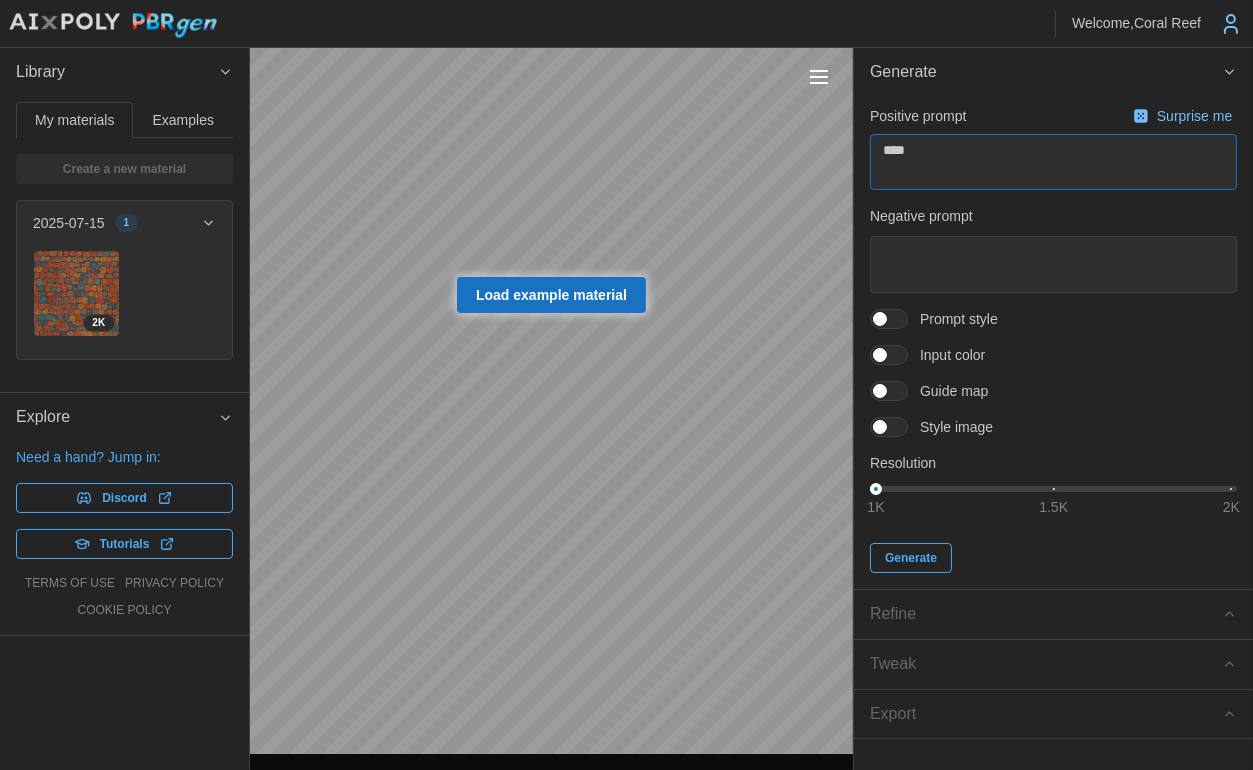 type on "*" 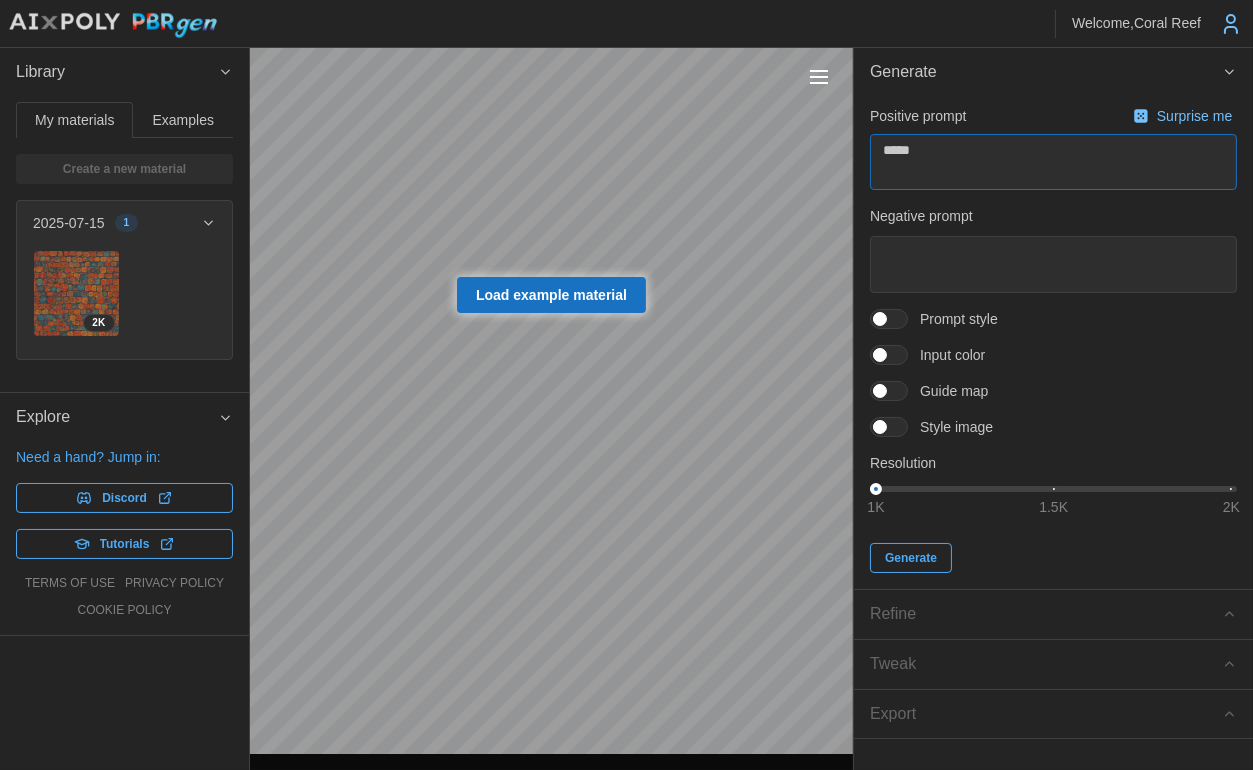 type on "*" 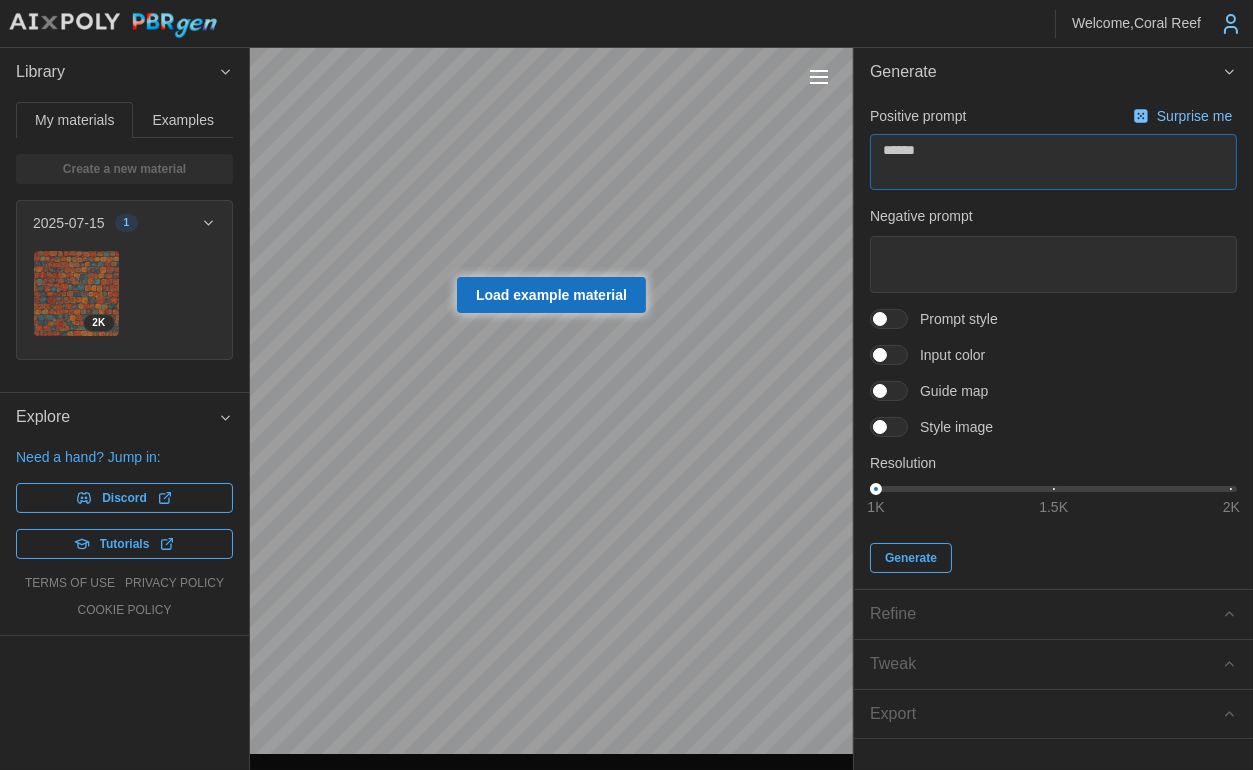 type on "*" 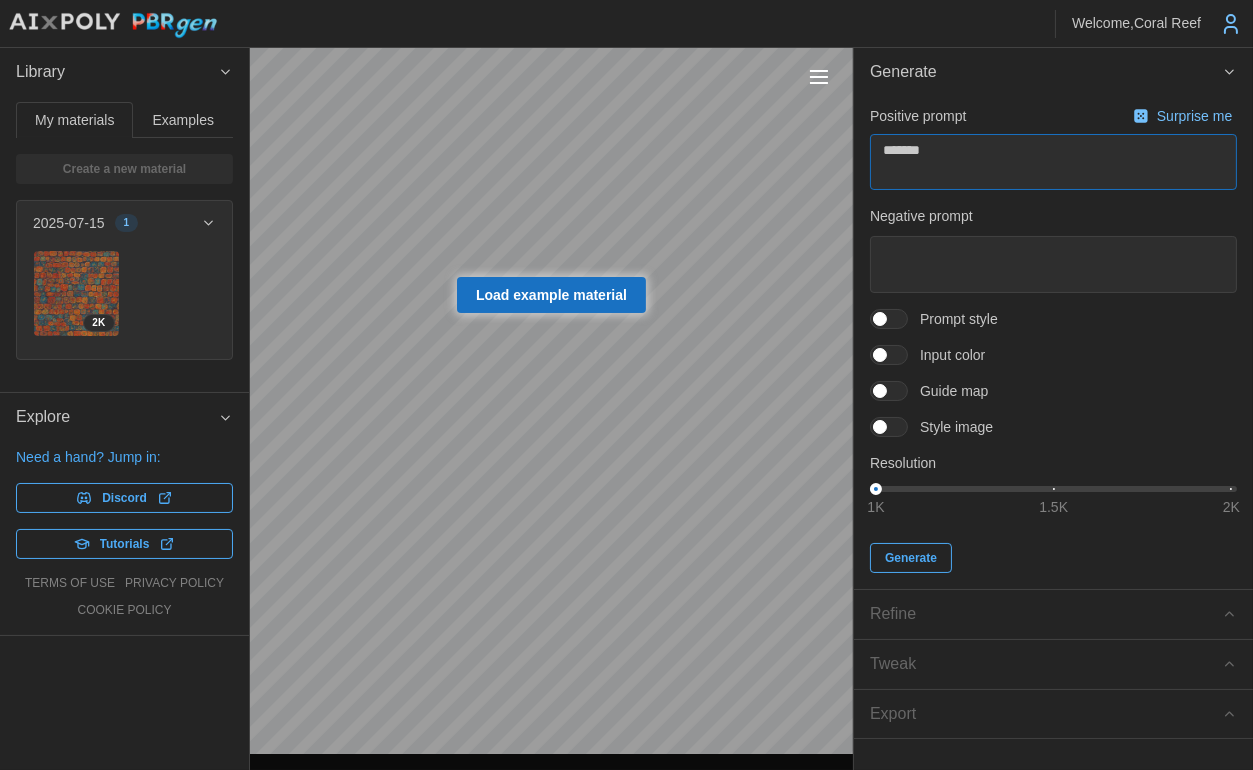 type on "*" 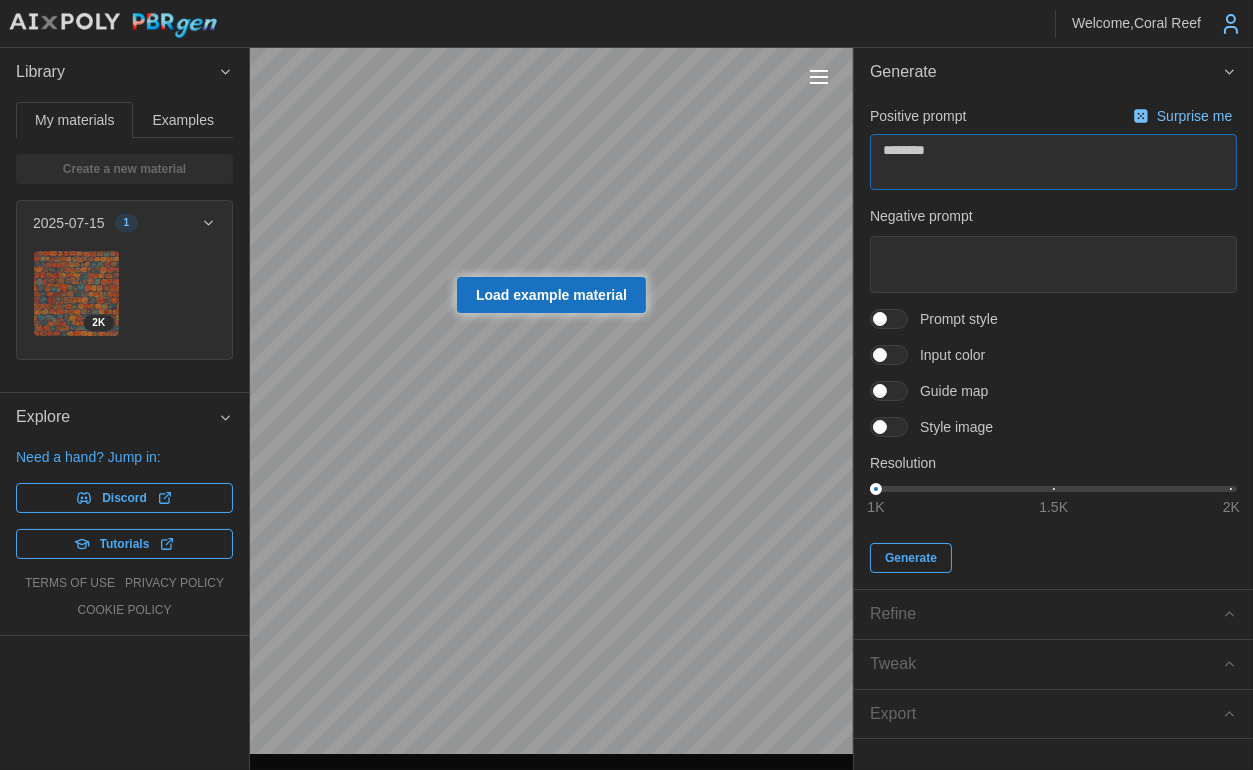 type on "*" 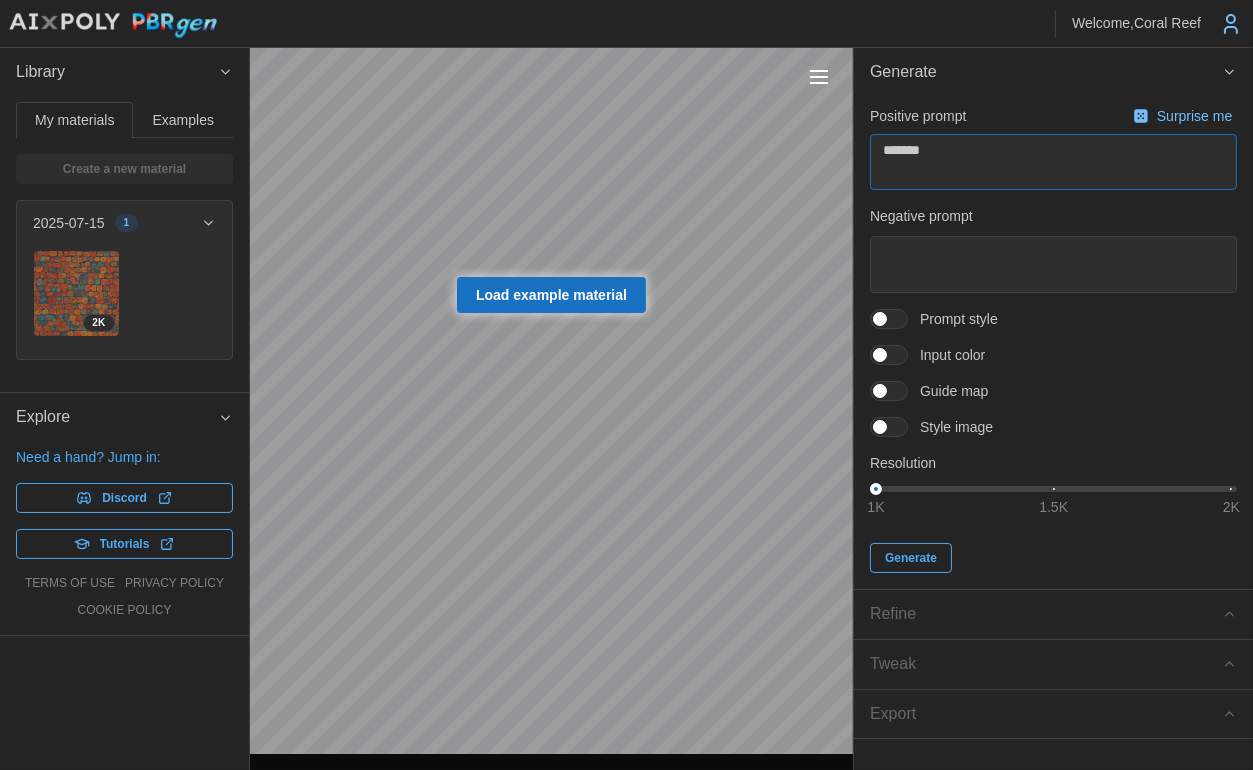 type on "*" 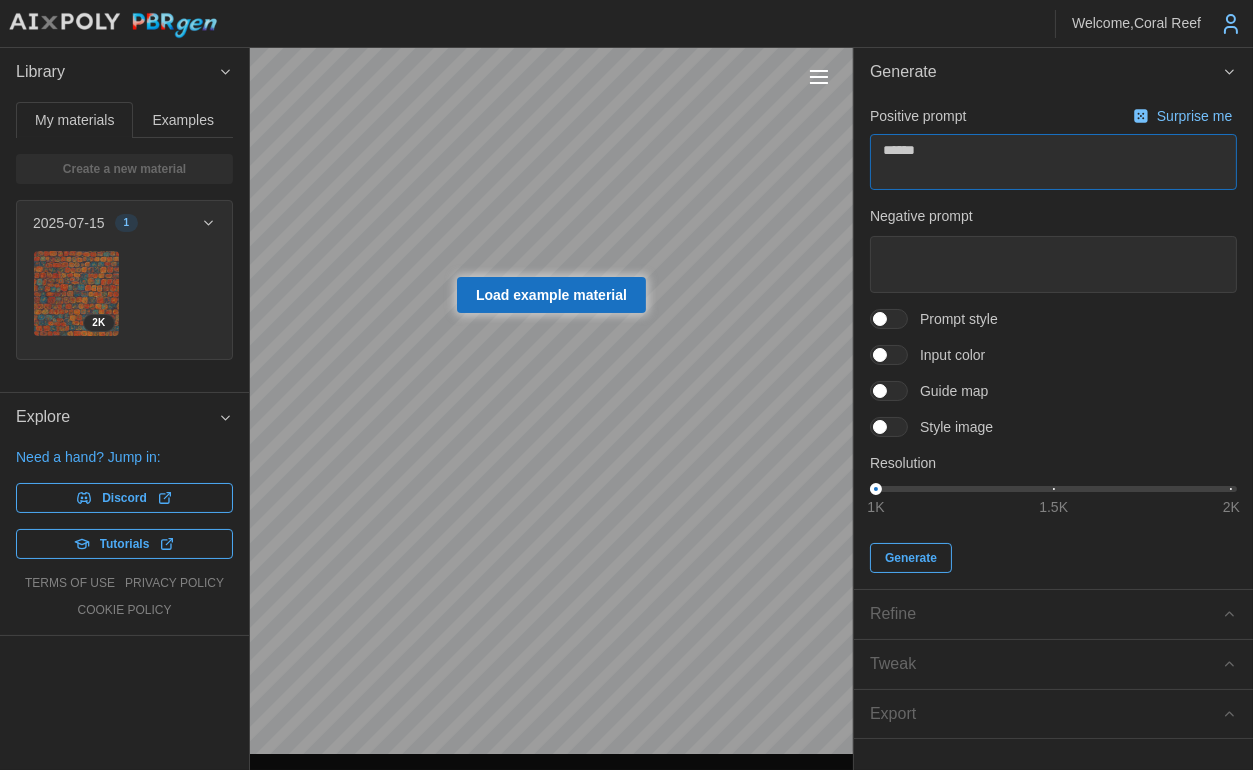 type on "*" 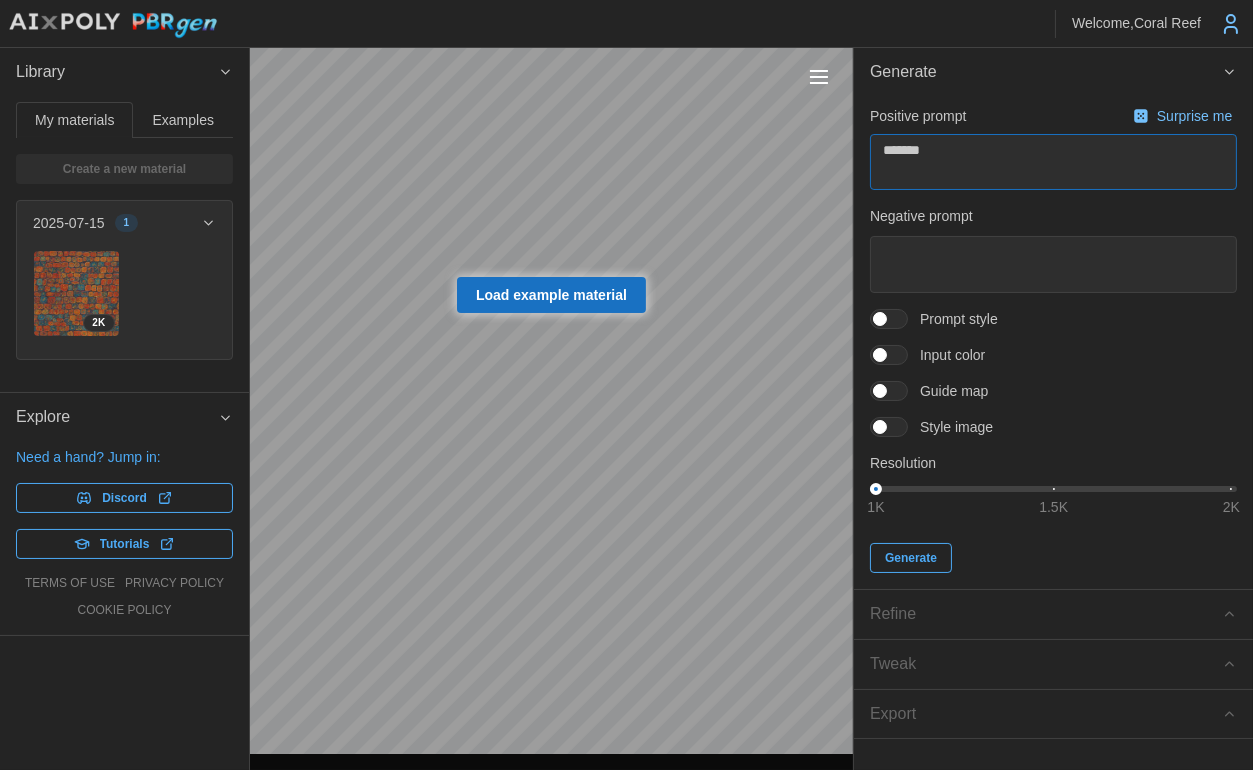 type on "*" 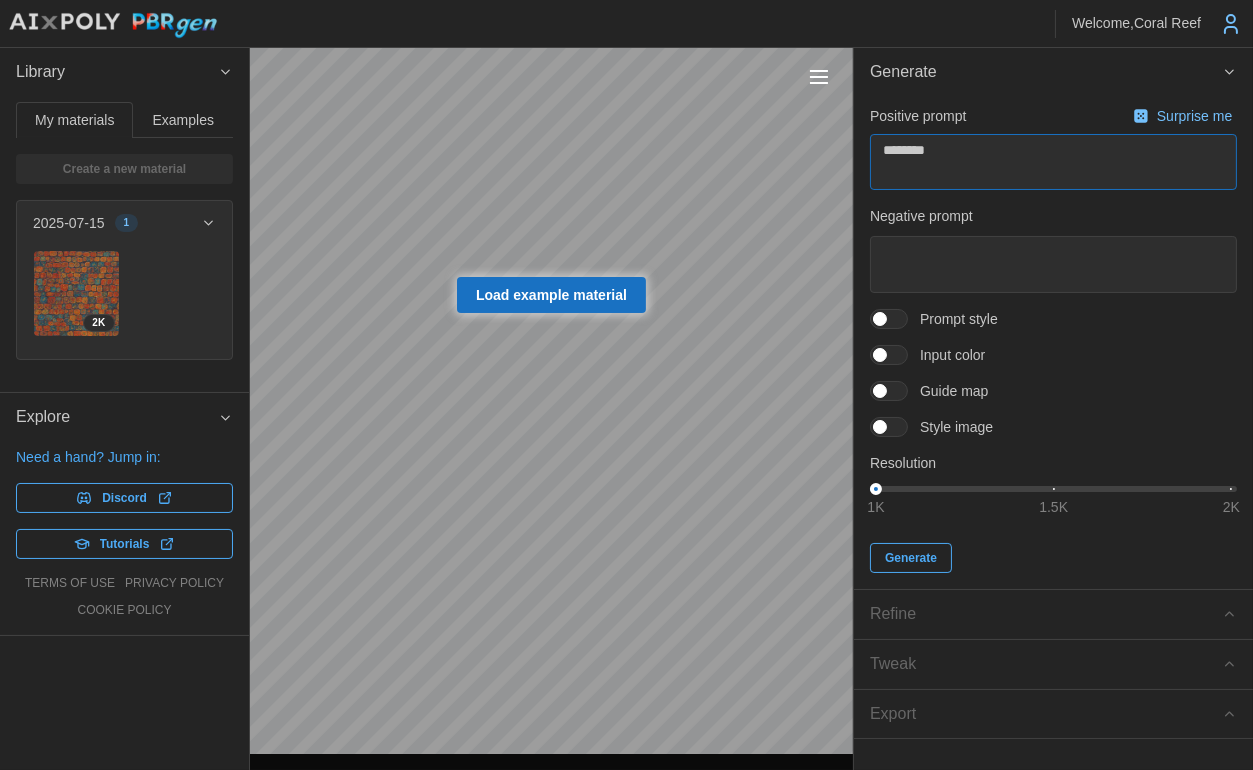 type on "*" 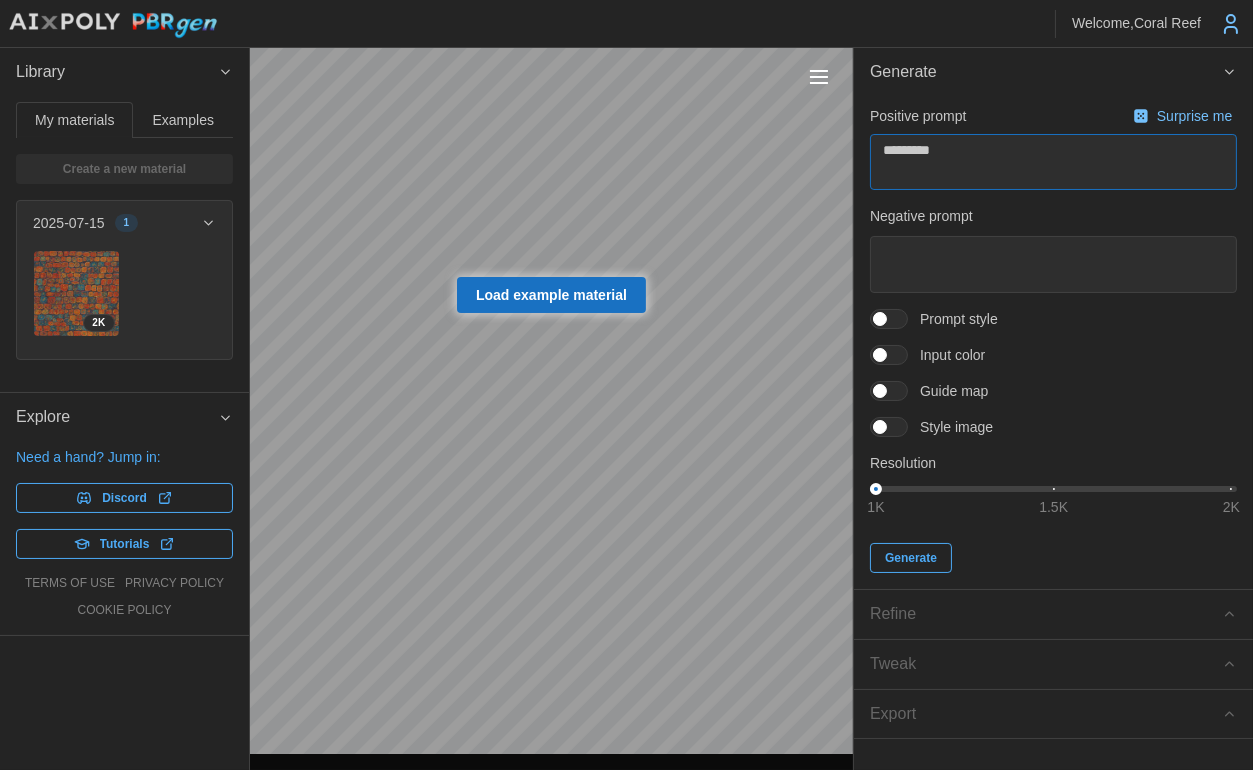 type on "*" 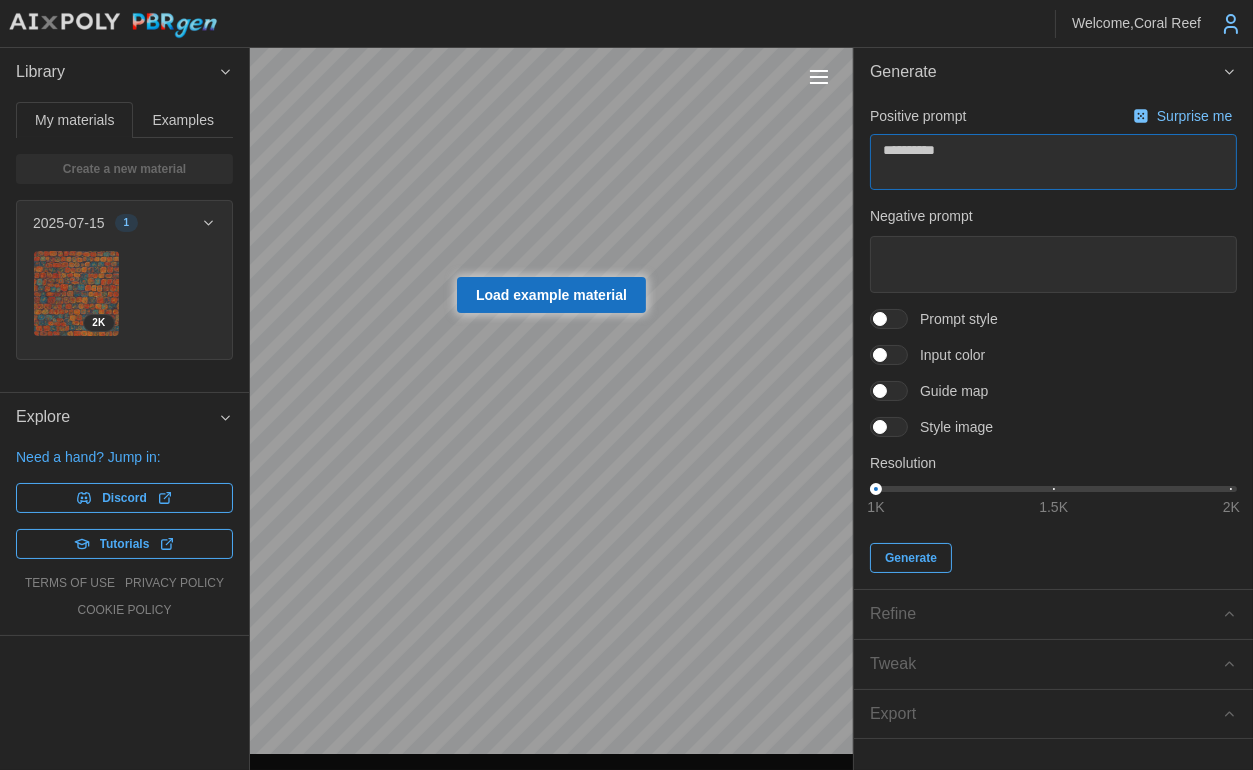 type on "*" 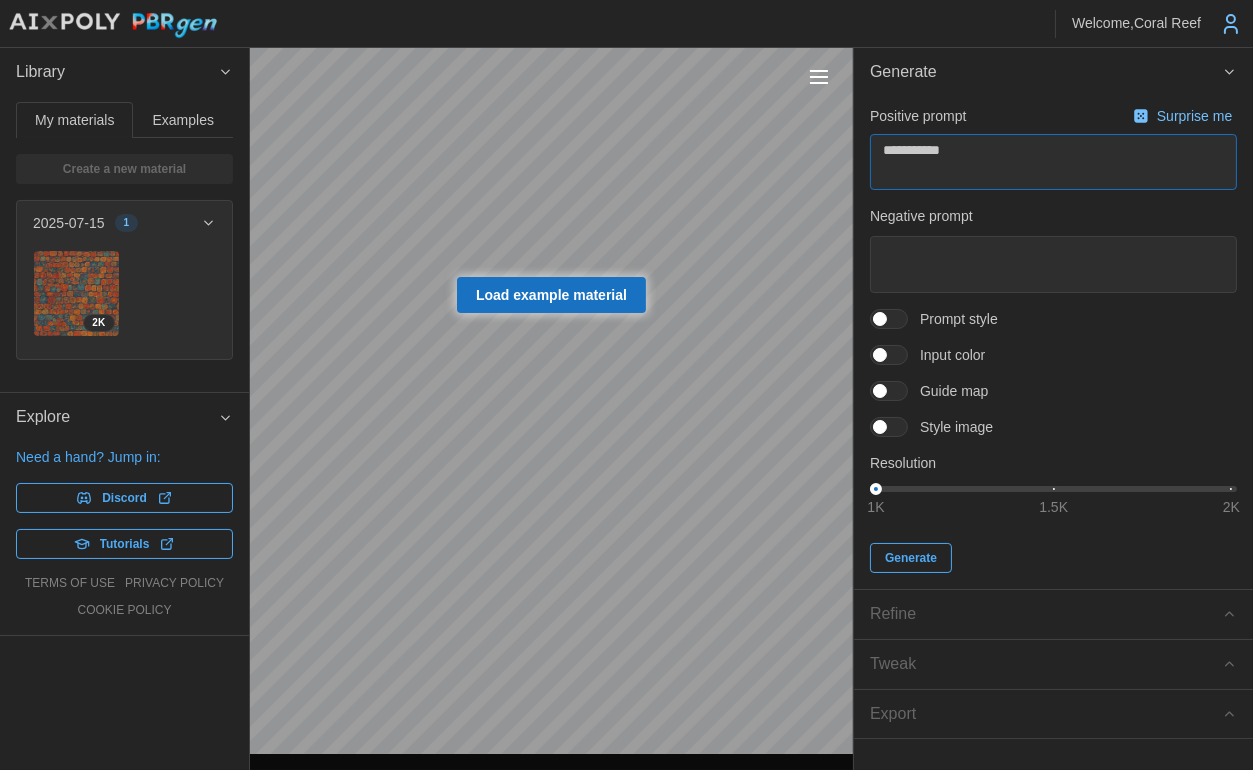 type on "*" 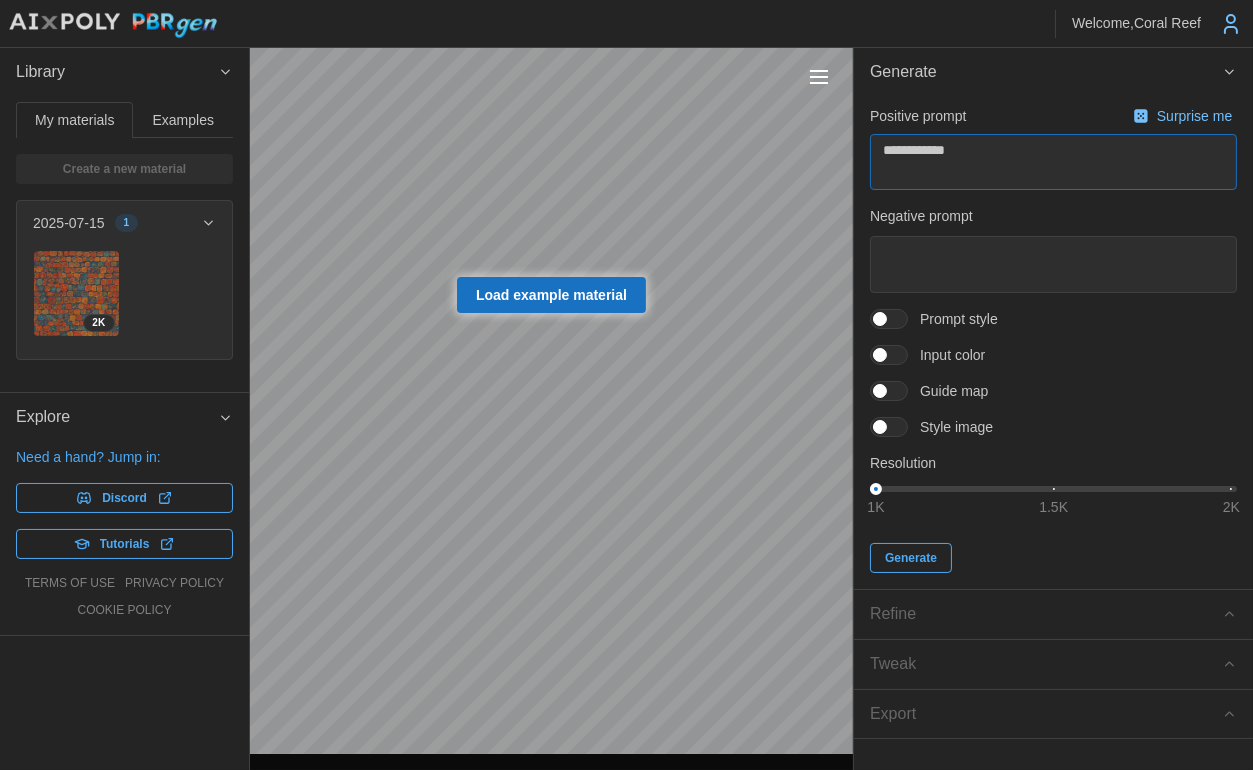 type on "**********" 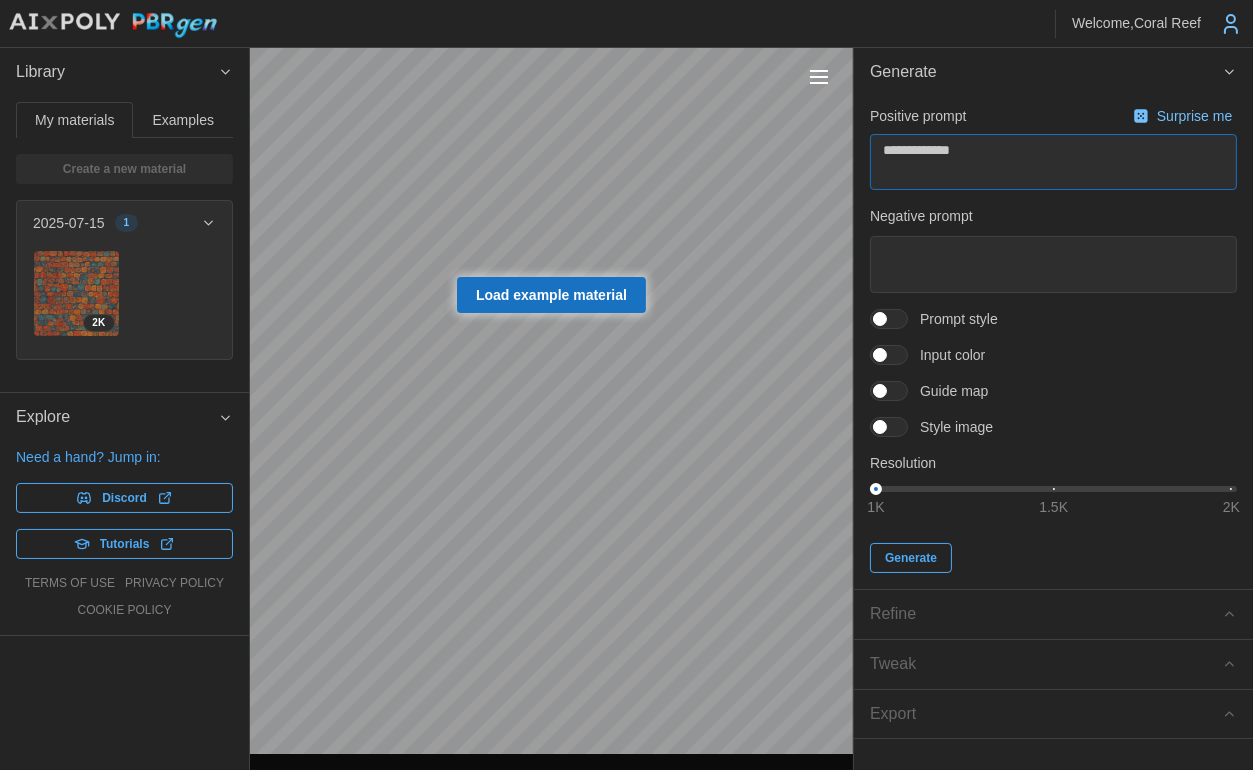 type on "*" 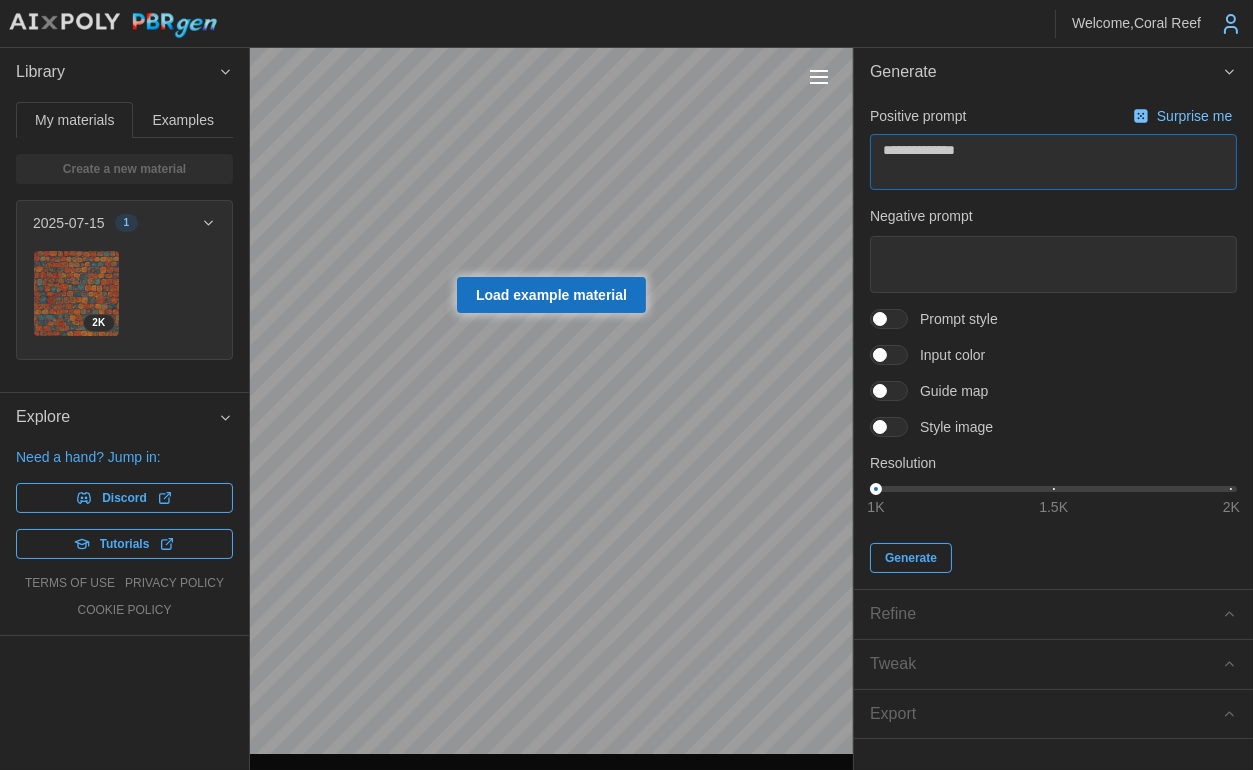 type on "*" 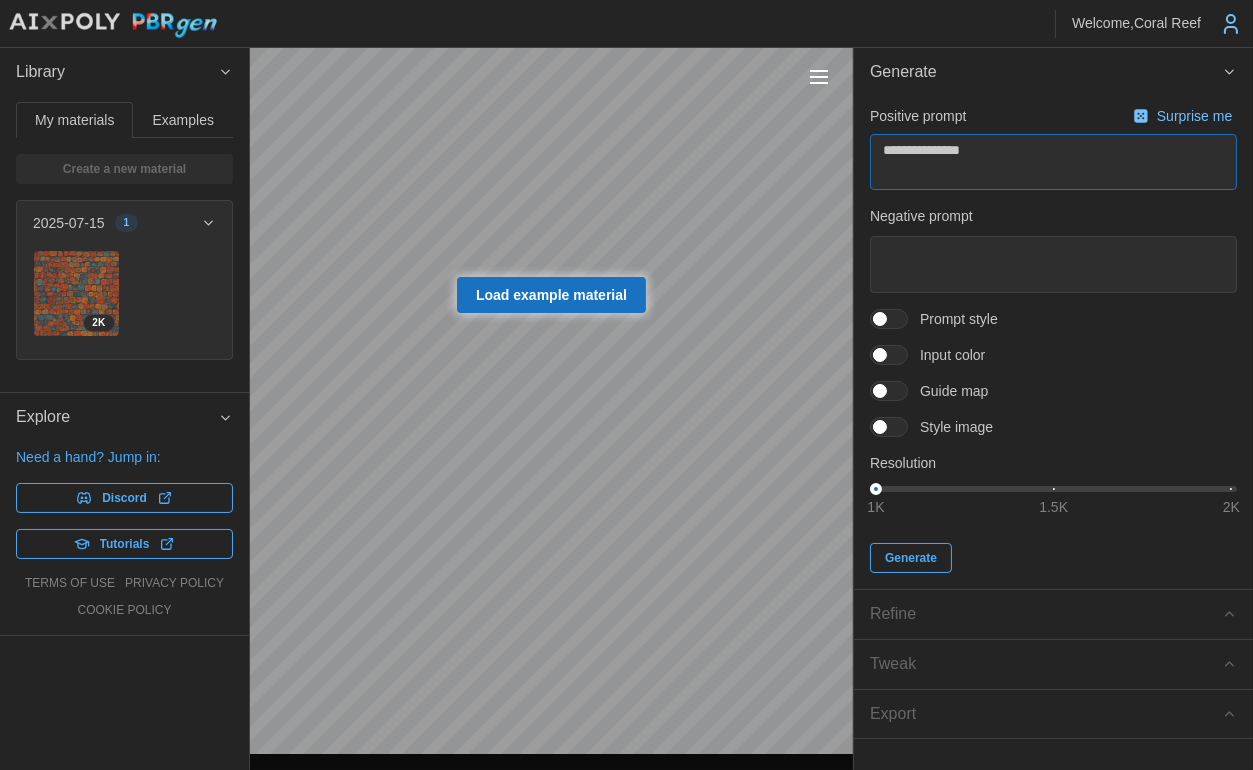 type on "*" 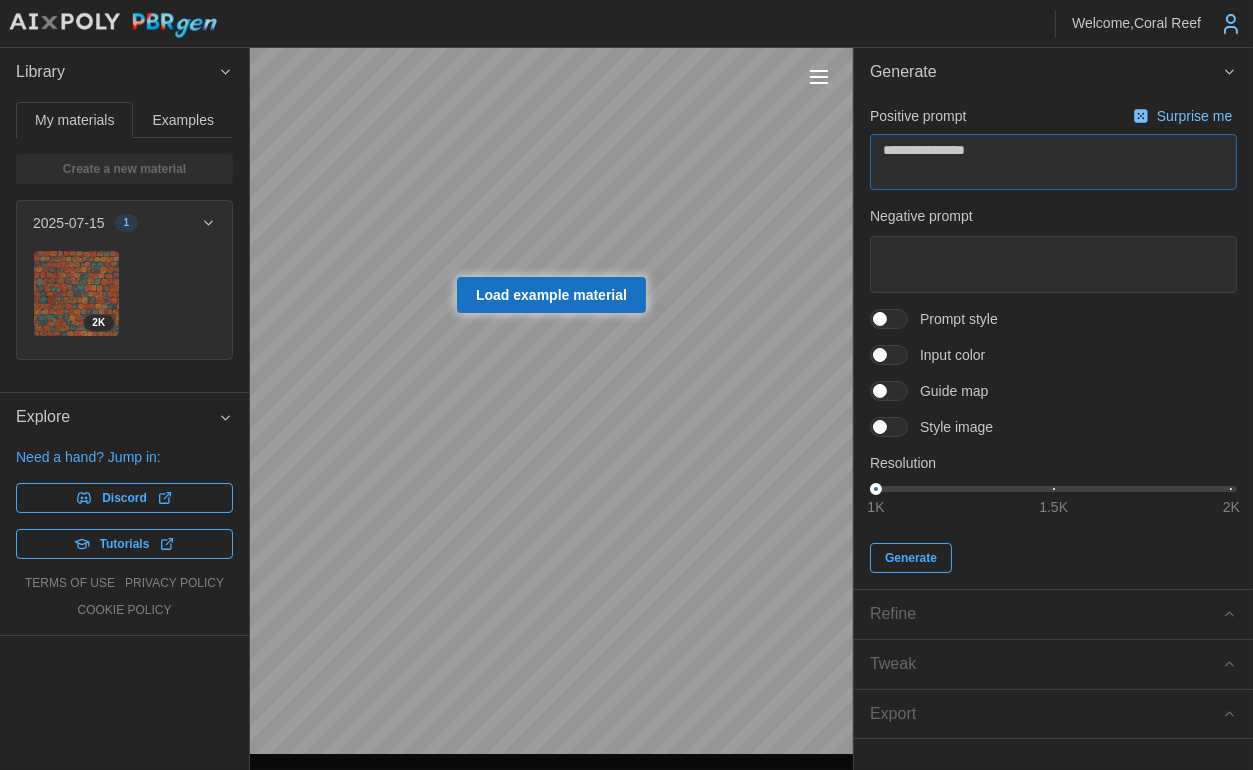 type on "*" 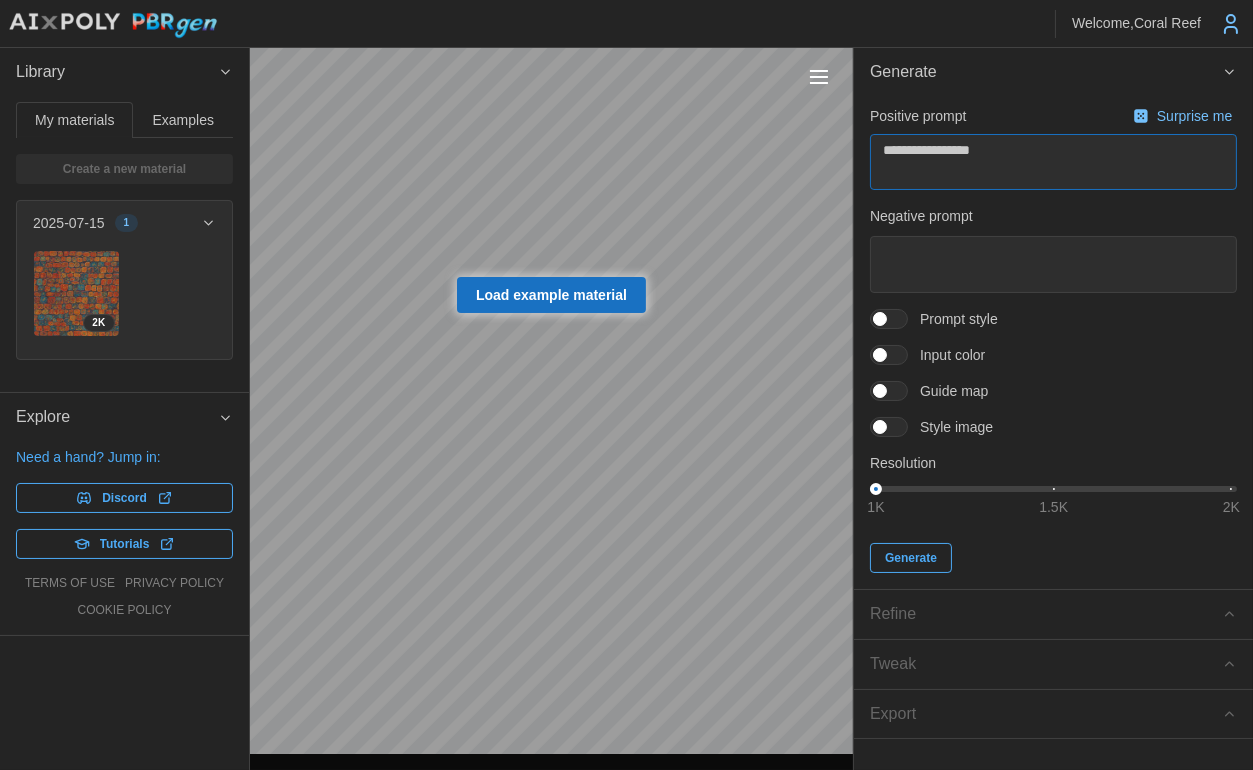 type on "*" 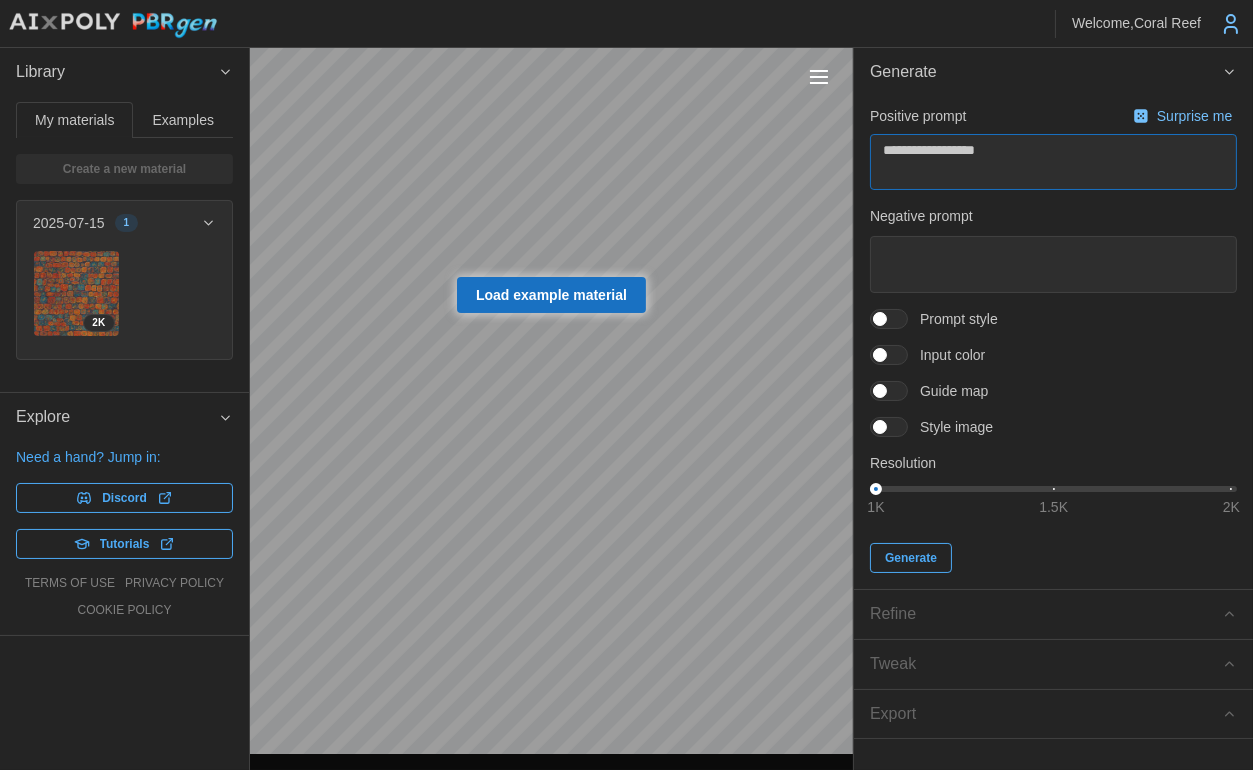 type on "*" 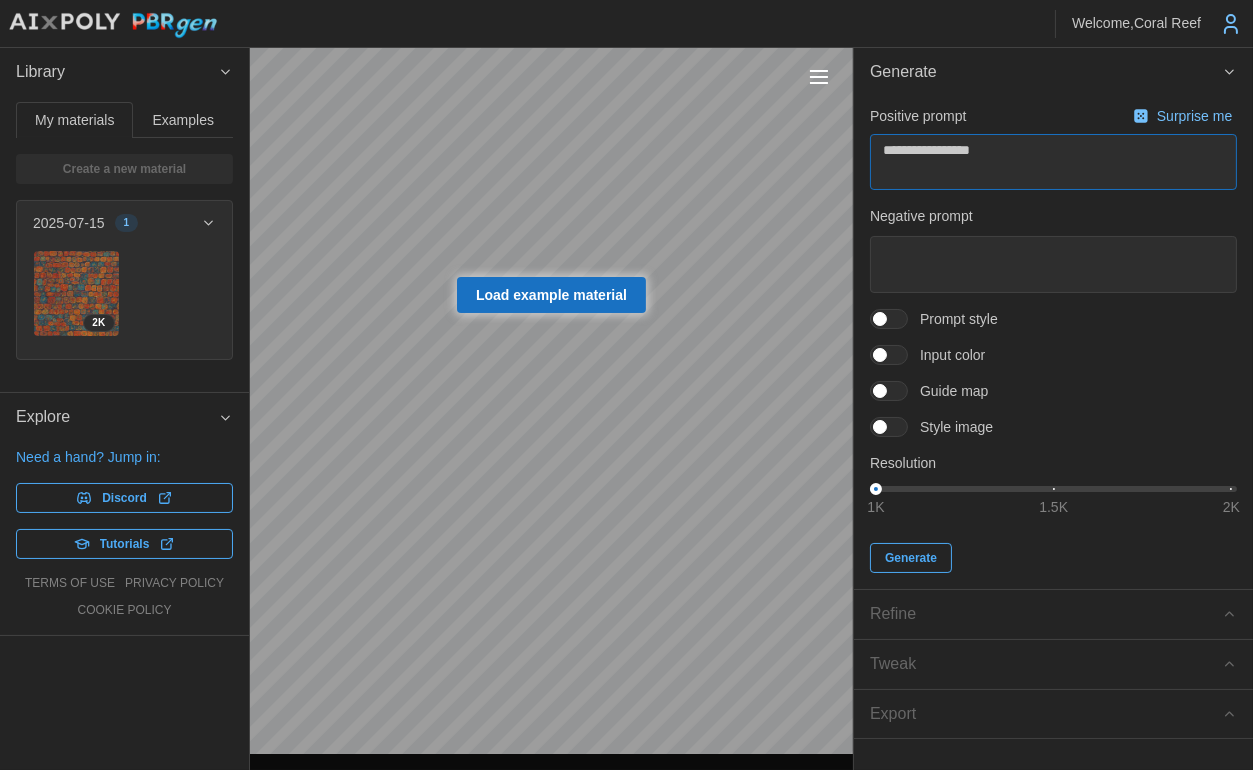 type on "*" 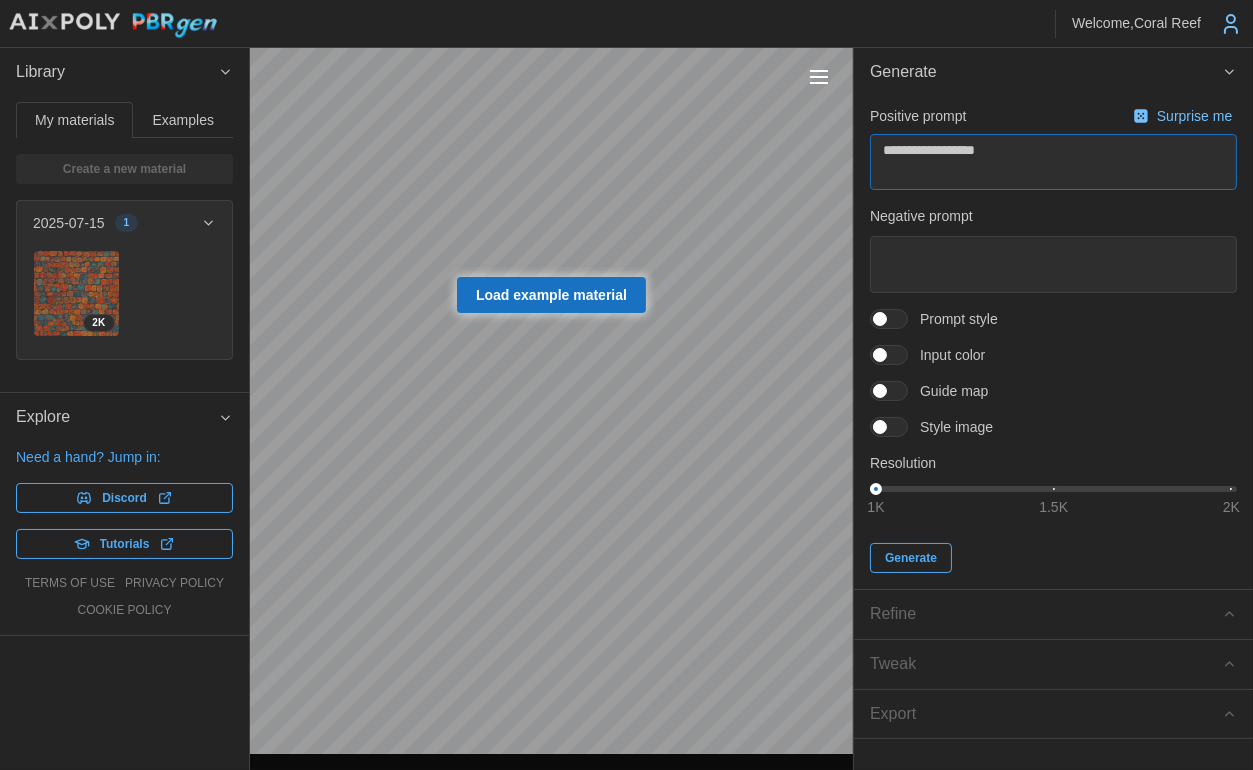 click on "**********" at bounding box center (1053, 162) 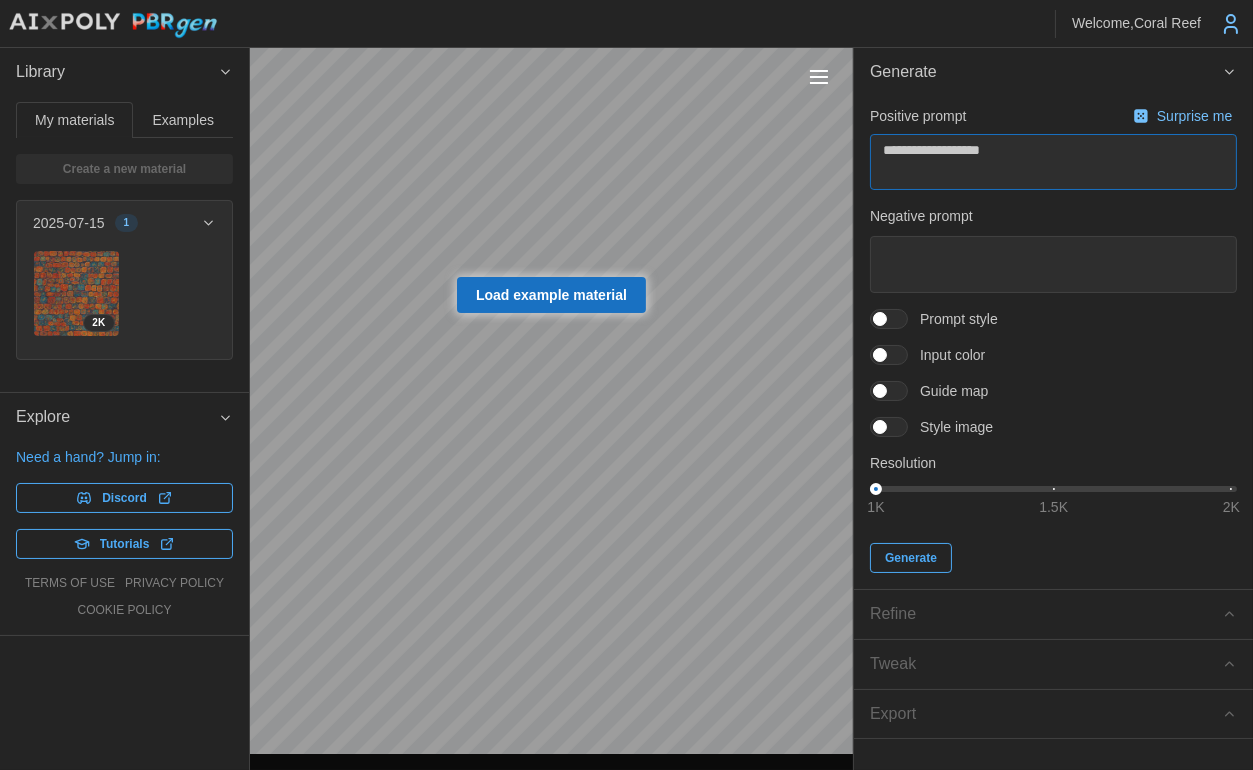 click on "**********" at bounding box center [1053, 162] 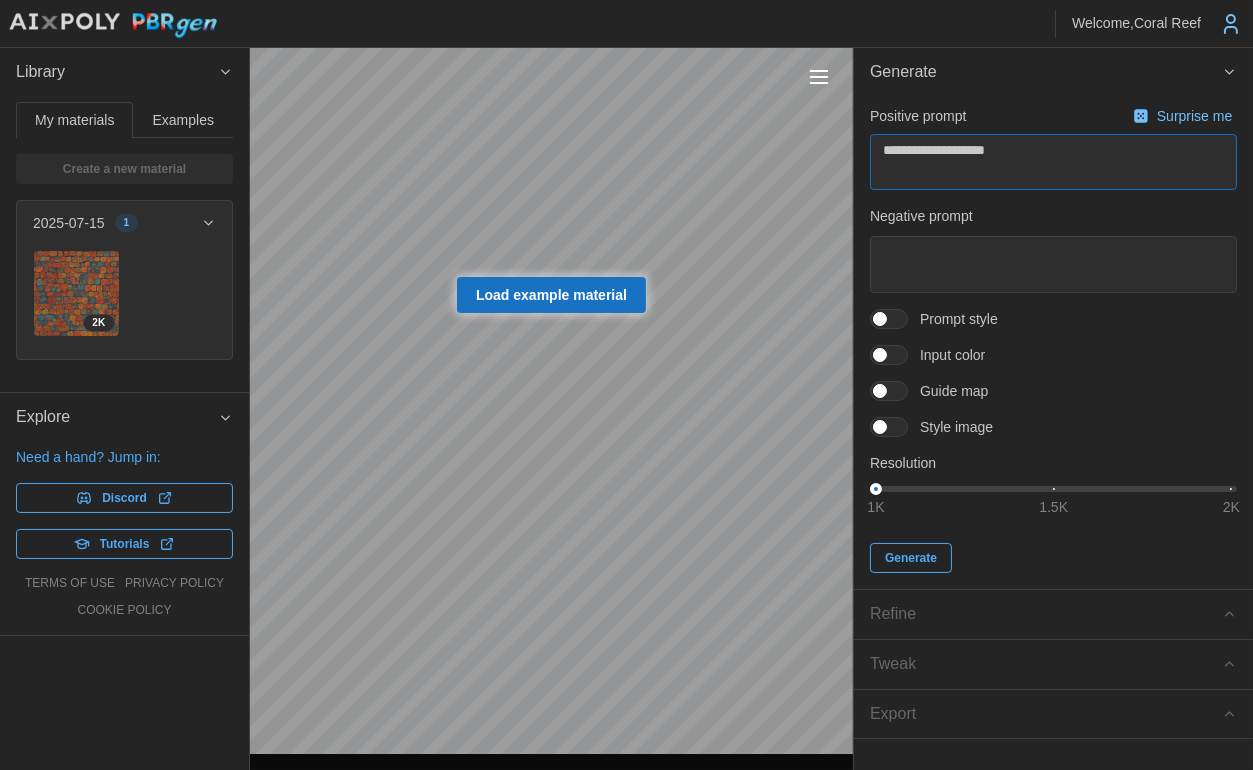 type on "*" 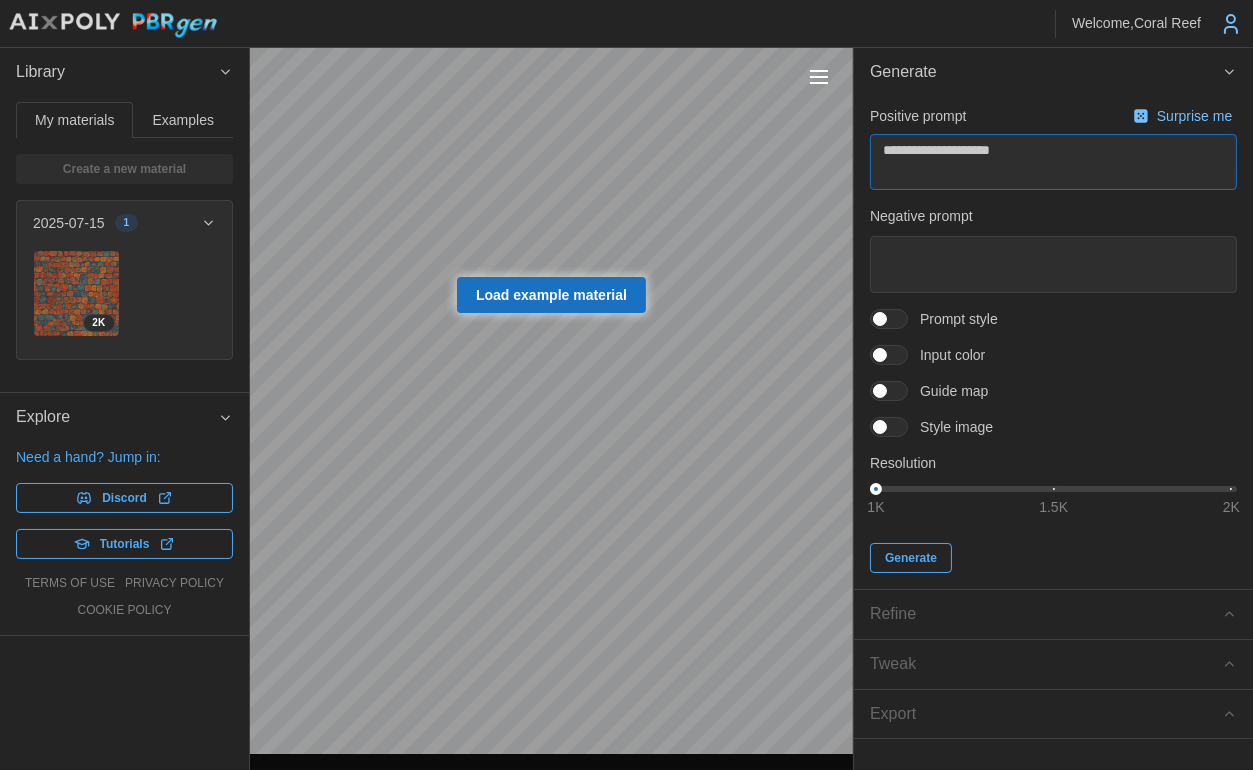 type on "*" 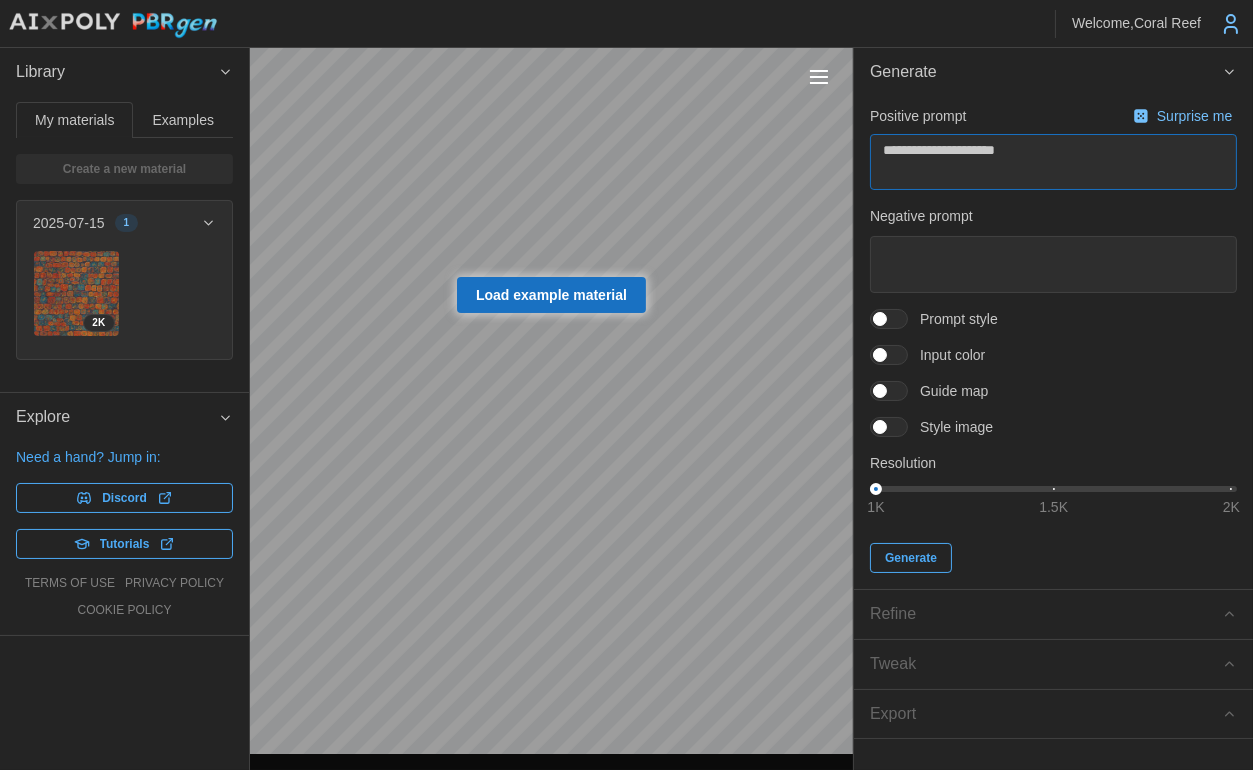 type on "*" 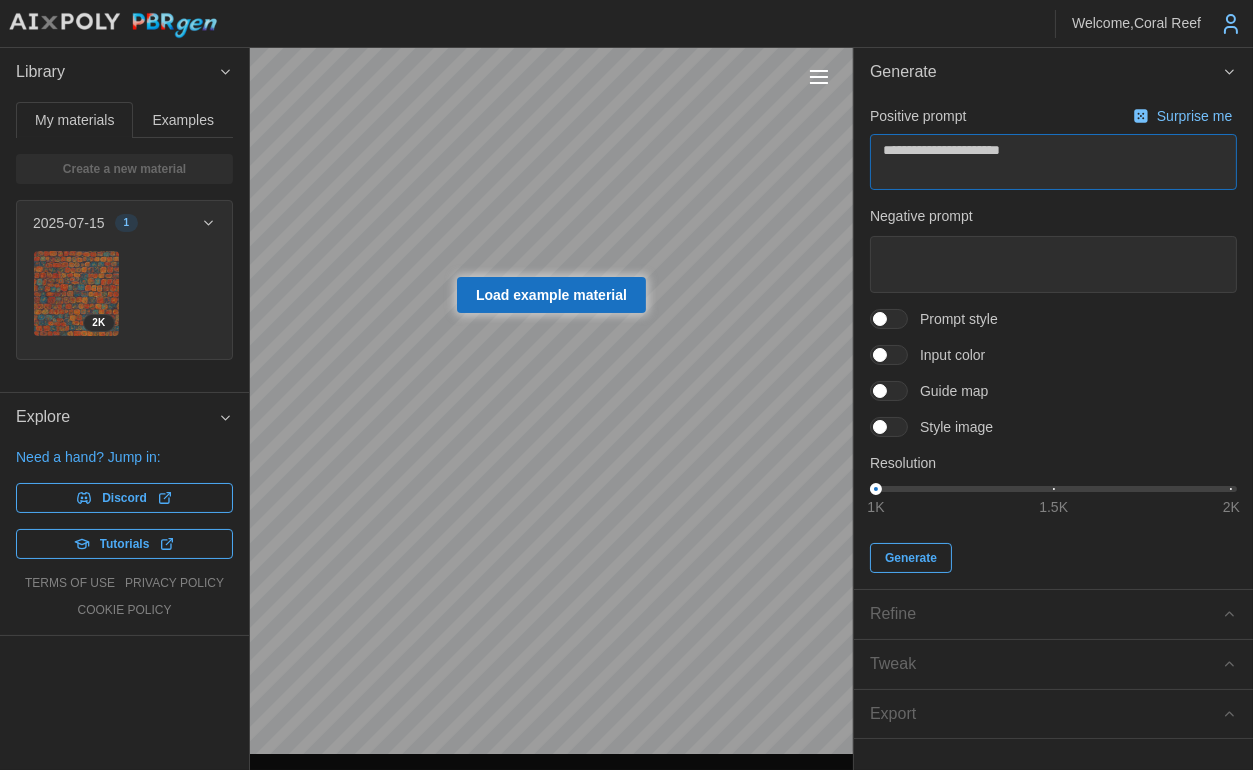 type on "*" 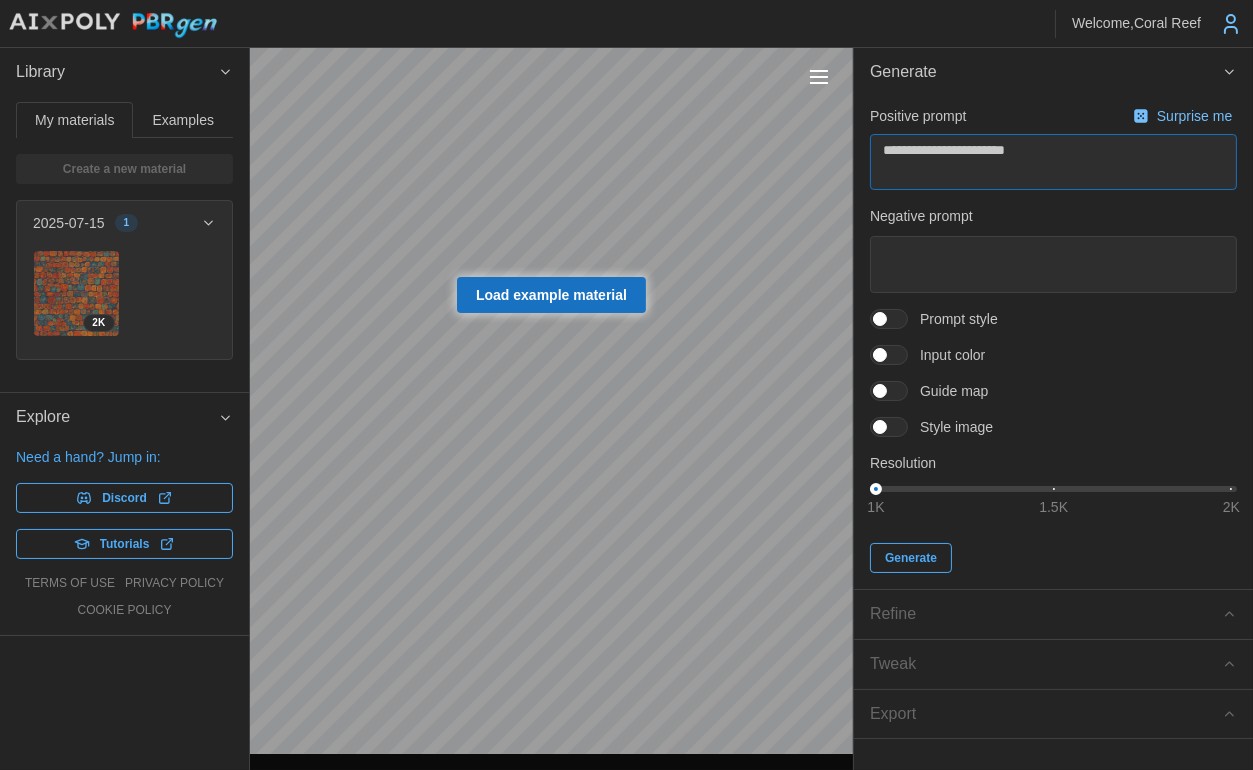 type on "*" 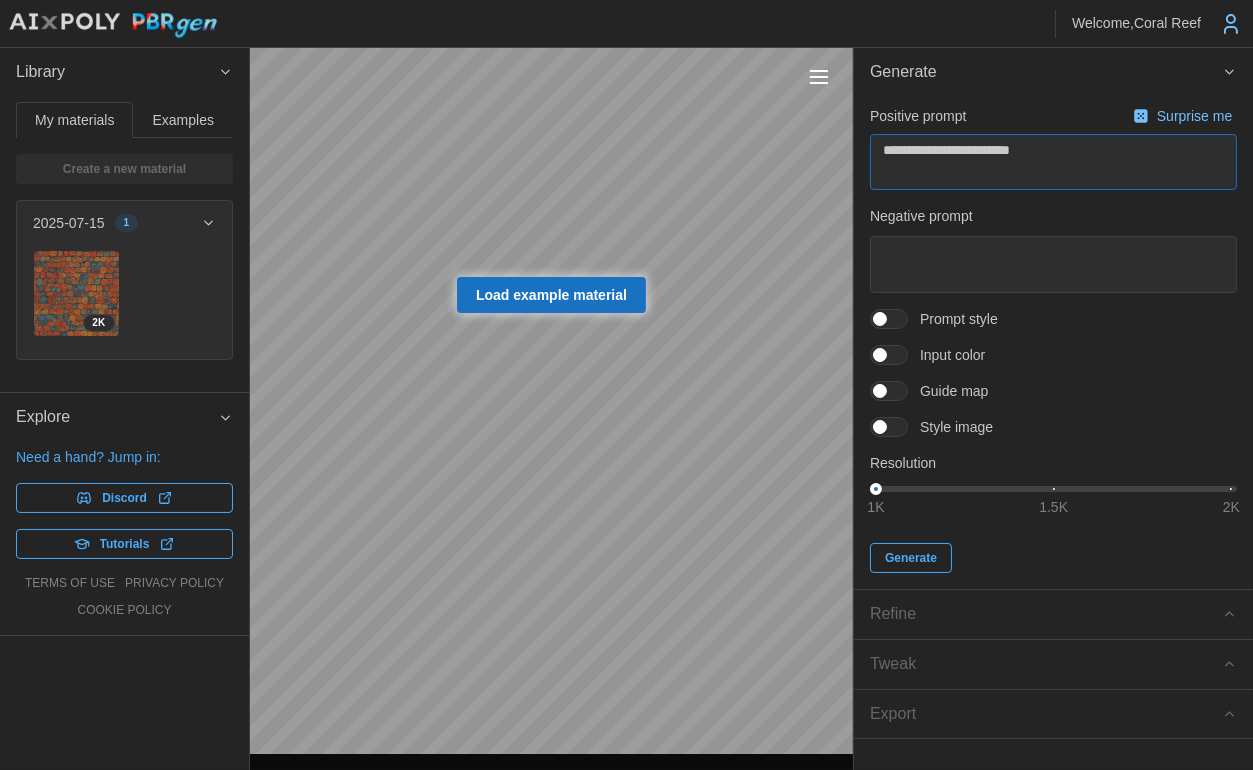 type on "*" 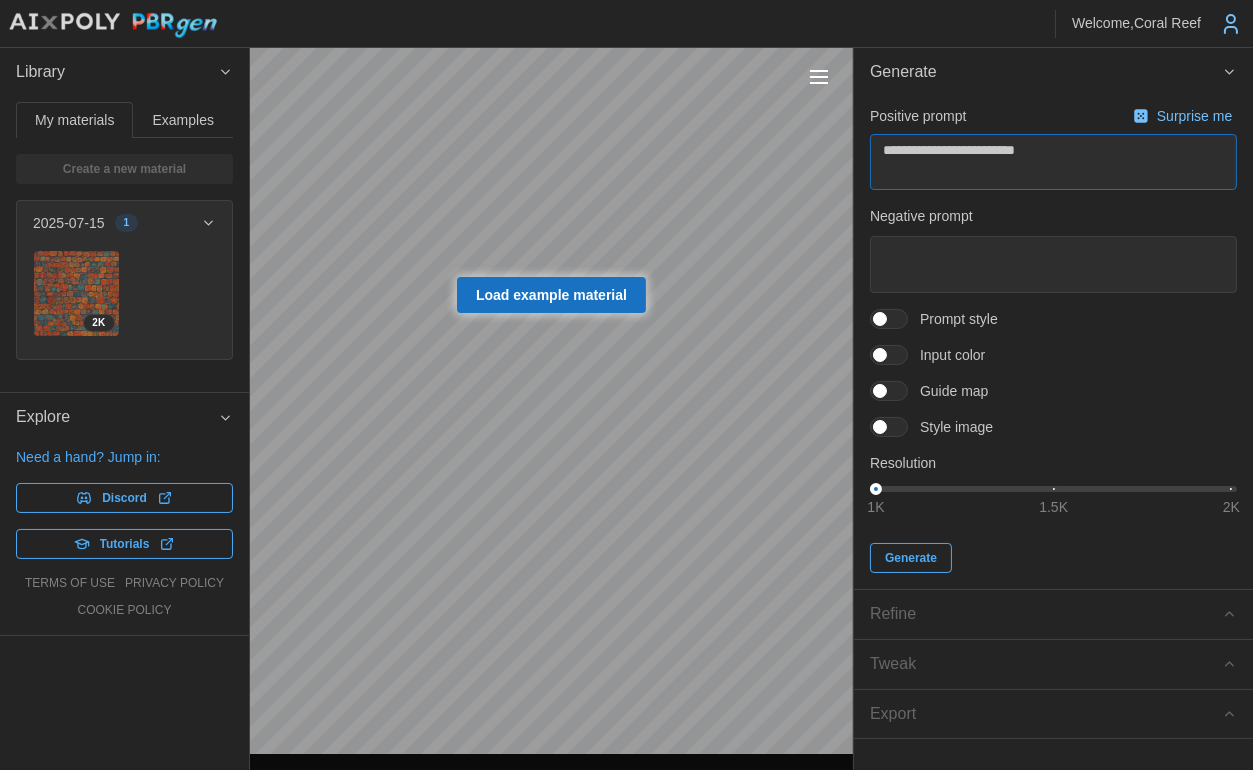 type on "*" 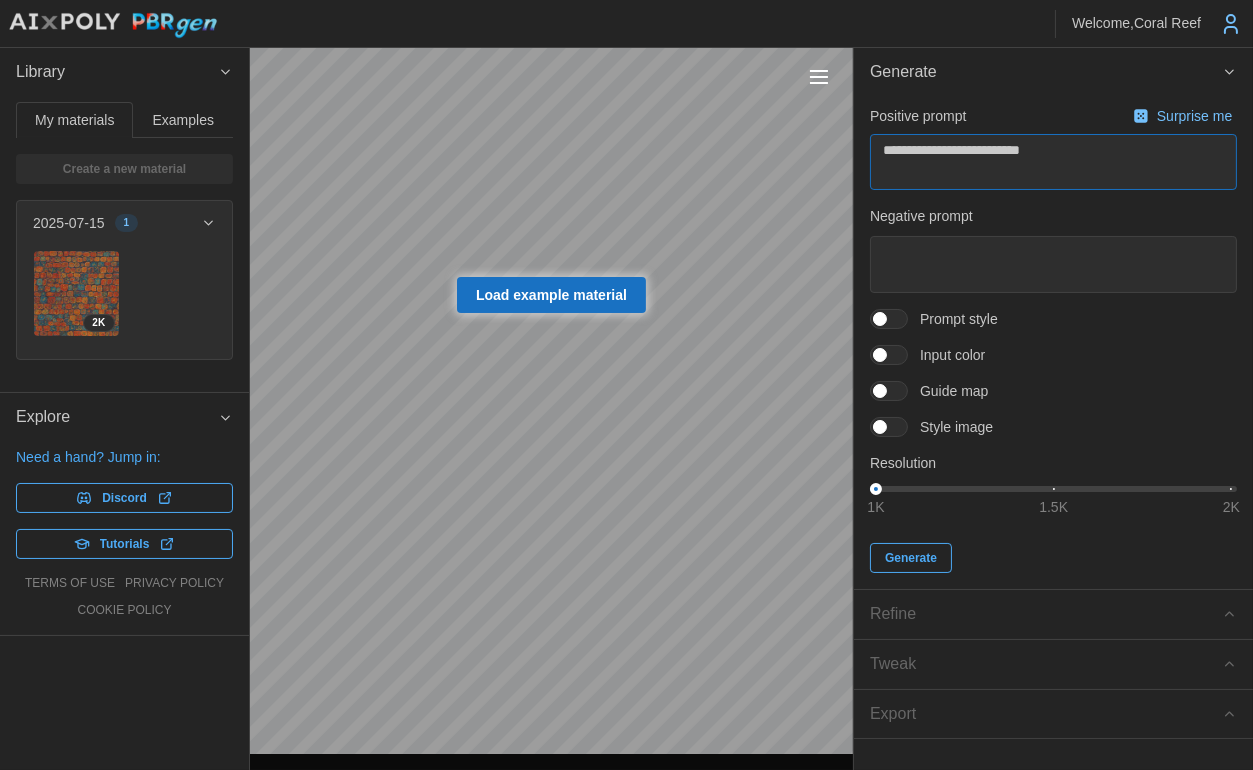 type on "**********" 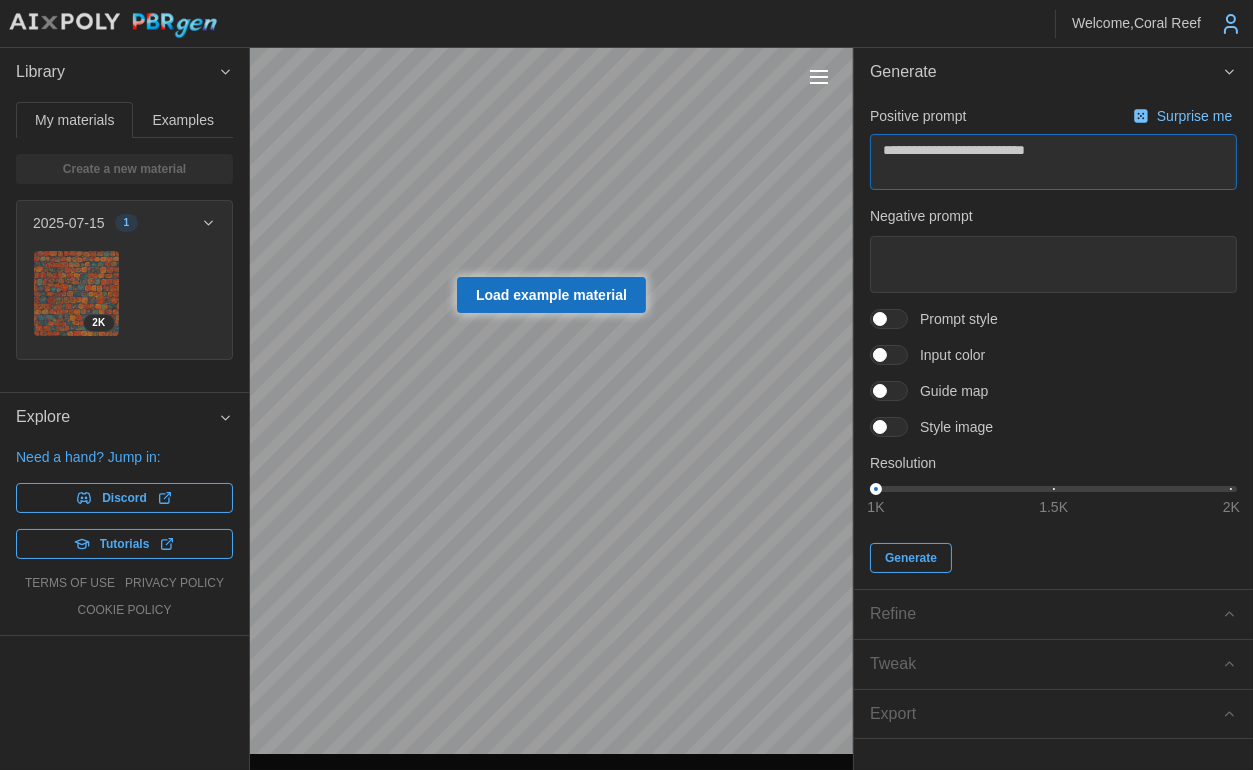 type on "*" 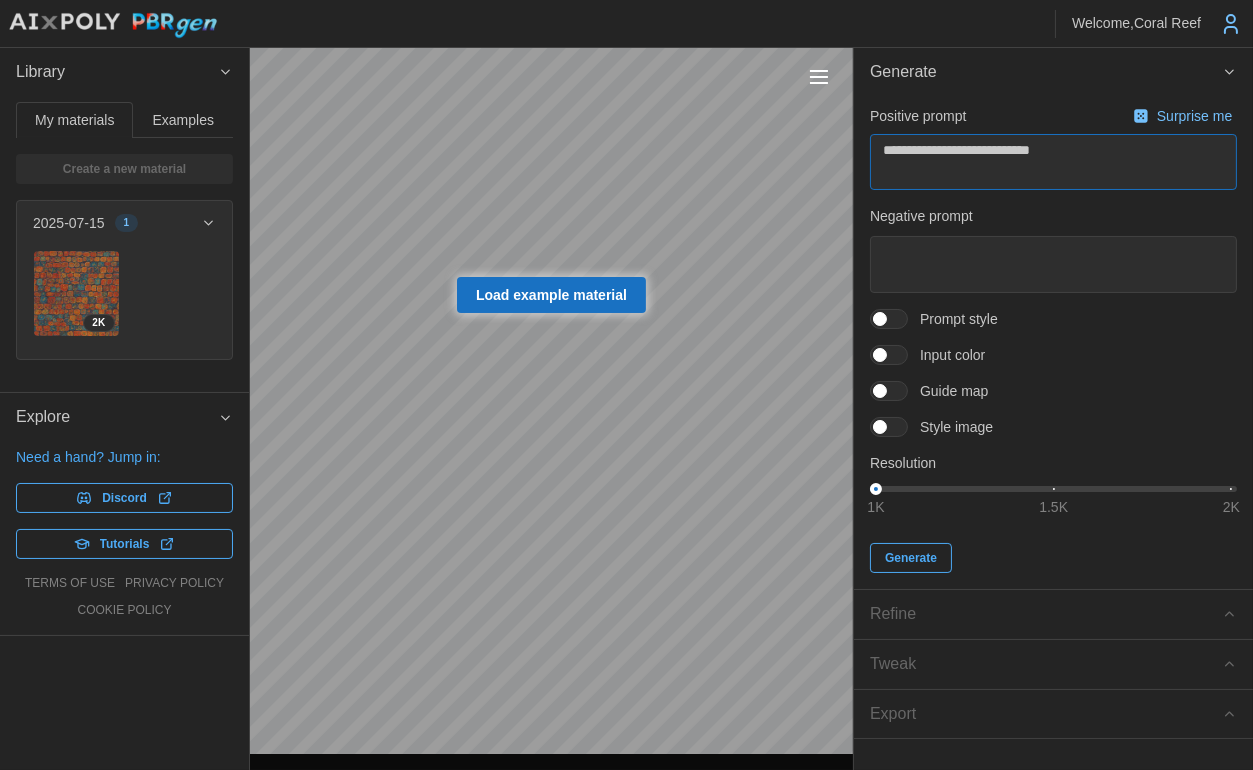 type on "*" 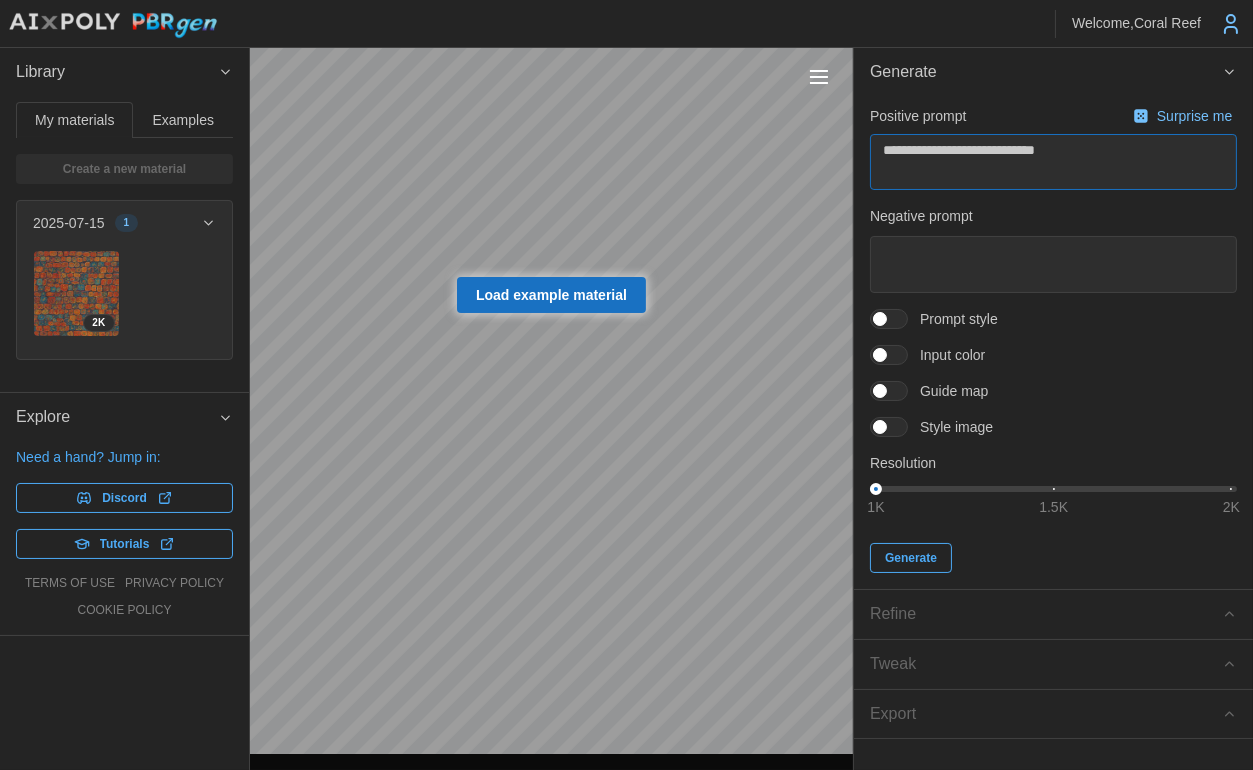 type on "*" 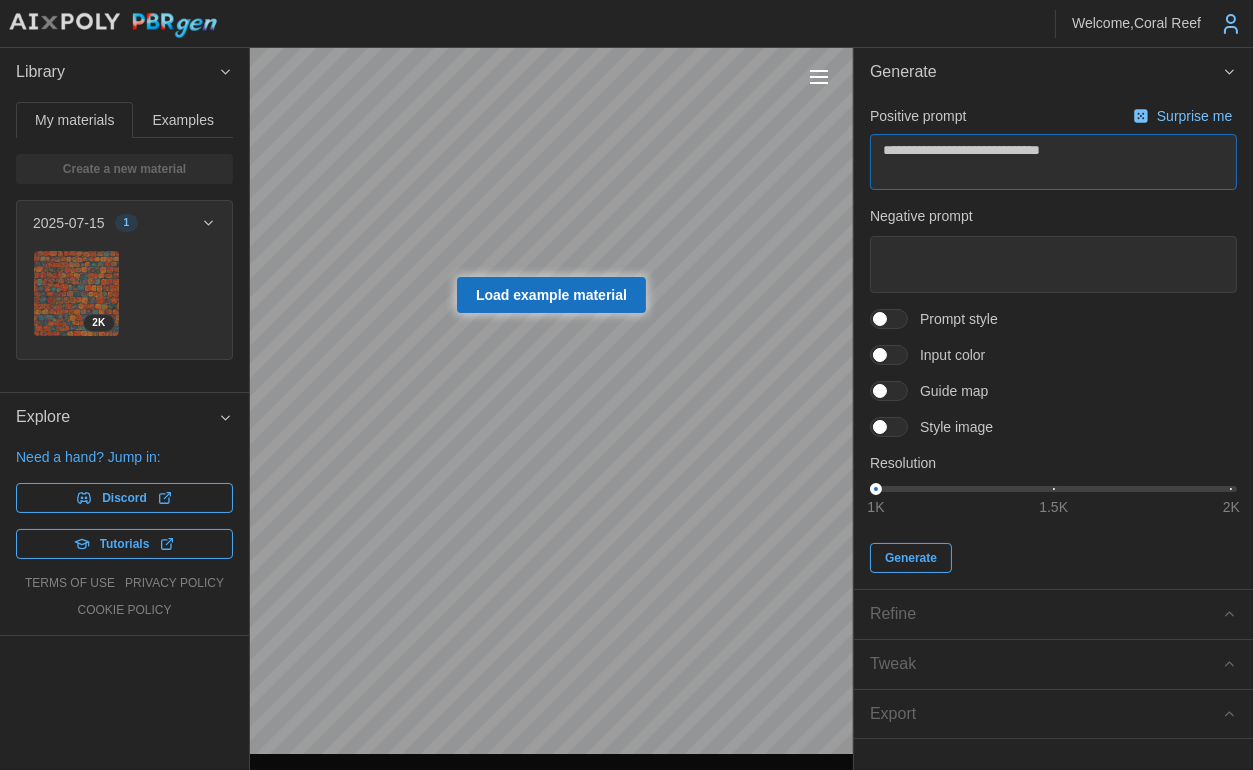 type on "*" 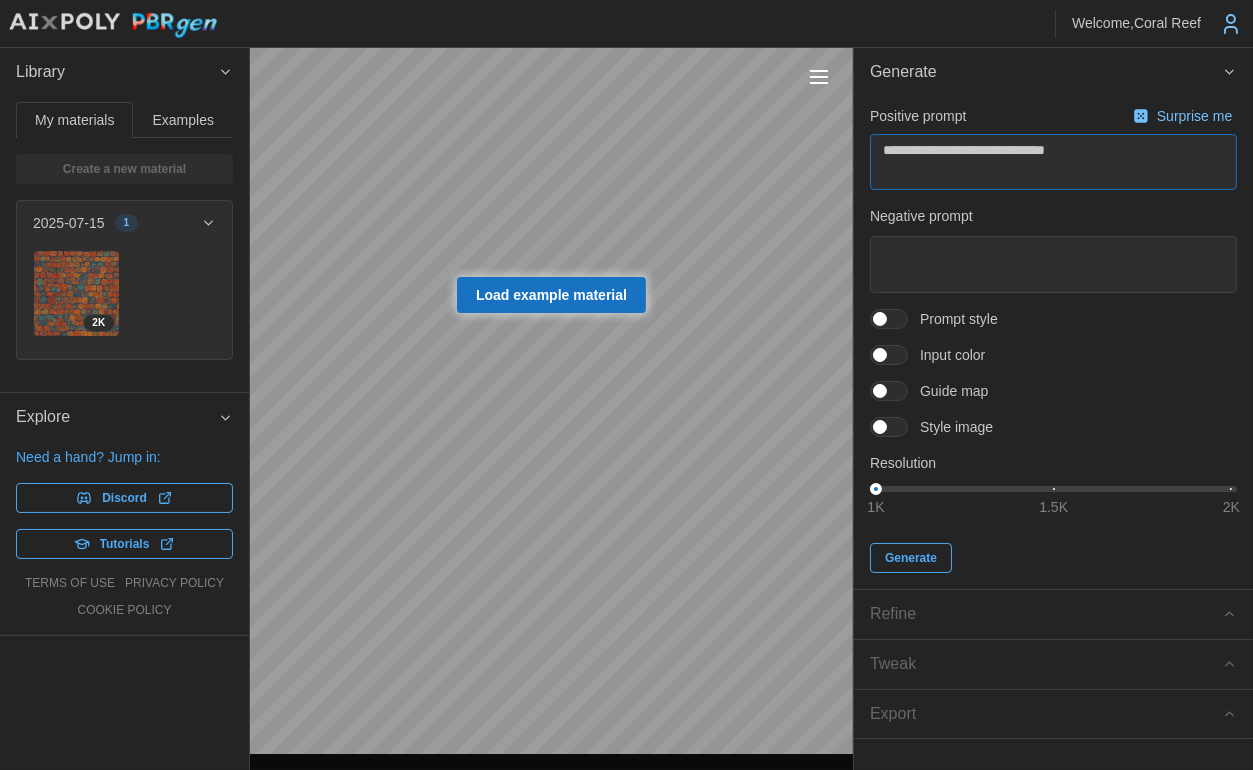 type on "*" 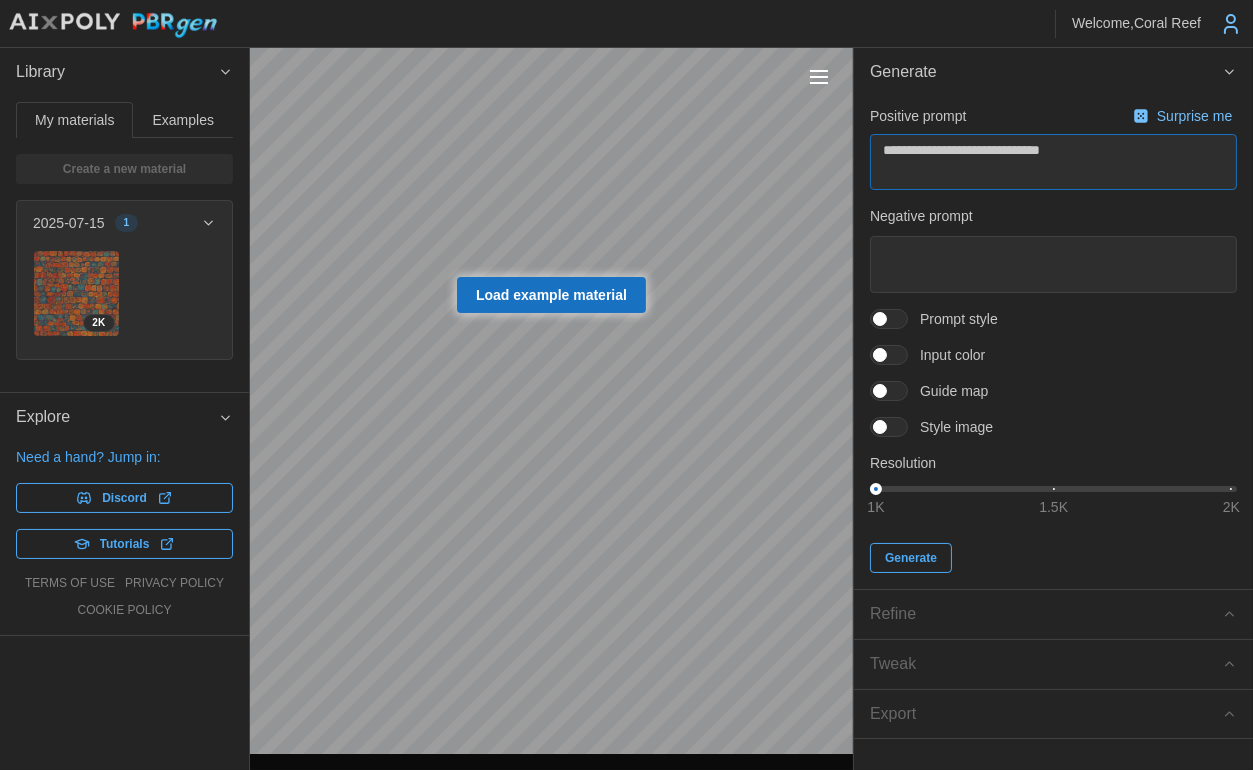 type on "*" 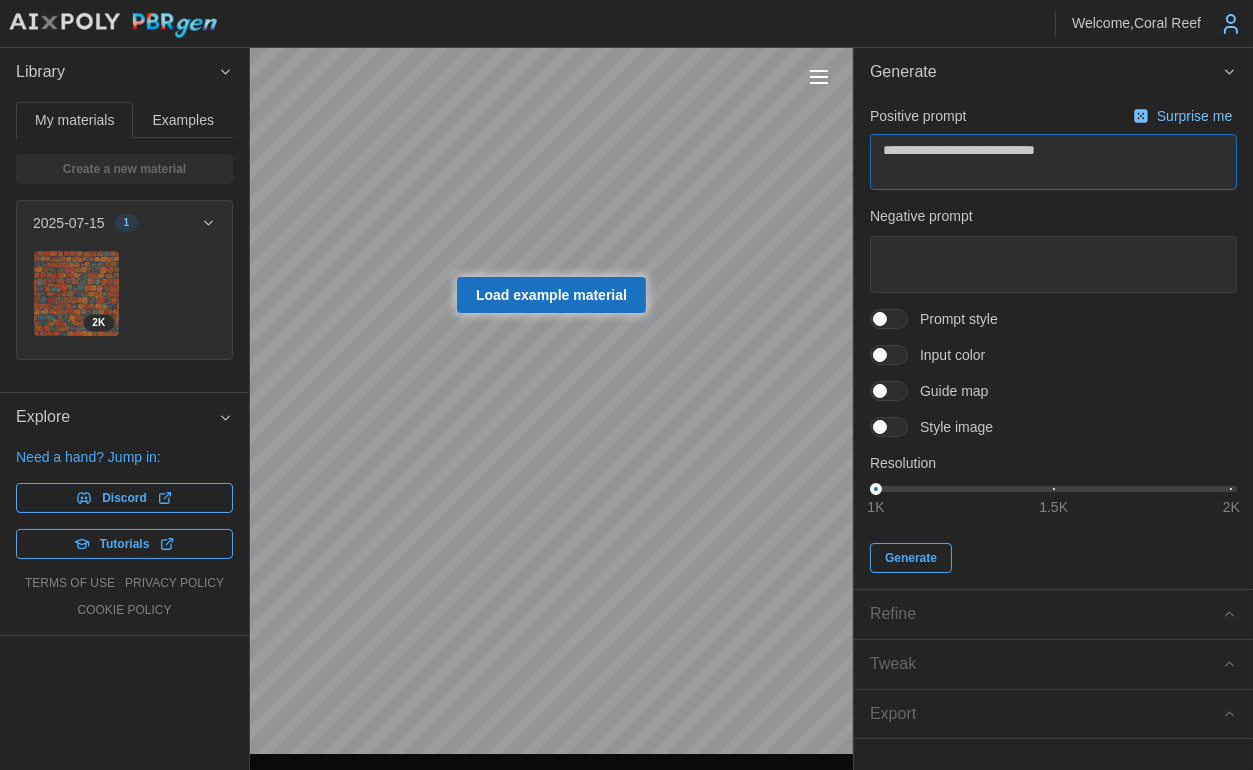 type on "*" 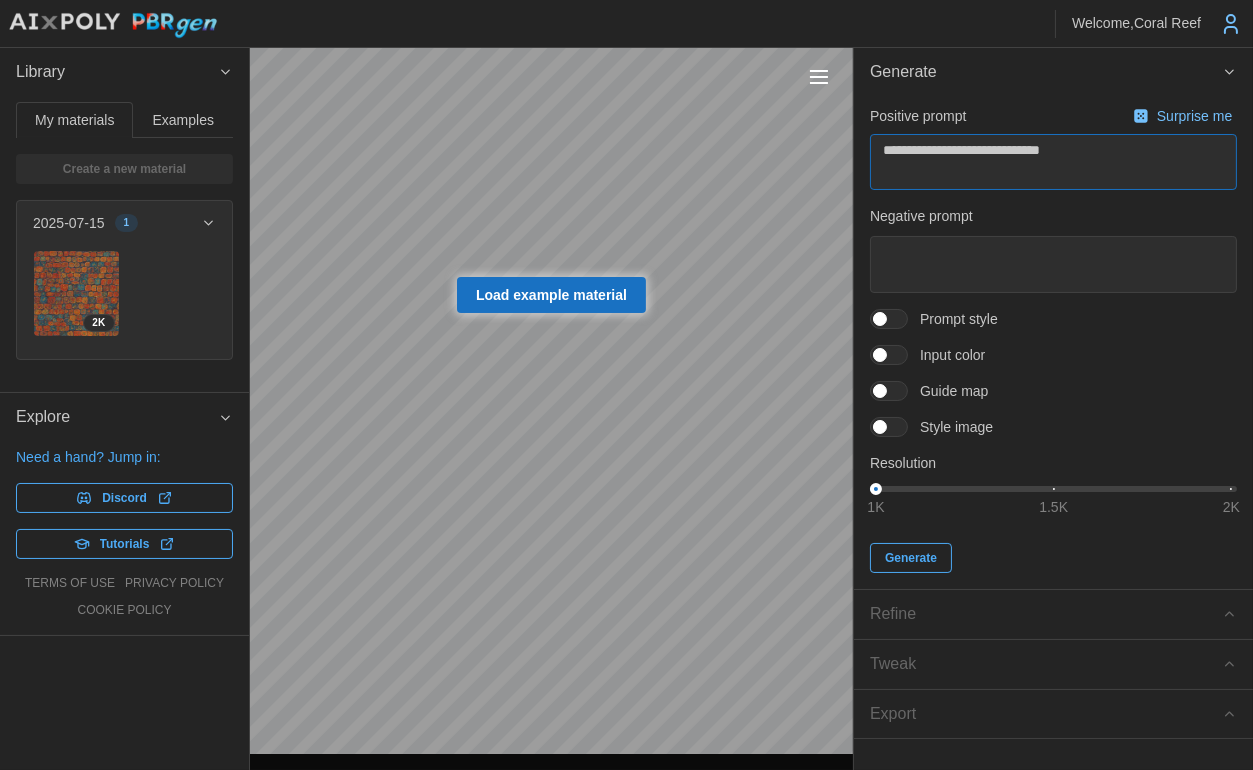 type on "*" 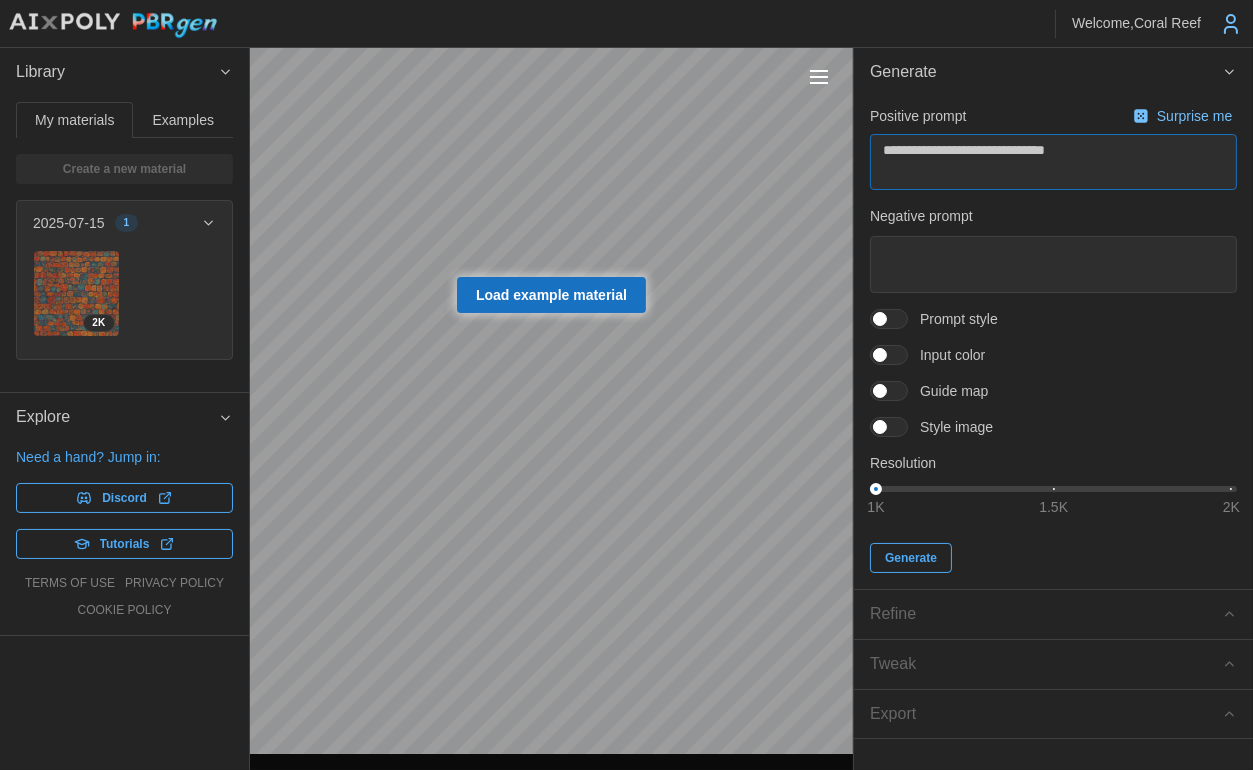 type on "*" 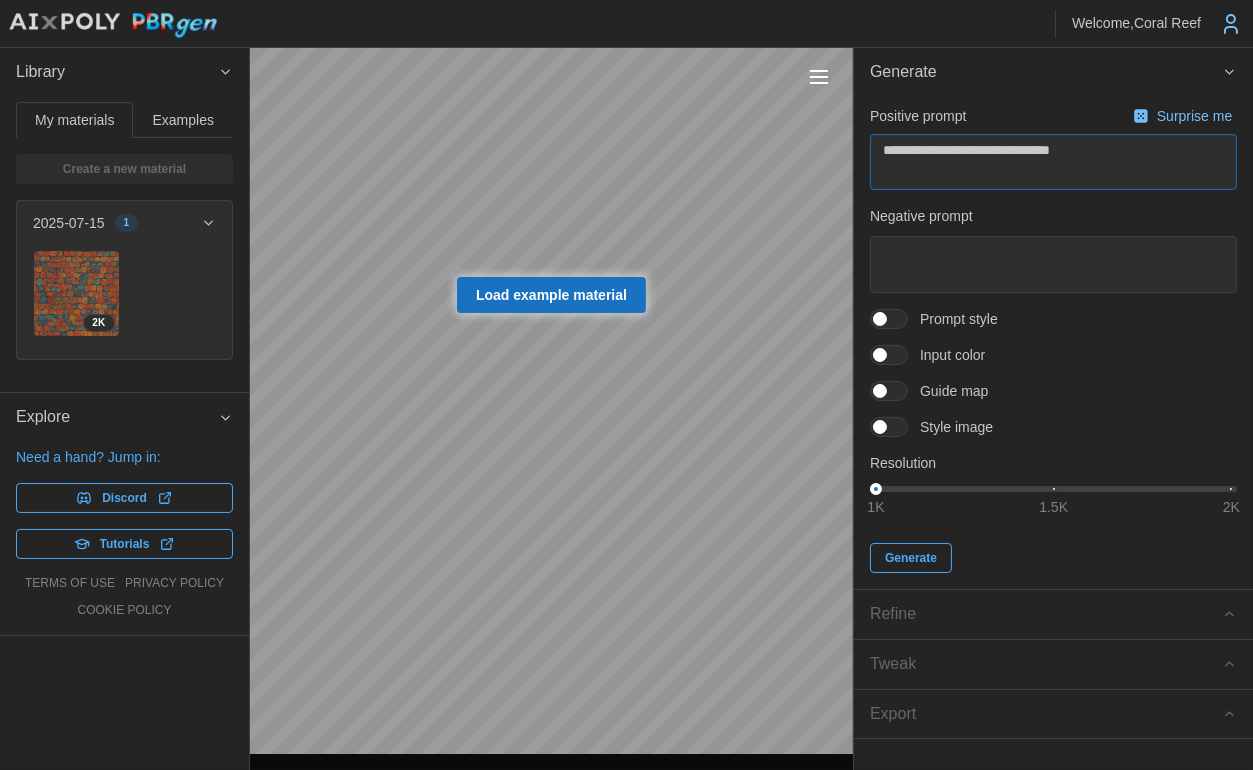 type on "*" 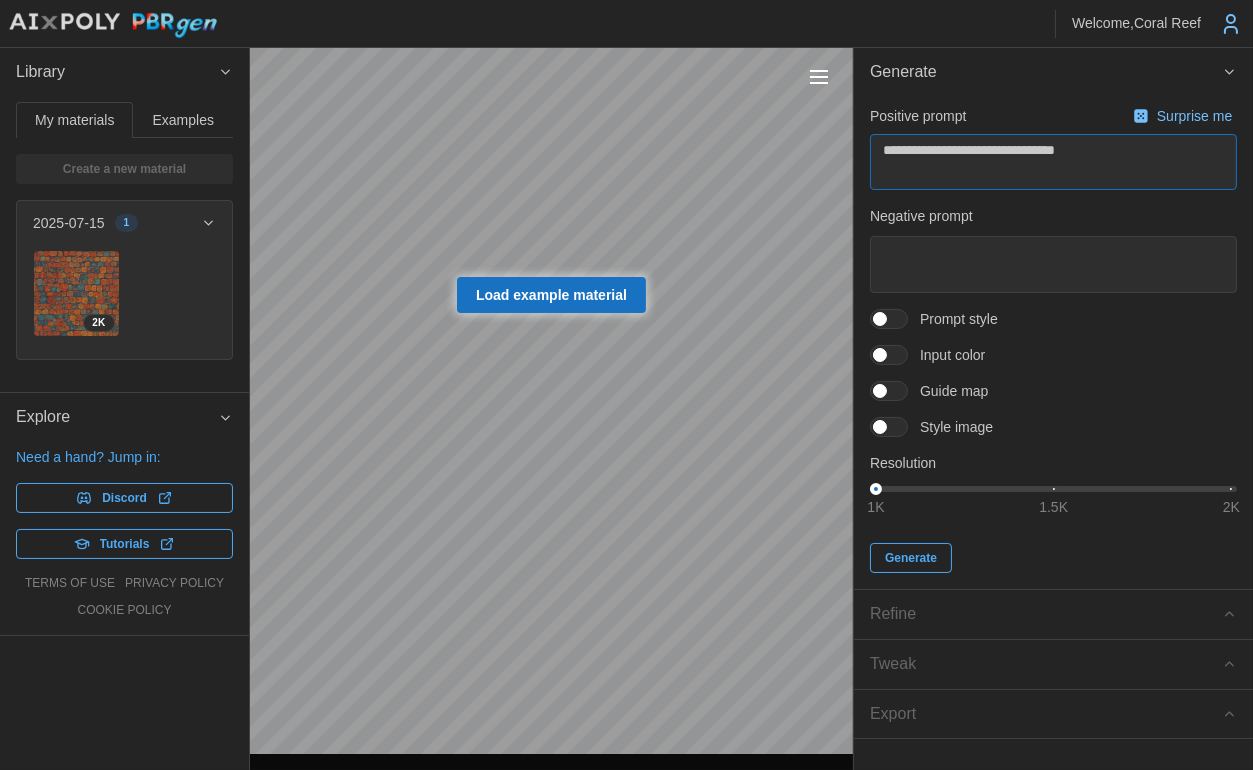 type on "*" 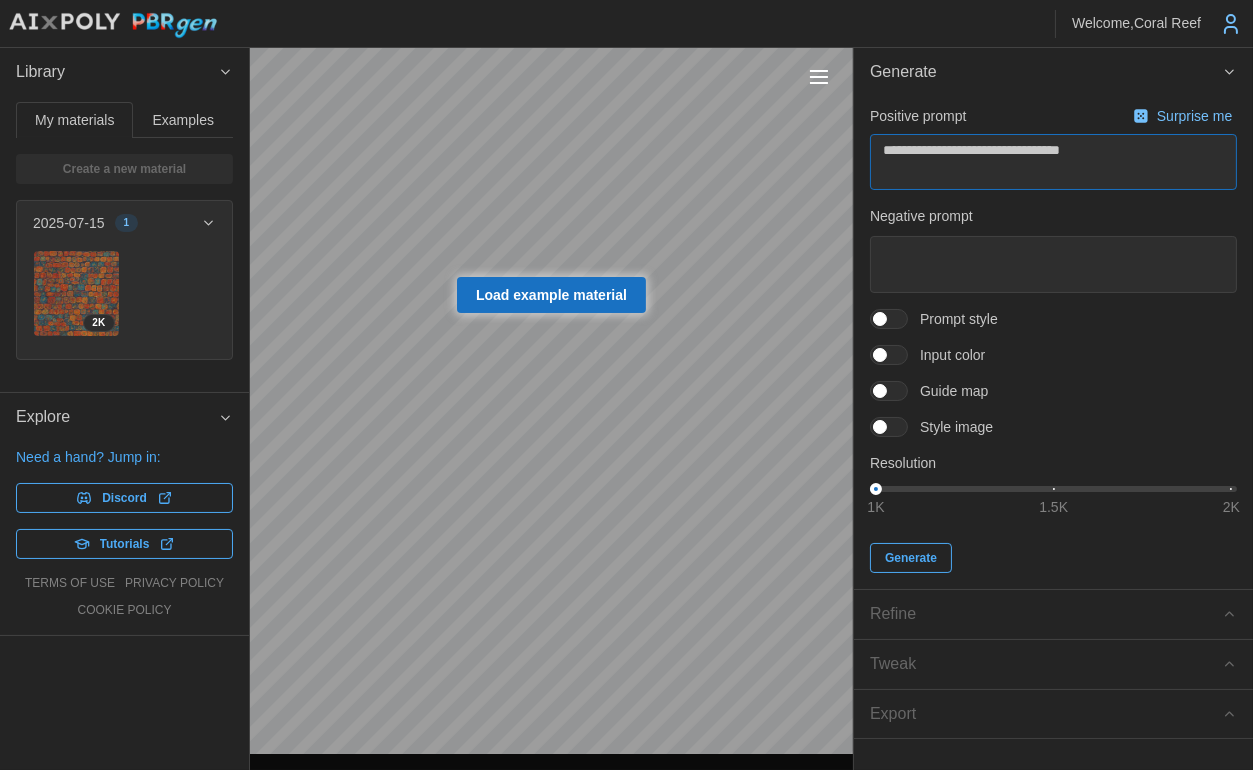 type 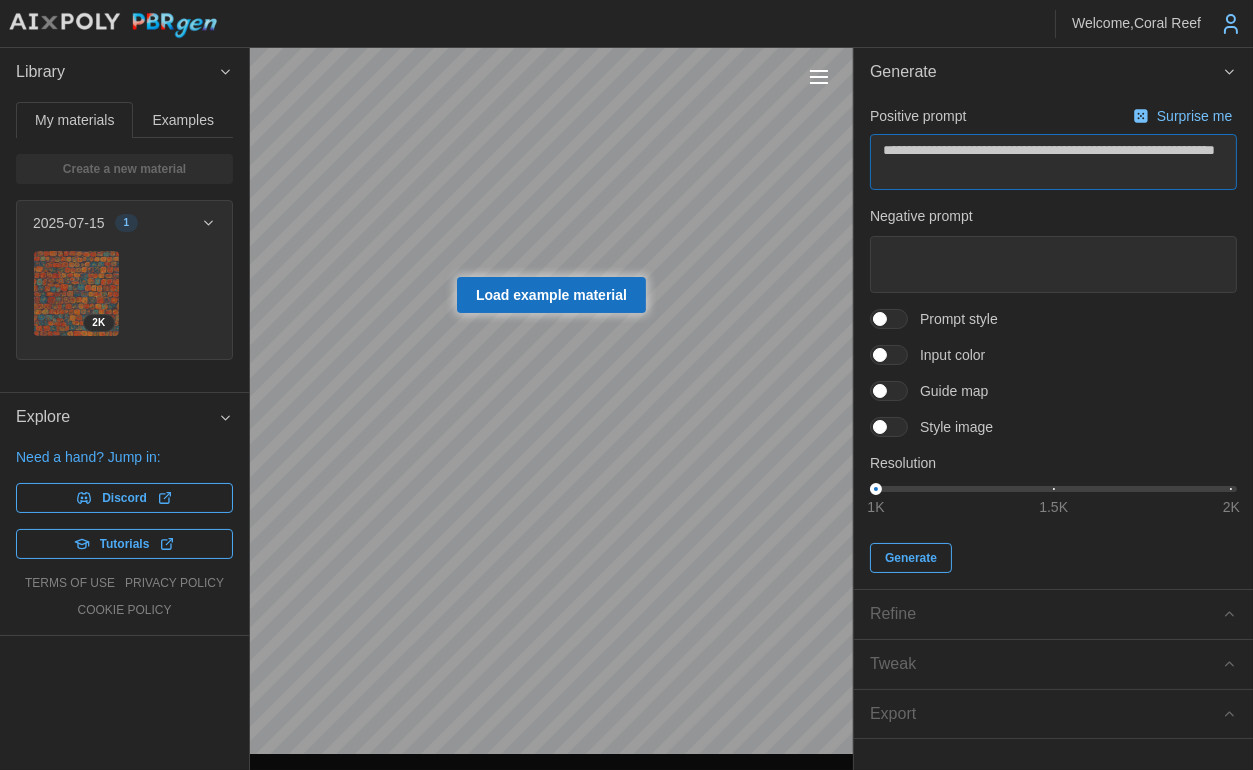 click on "**********" at bounding box center (1053, 162) 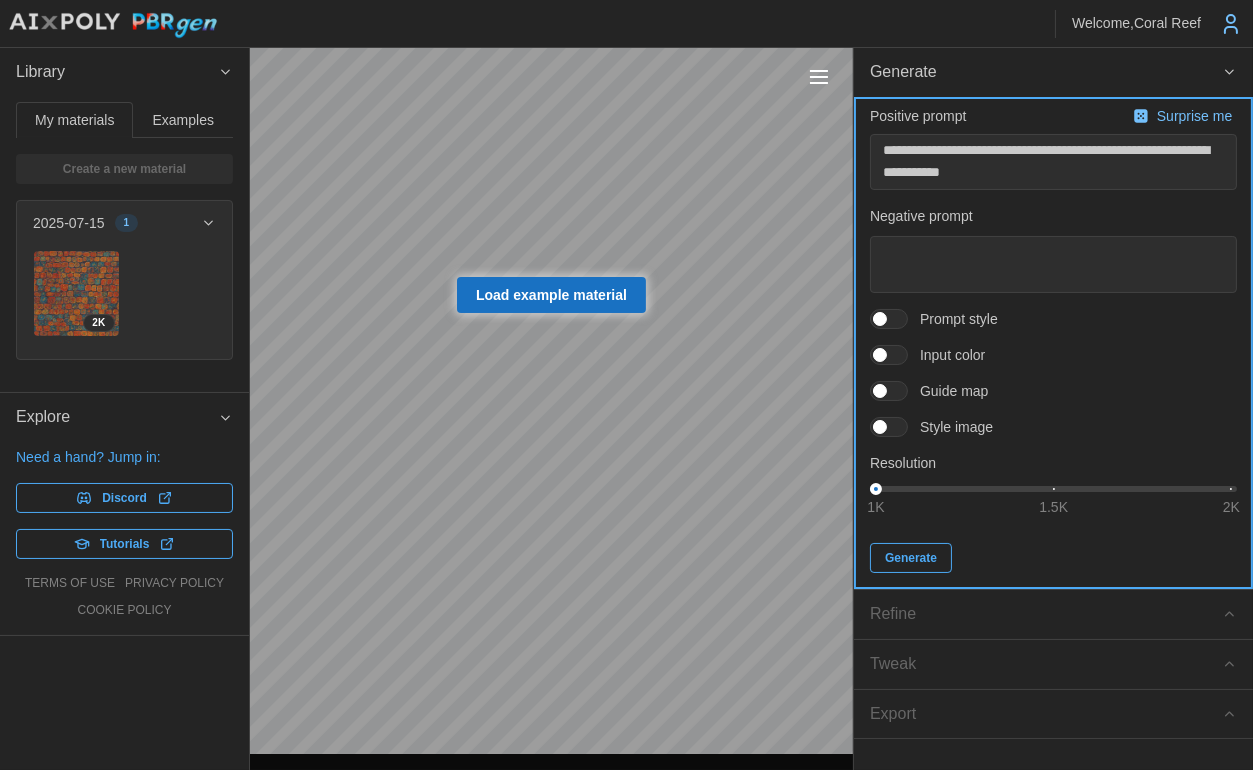 click on "Generate" at bounding box center [911, 558] 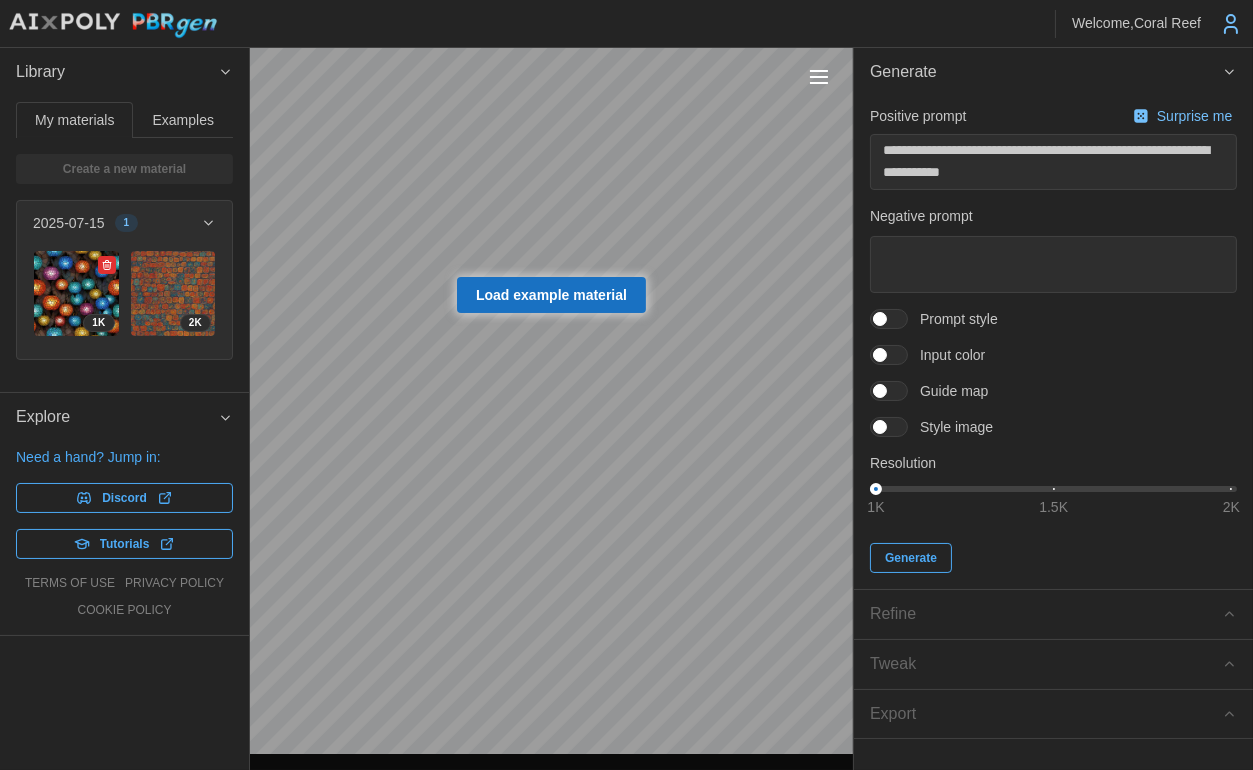 click at bounding box center (76, 293) 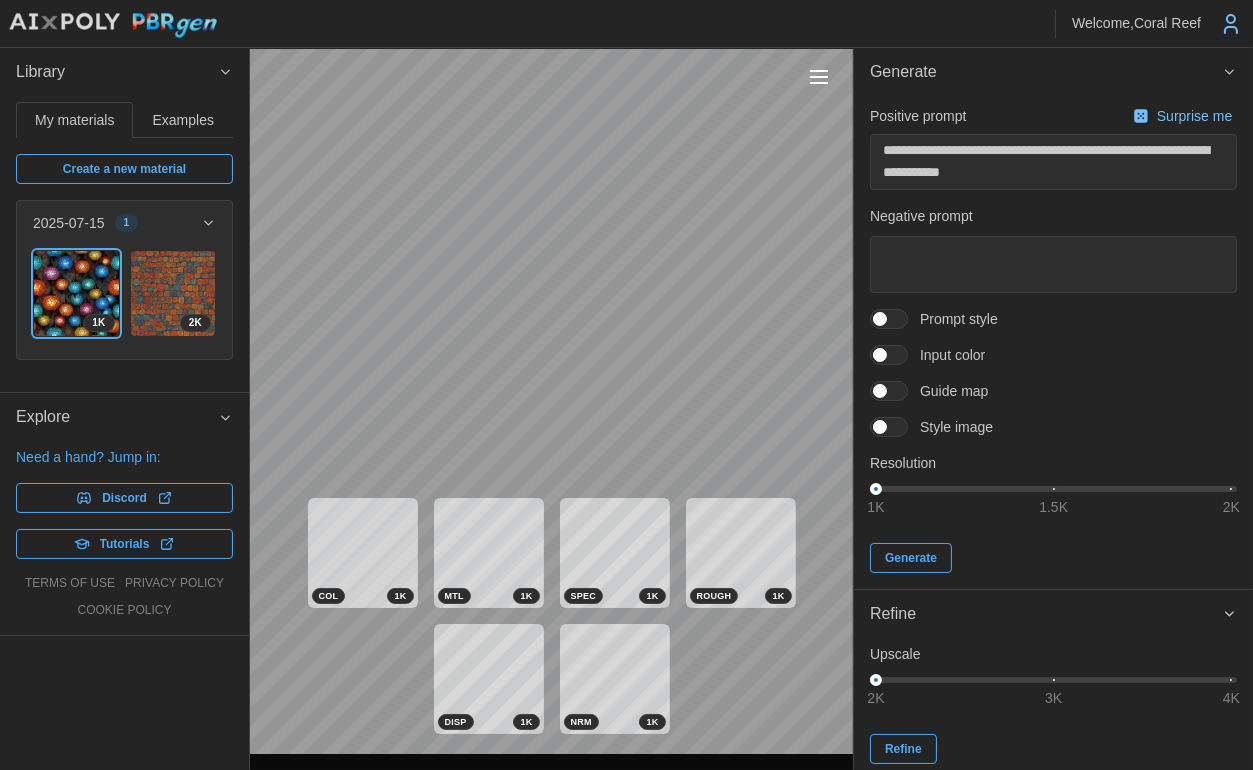 click on "Create a new material" at bounding box center (124, 169) 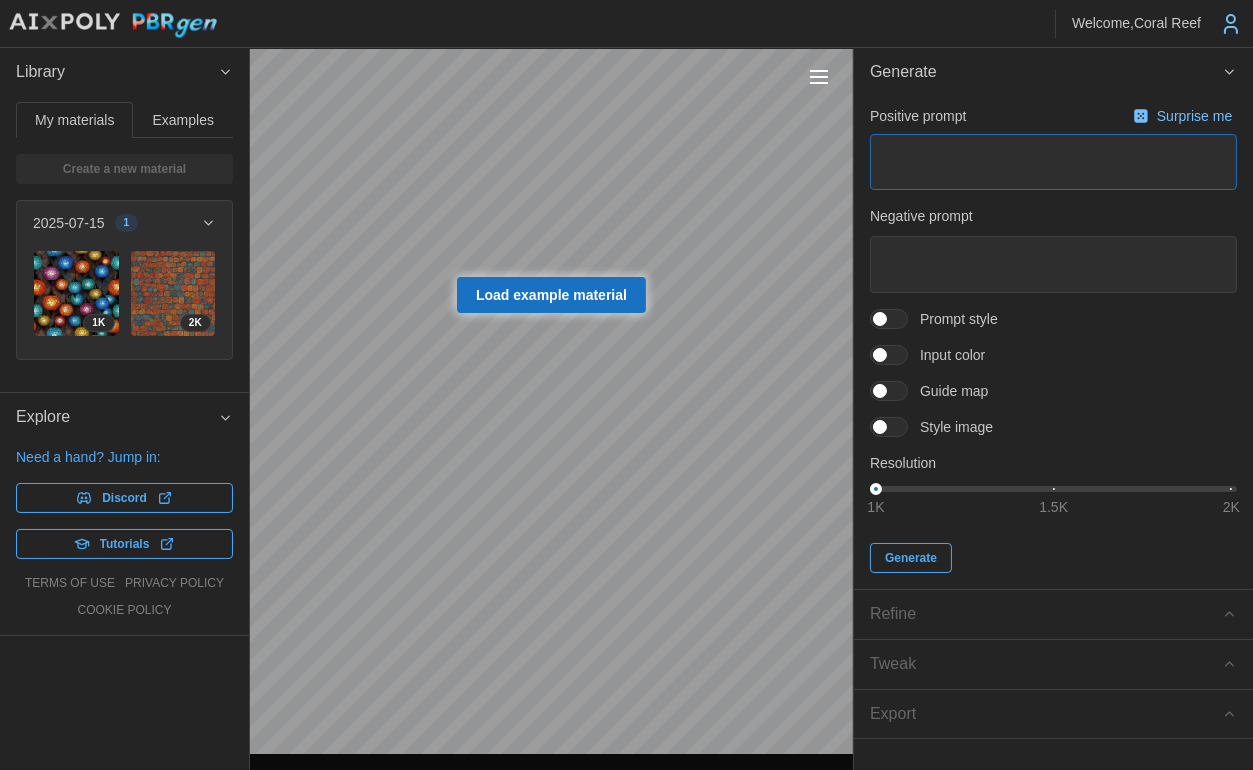 click at bounding box center [1053, 162] 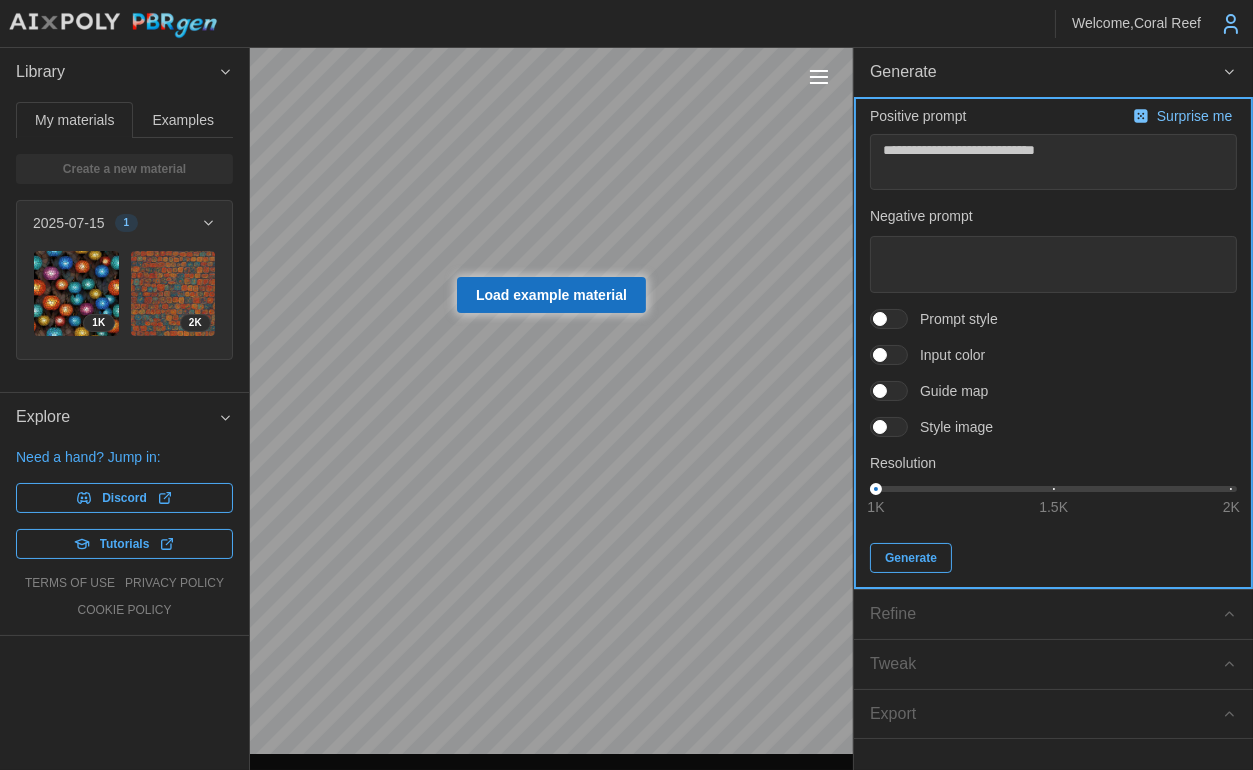 click on "Generate" at bounding box center (911, 558) 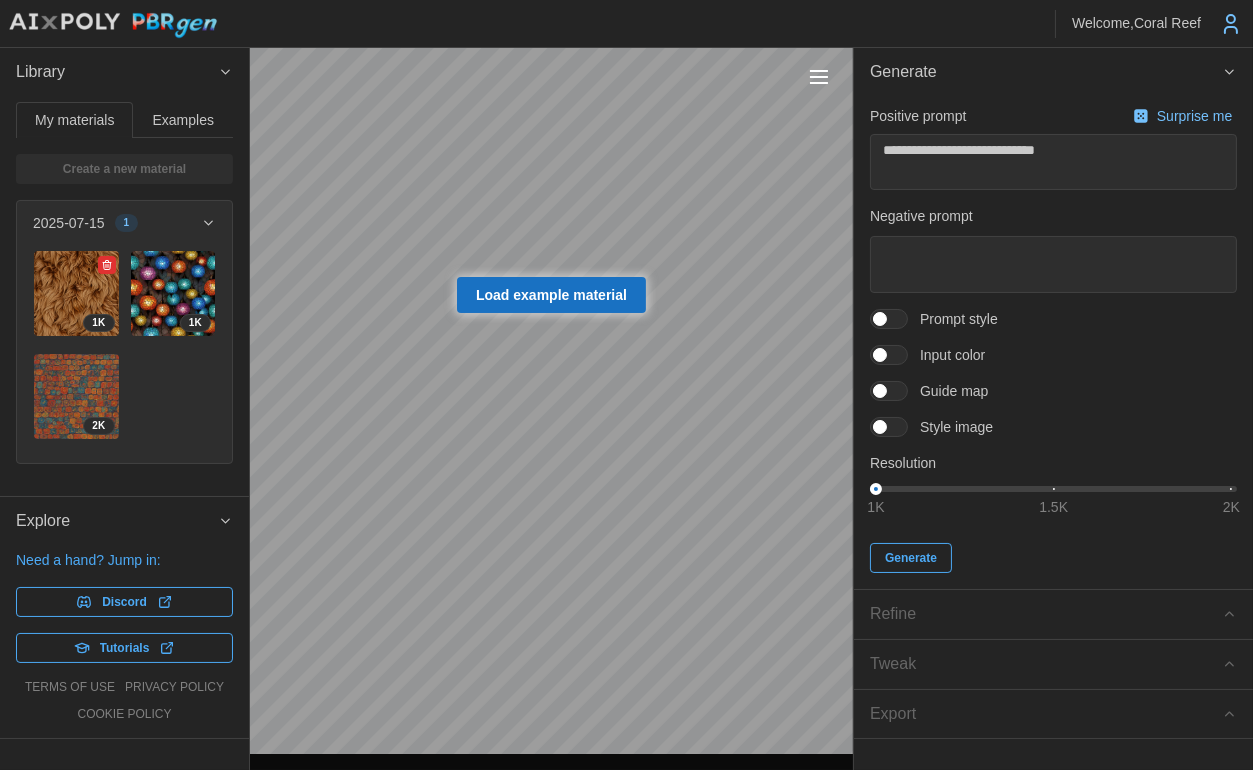 click at bounding box center [76, 293] 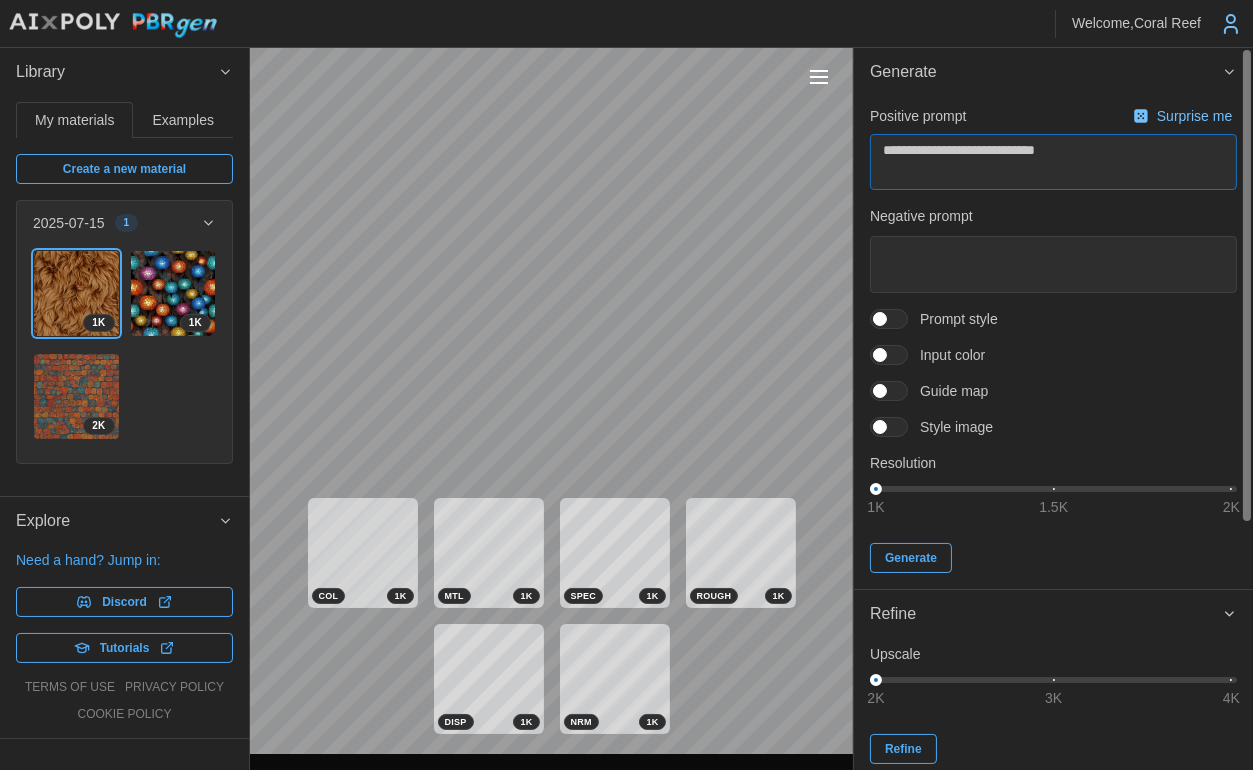 click on "**********" at bounding box center [1053, 162] 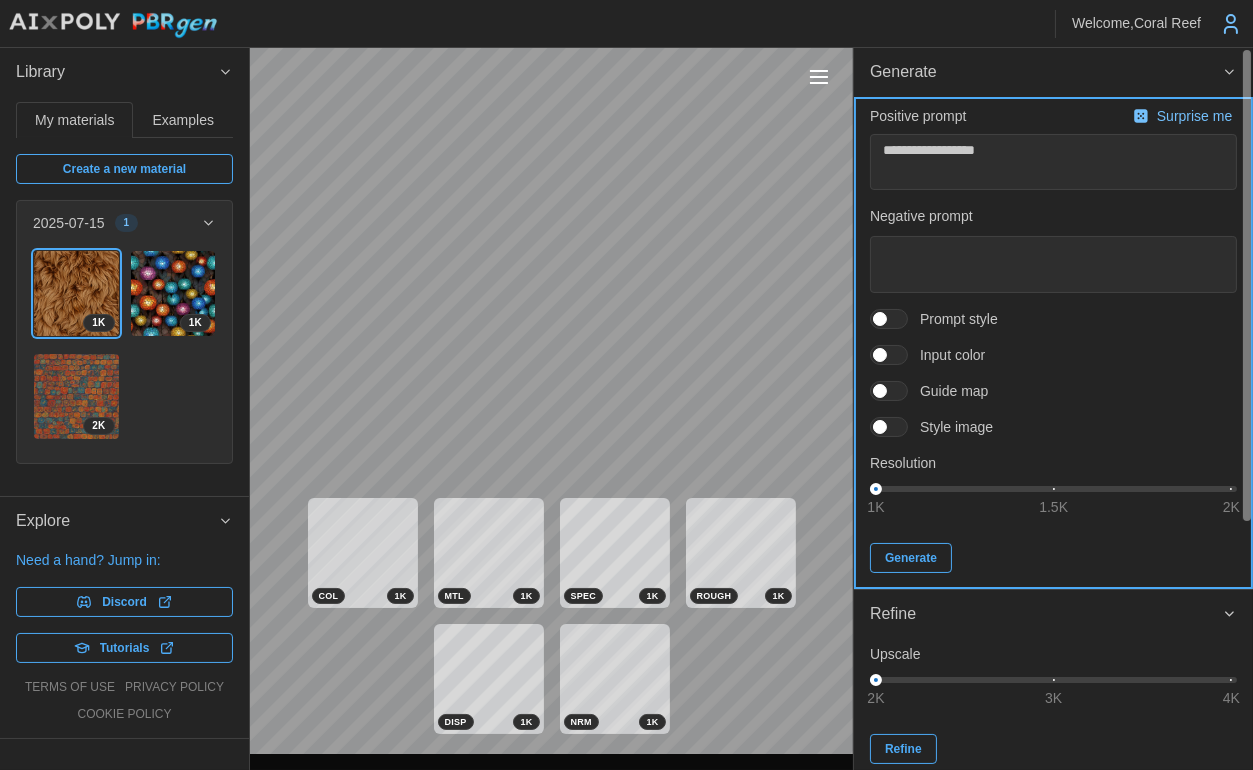 click on "Generate" at bounding box center [911, 558] 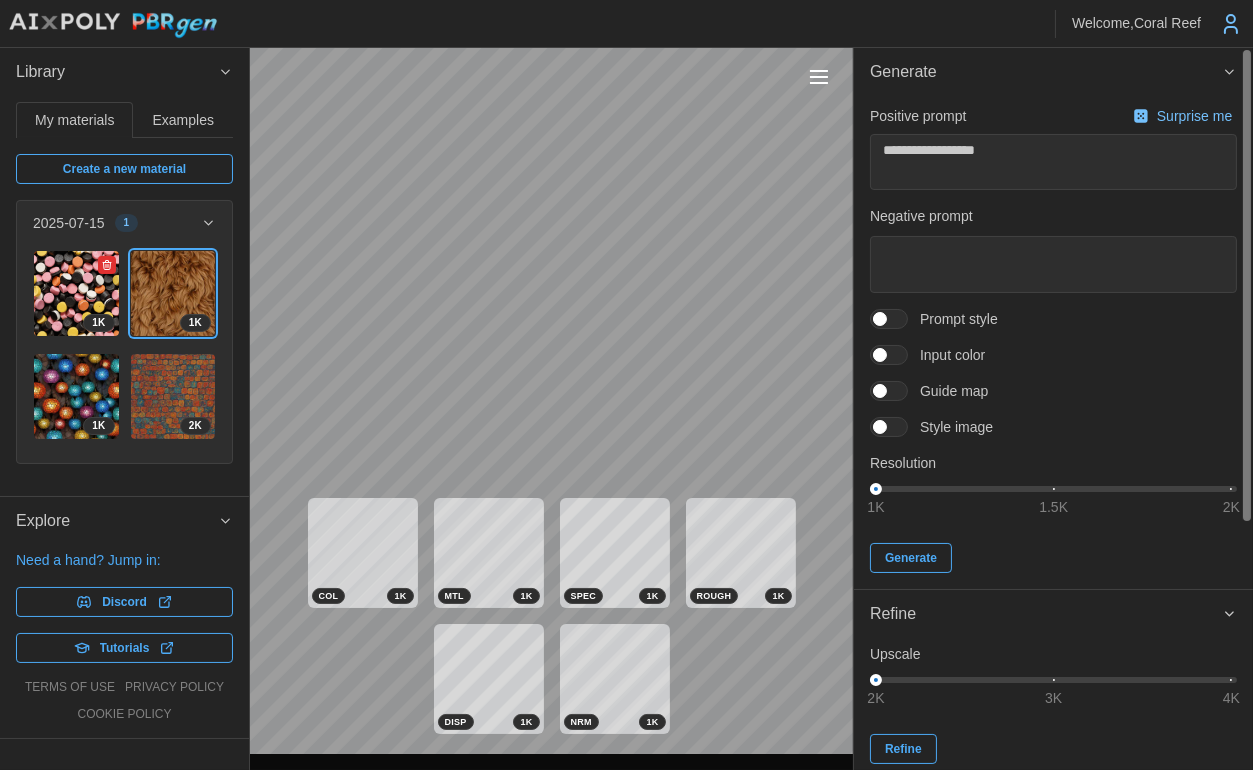click at bounding box center (76, 293) 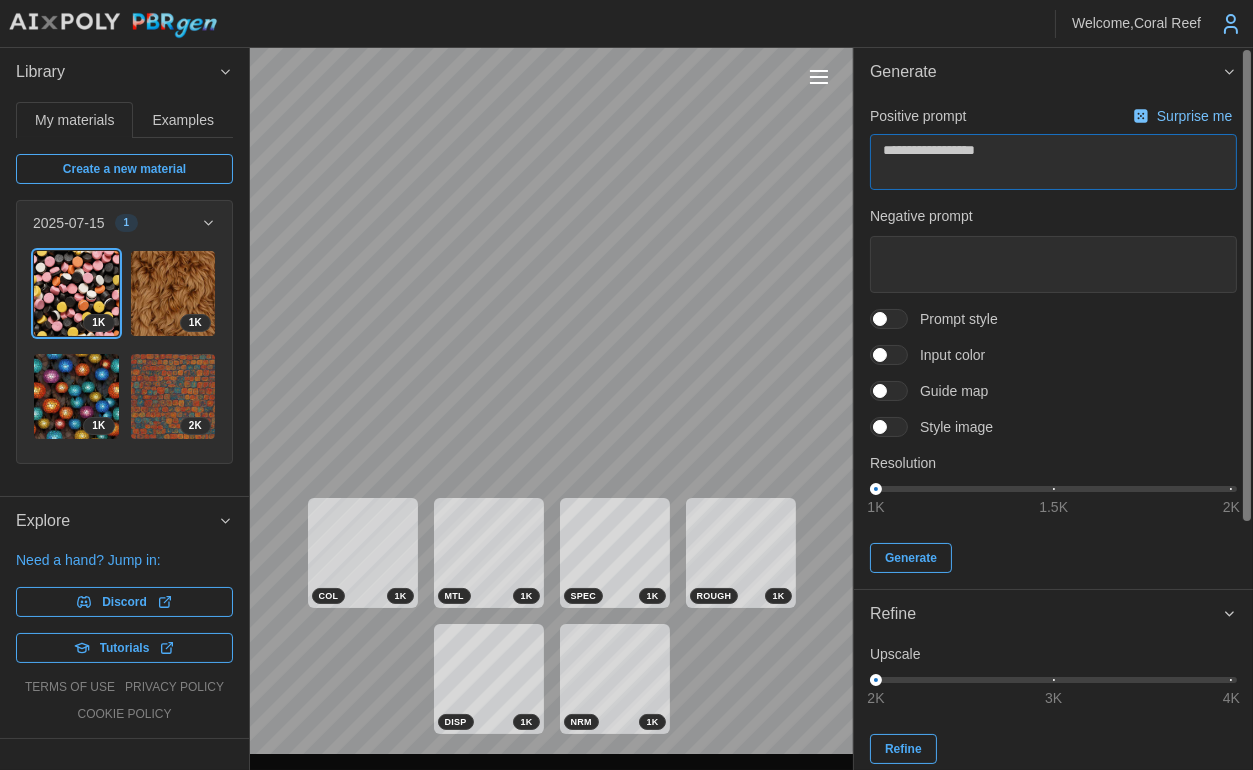 drag, startPoint x: 1001, startPoint y: 158, endPoint x: 872, endPoint y: 168, distance: 129.38702 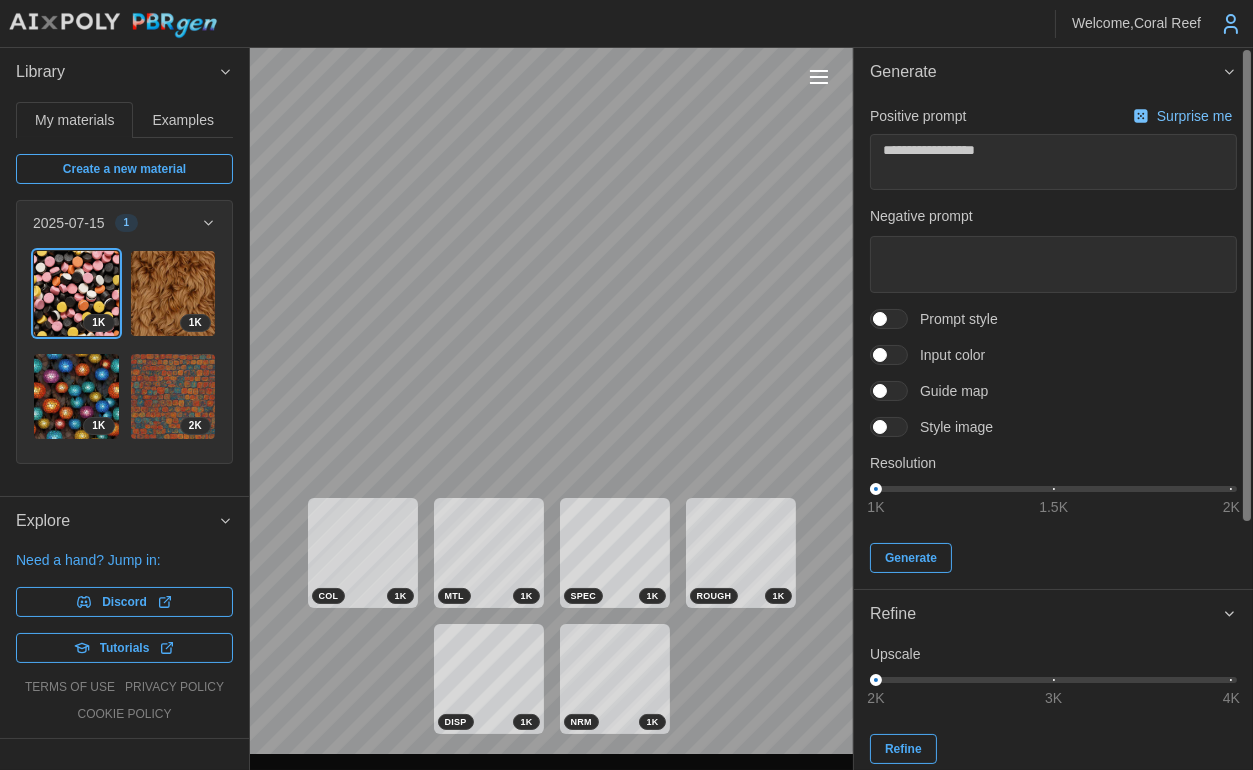 click at bounding box center (880, 319) 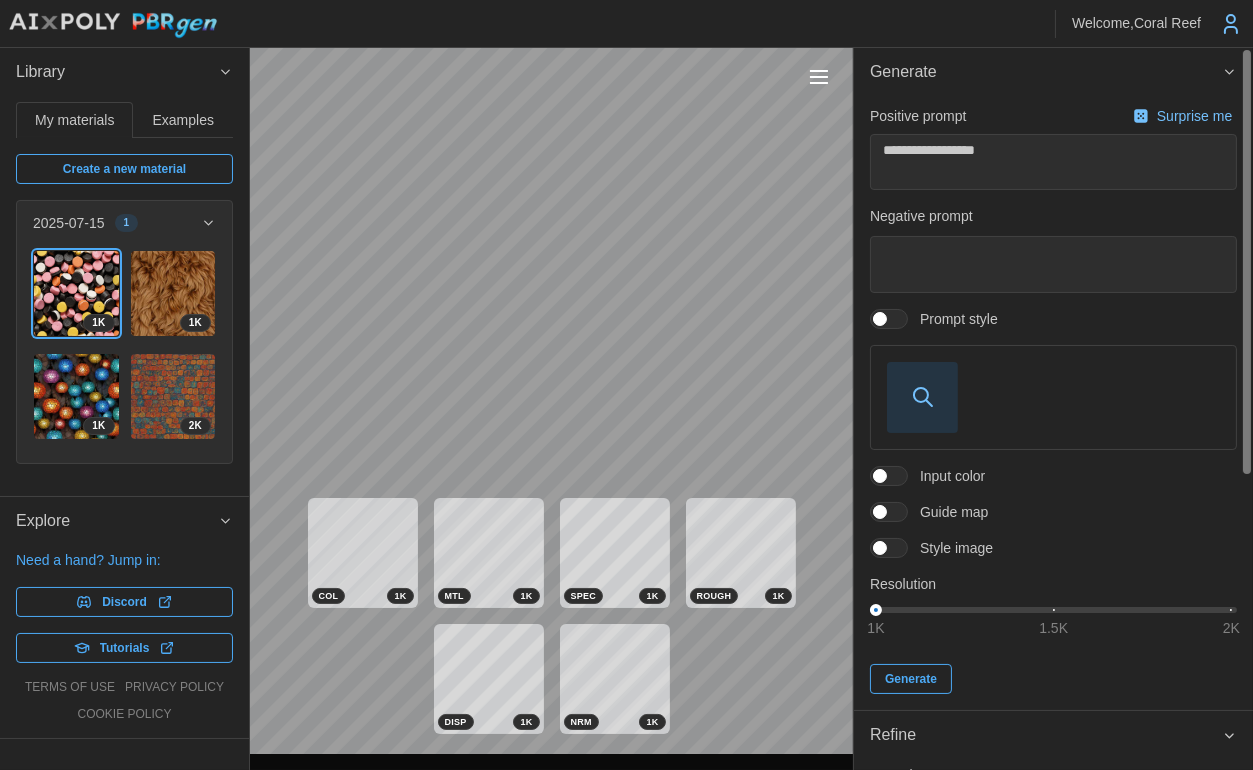 click 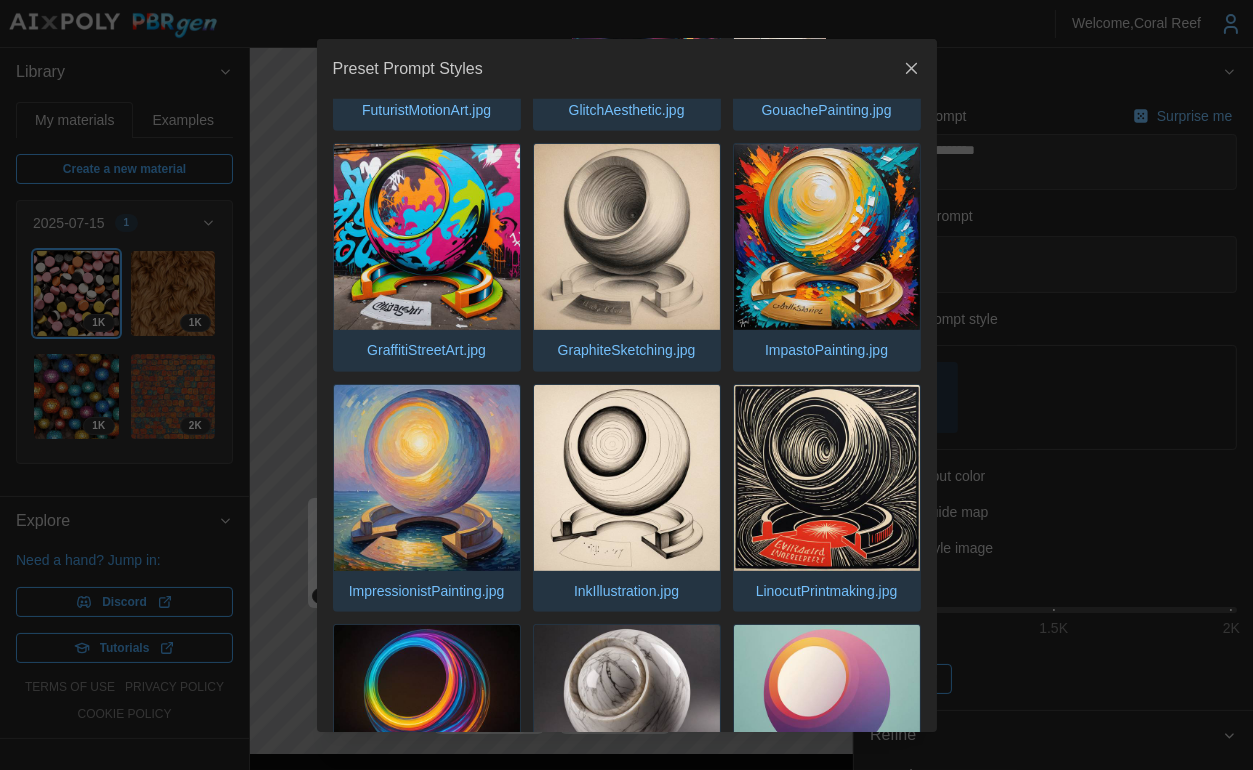 scroll, scrollTop: 1400, scrollLeft: 0, axis: vertical 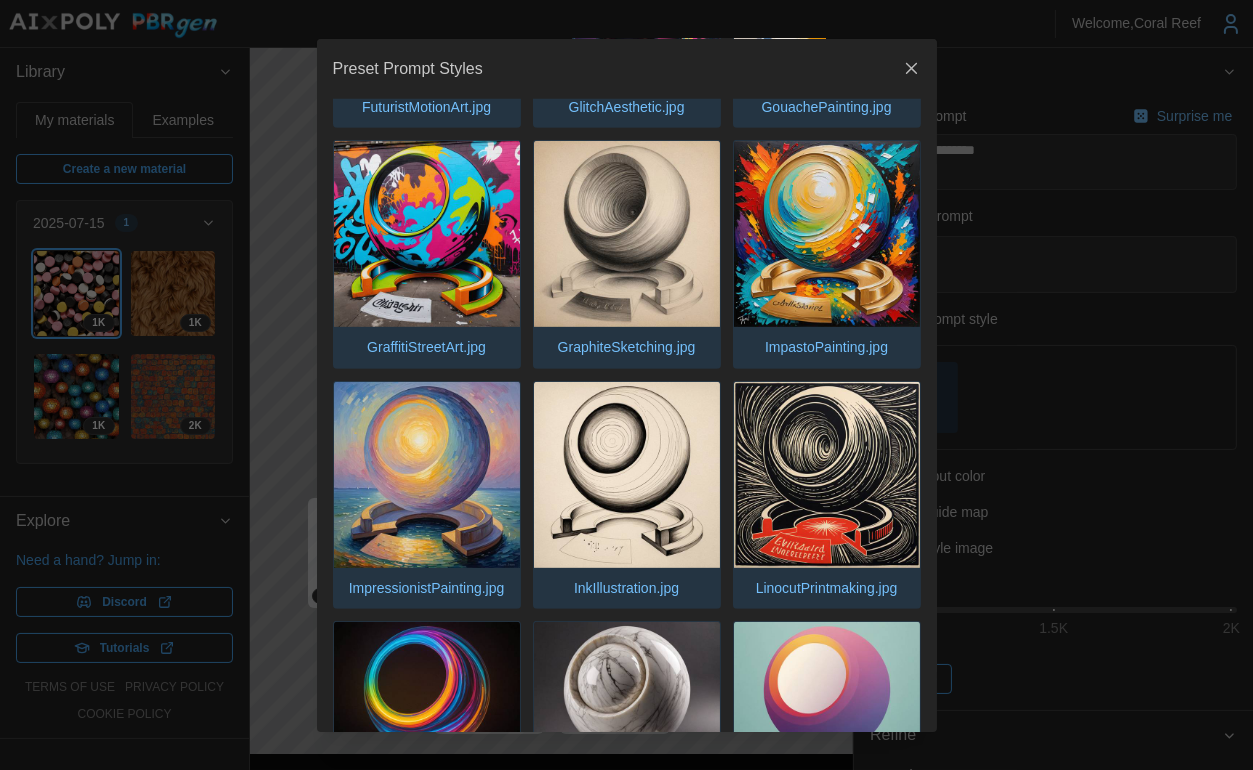 click at bounding box center (427, 234) 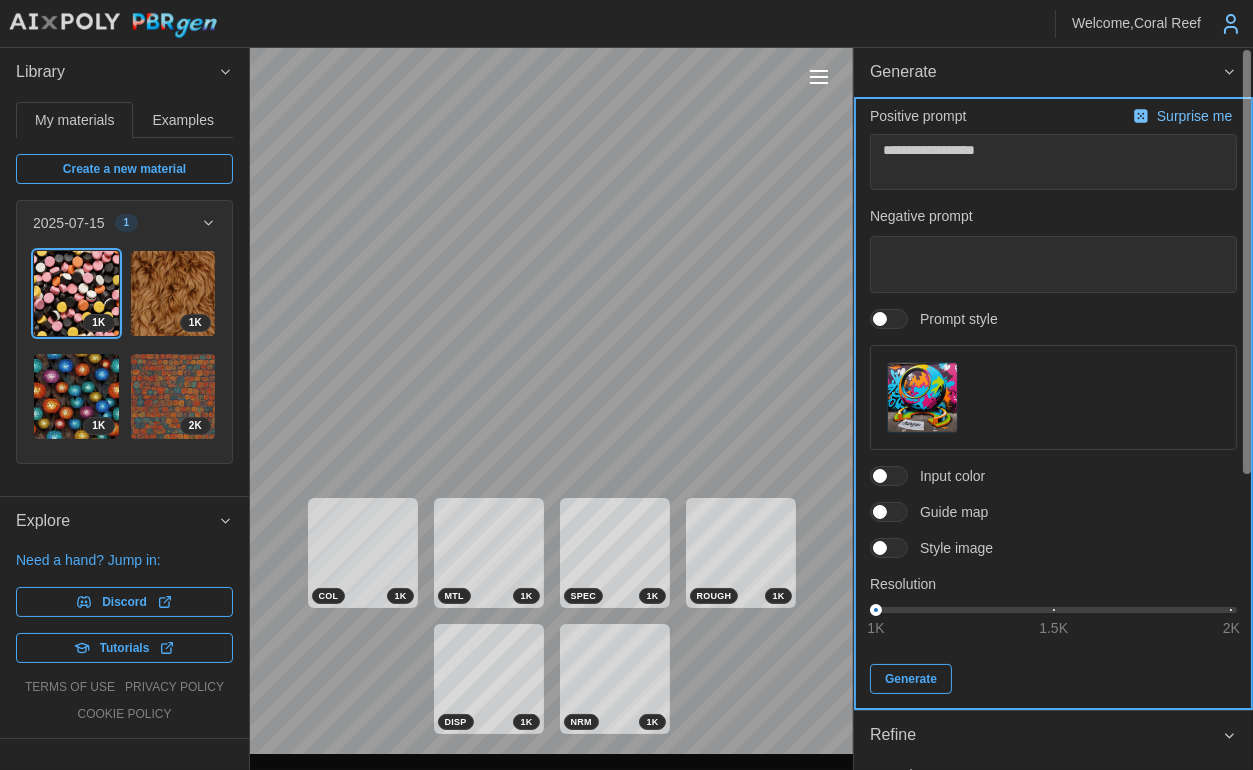 click on "Generate" at bounding box center (911, 679) 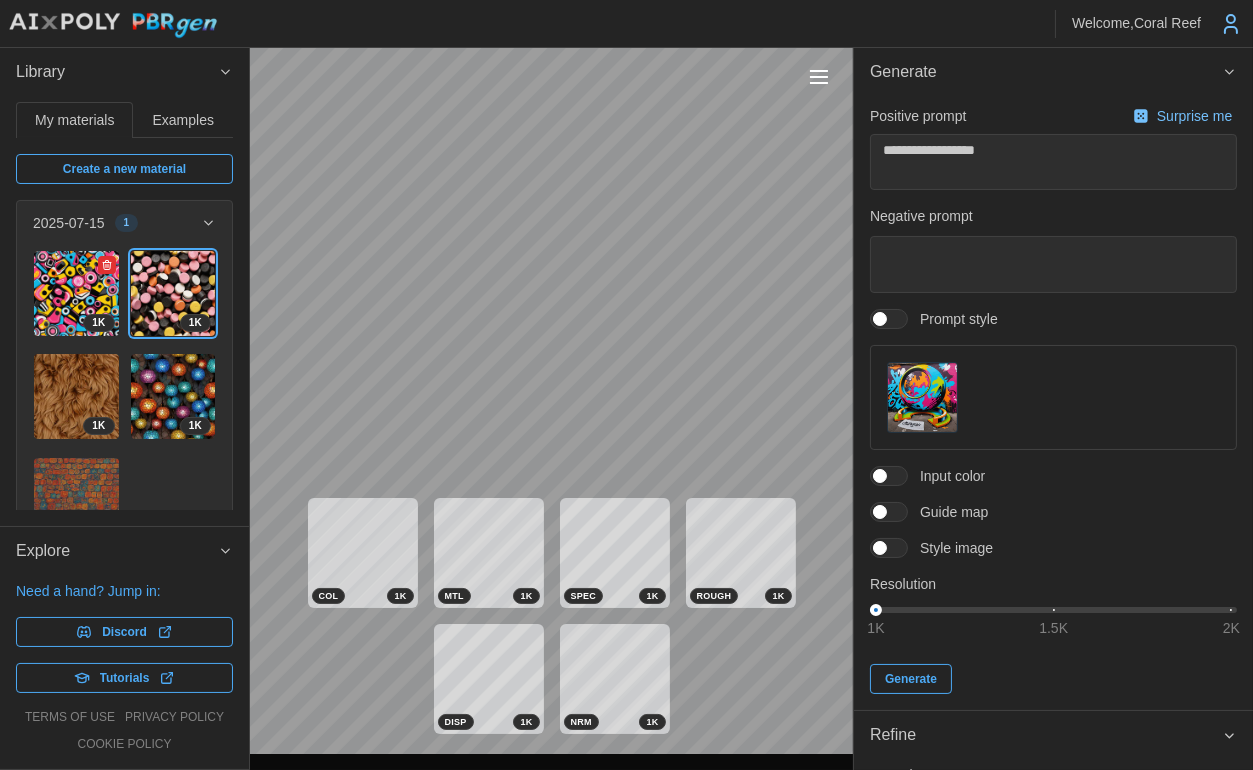 click at bounding box center (76, 293) 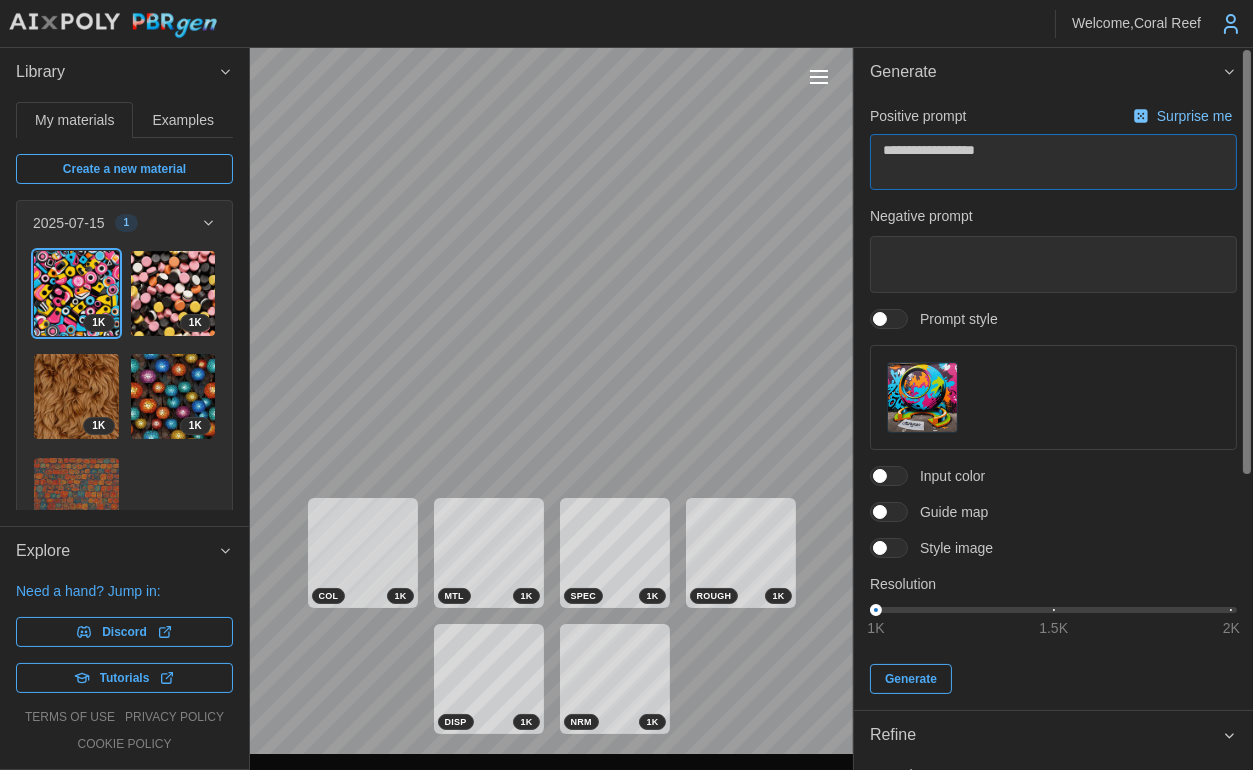 click on "**********" at bounding box center [626, 385] 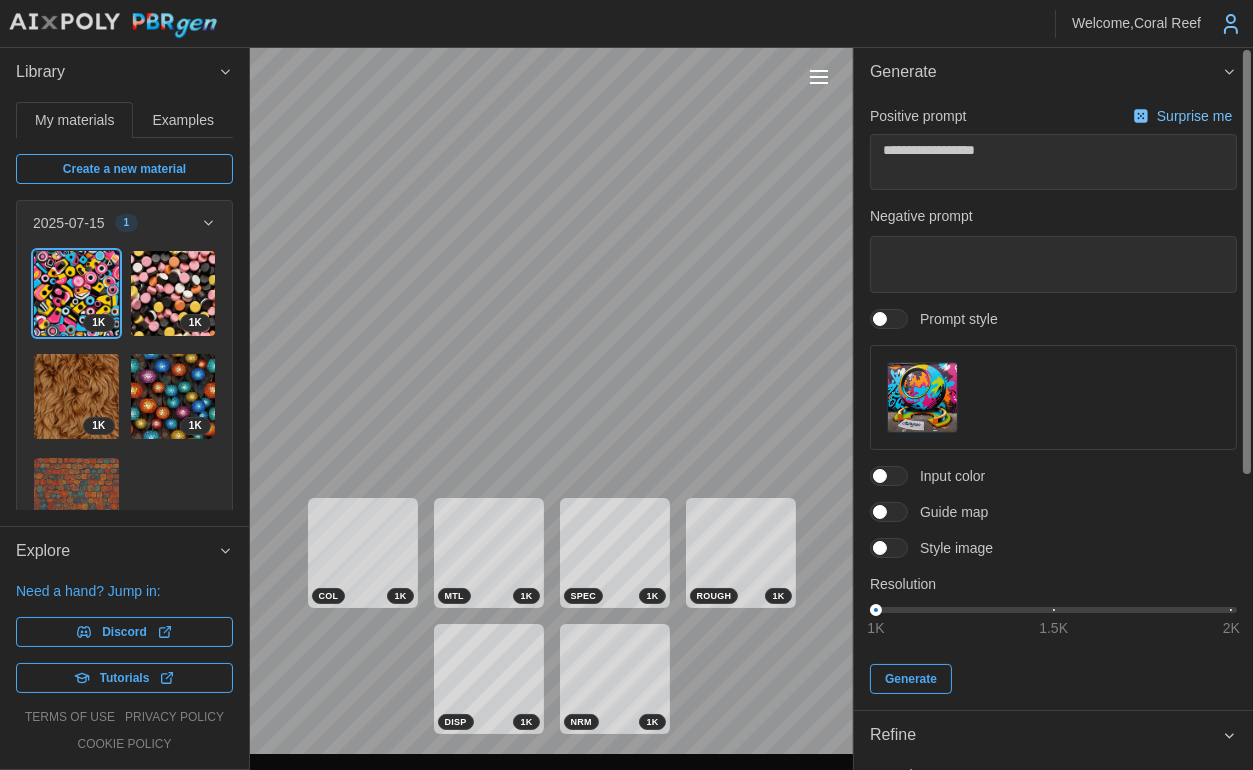 click at bounding box center [880, 476] 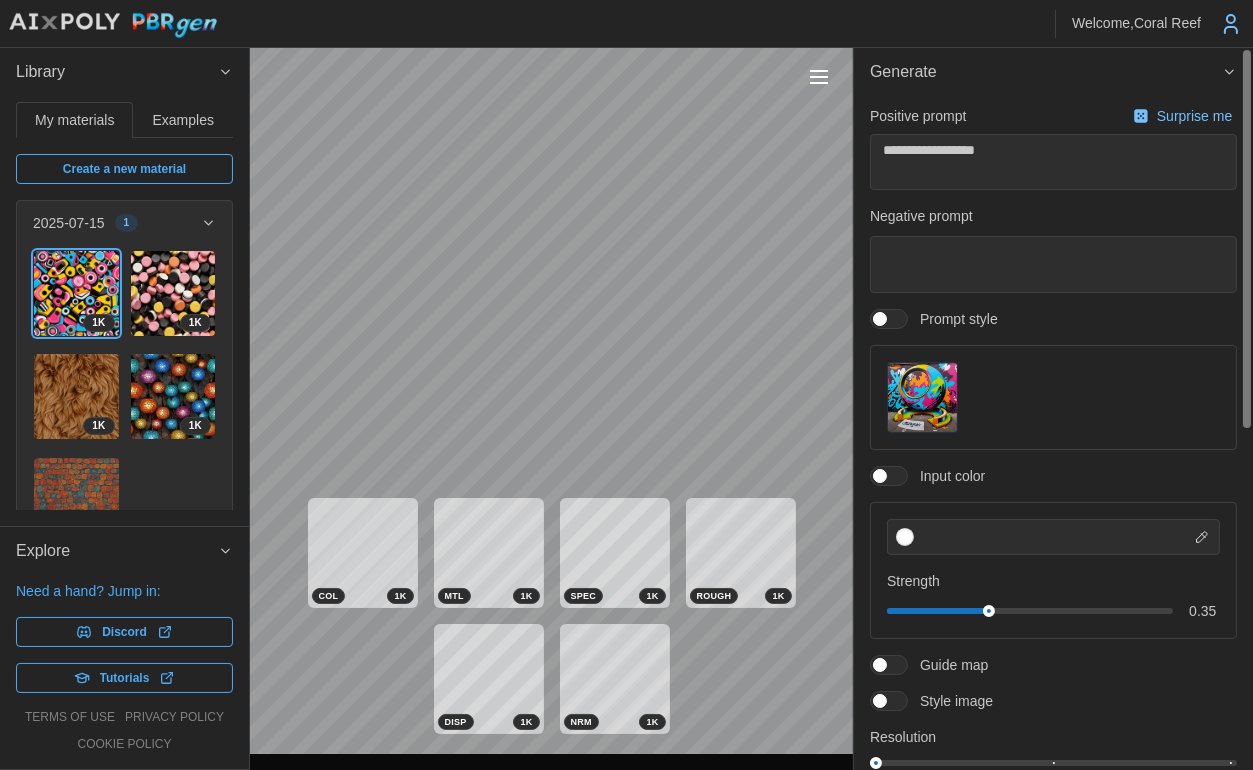 click at bounding box center [899, 476] 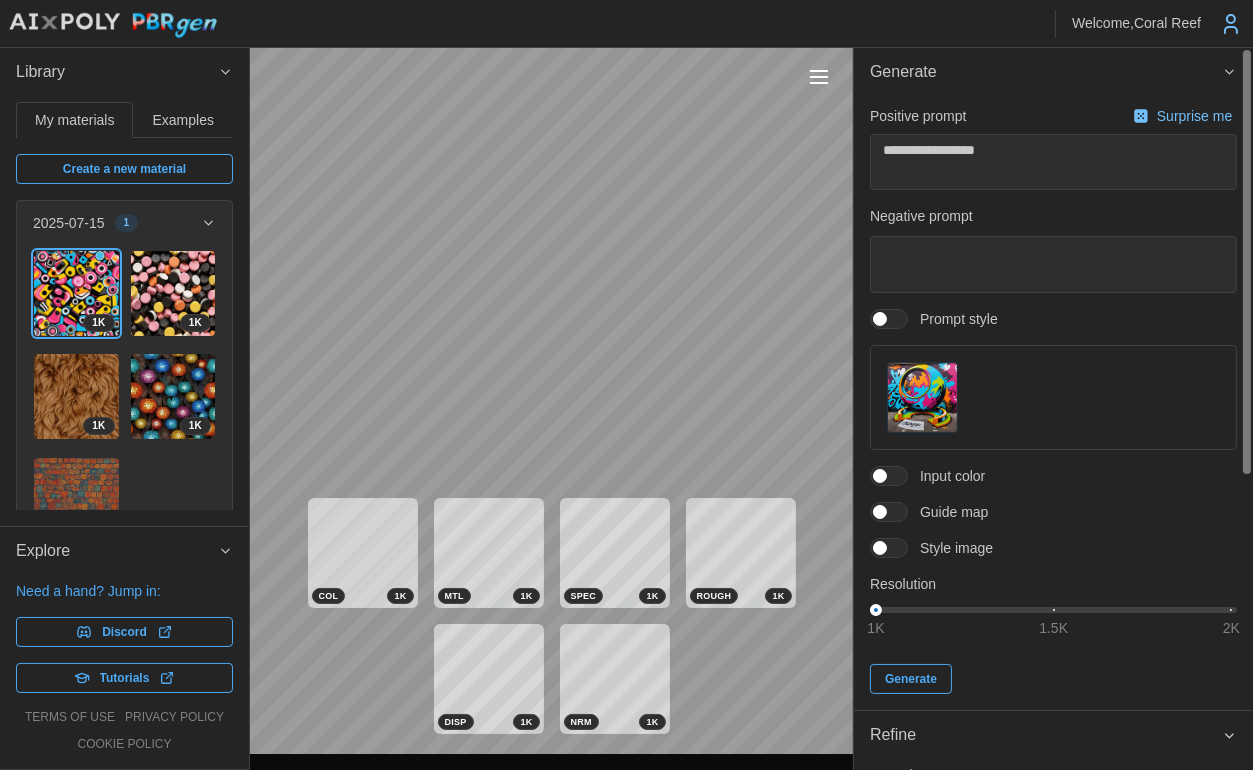 click at bounding box center [880, 512] 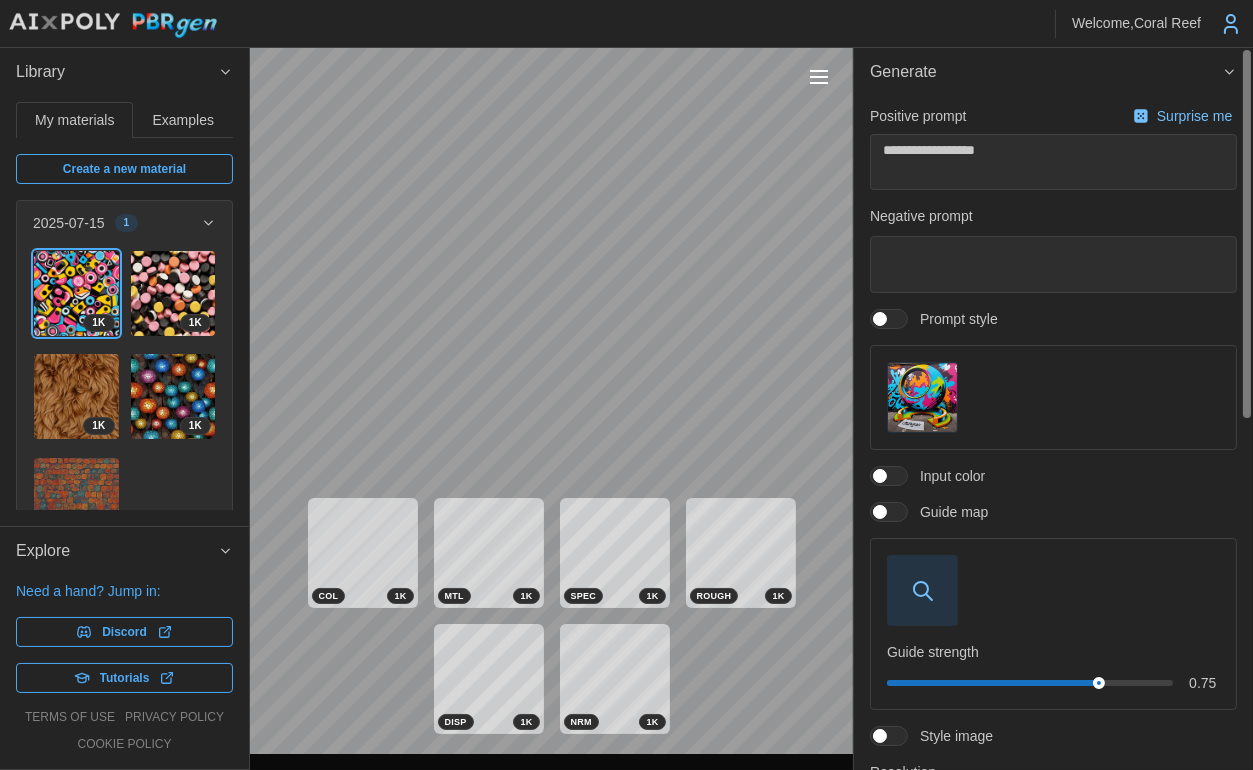 click 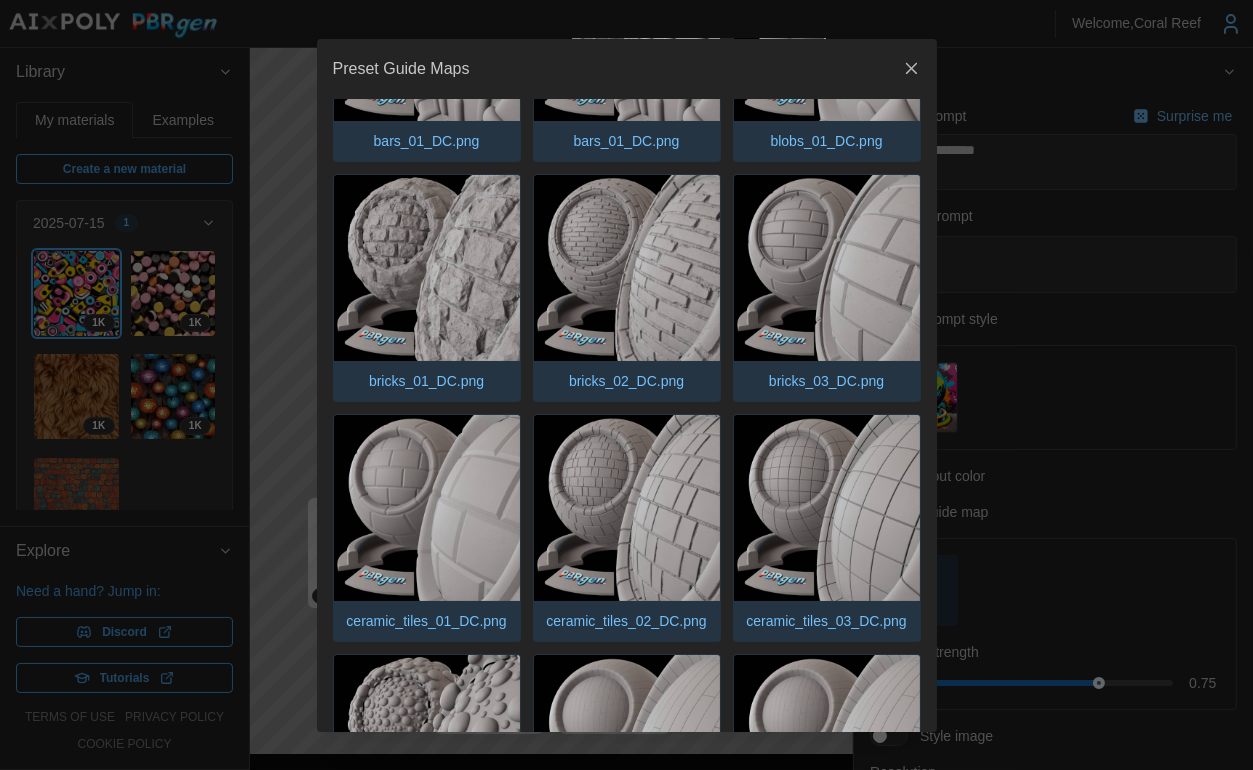 scroll, scrollTop: 264, scrollLeft: 0, axis: vertical 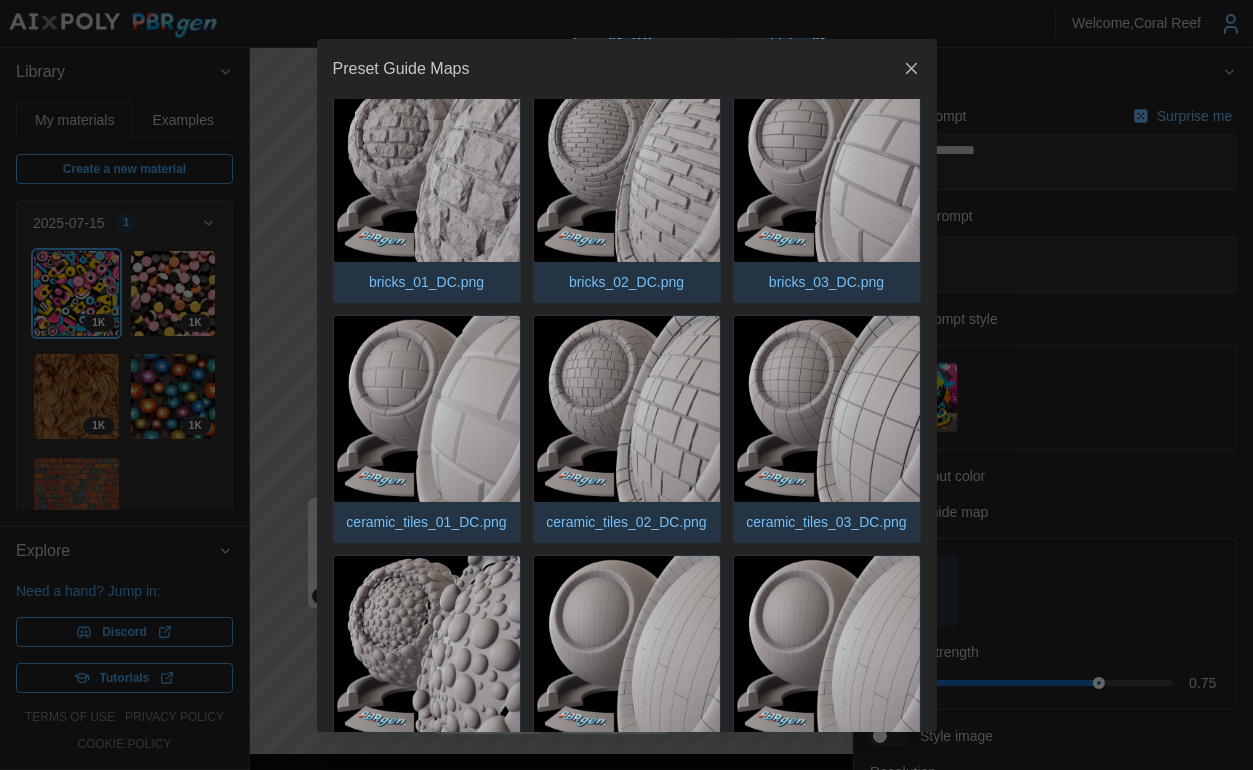 click at bounding box center [627, 169] 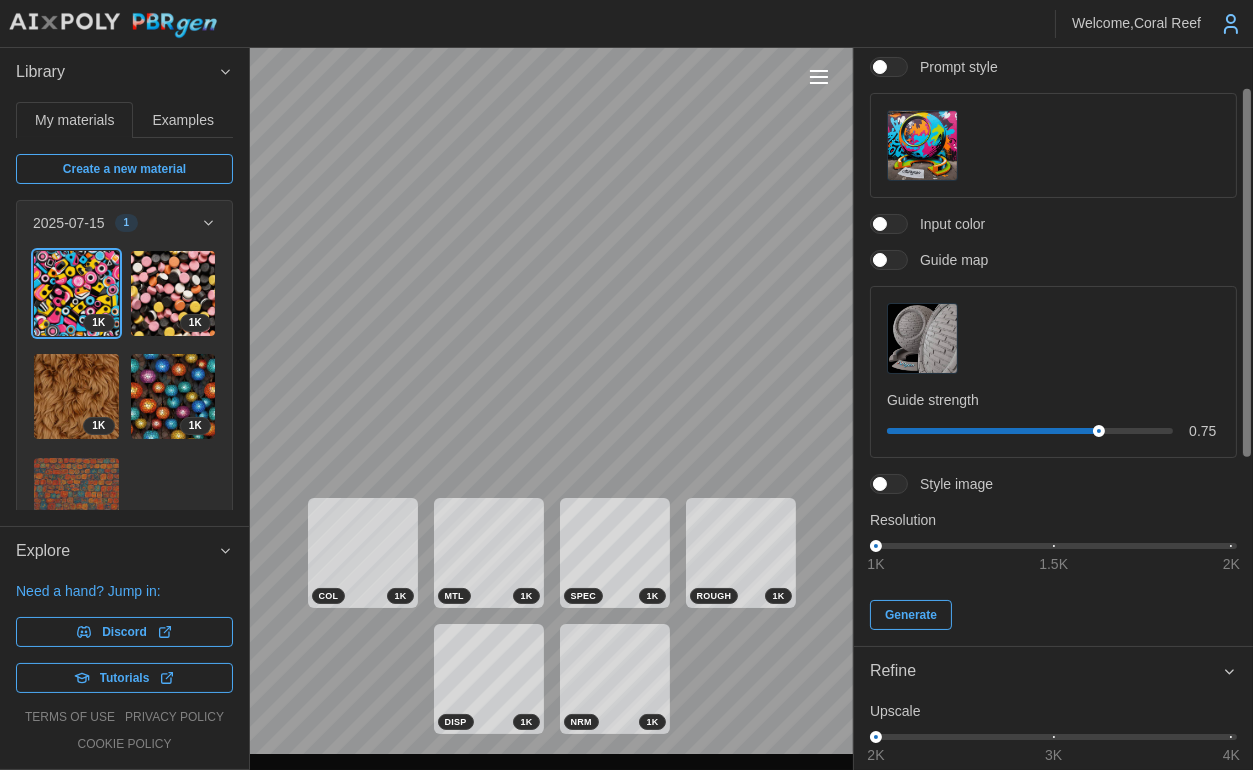 scroll, scrollTop: 300, scrollLeft: 0, axis: vertical 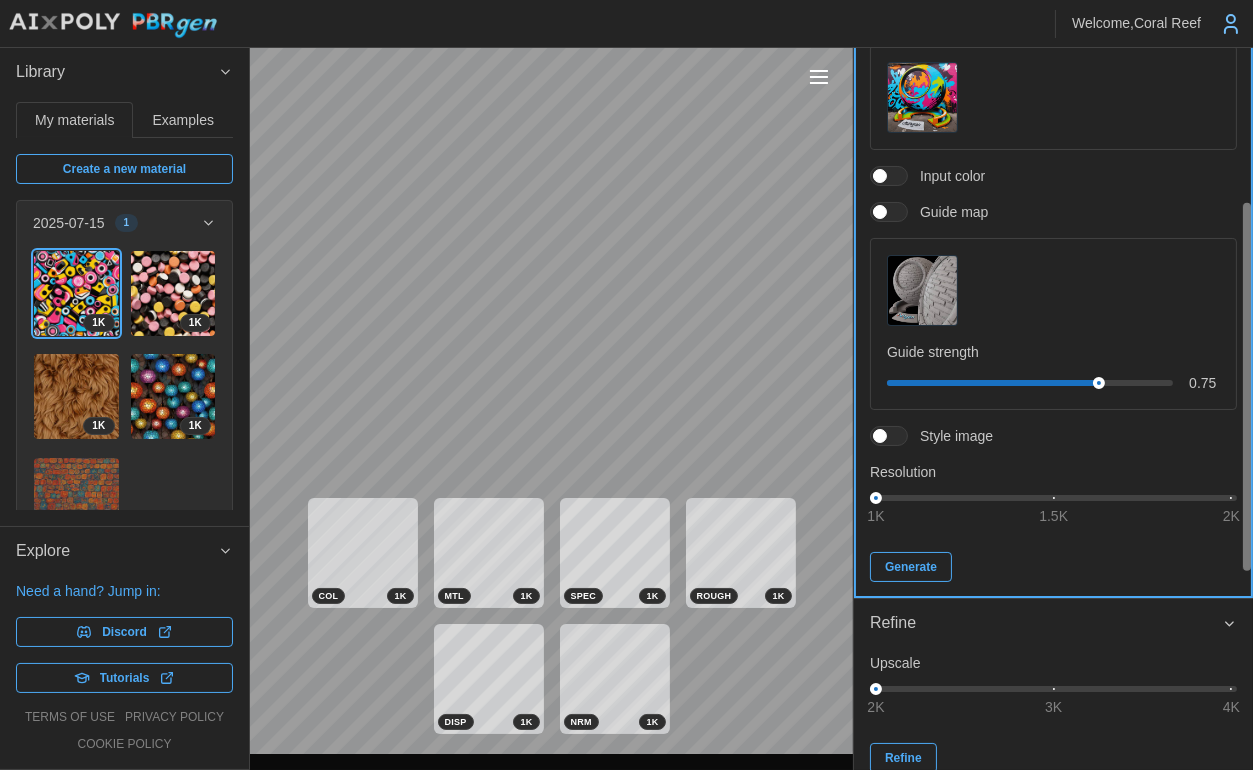 click on "Generate" at bounding box center [911, 567] 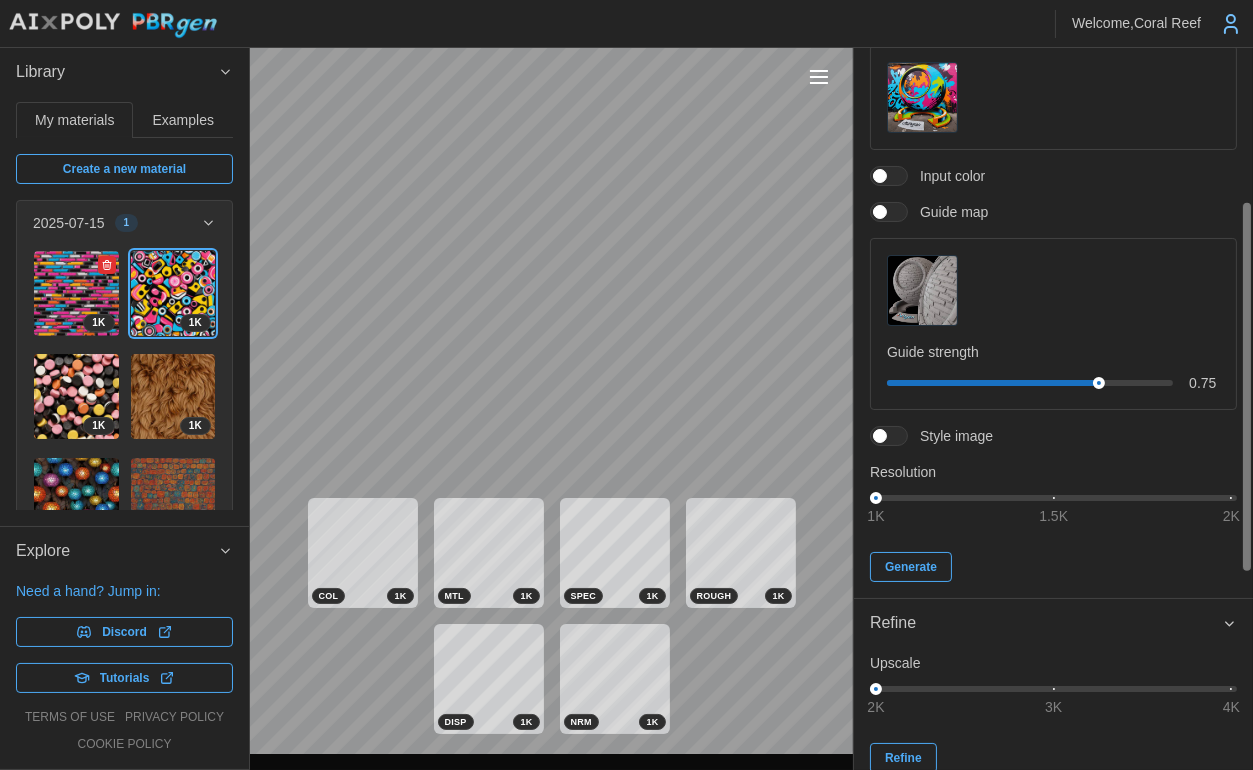 click at bounding box center (76, 293) 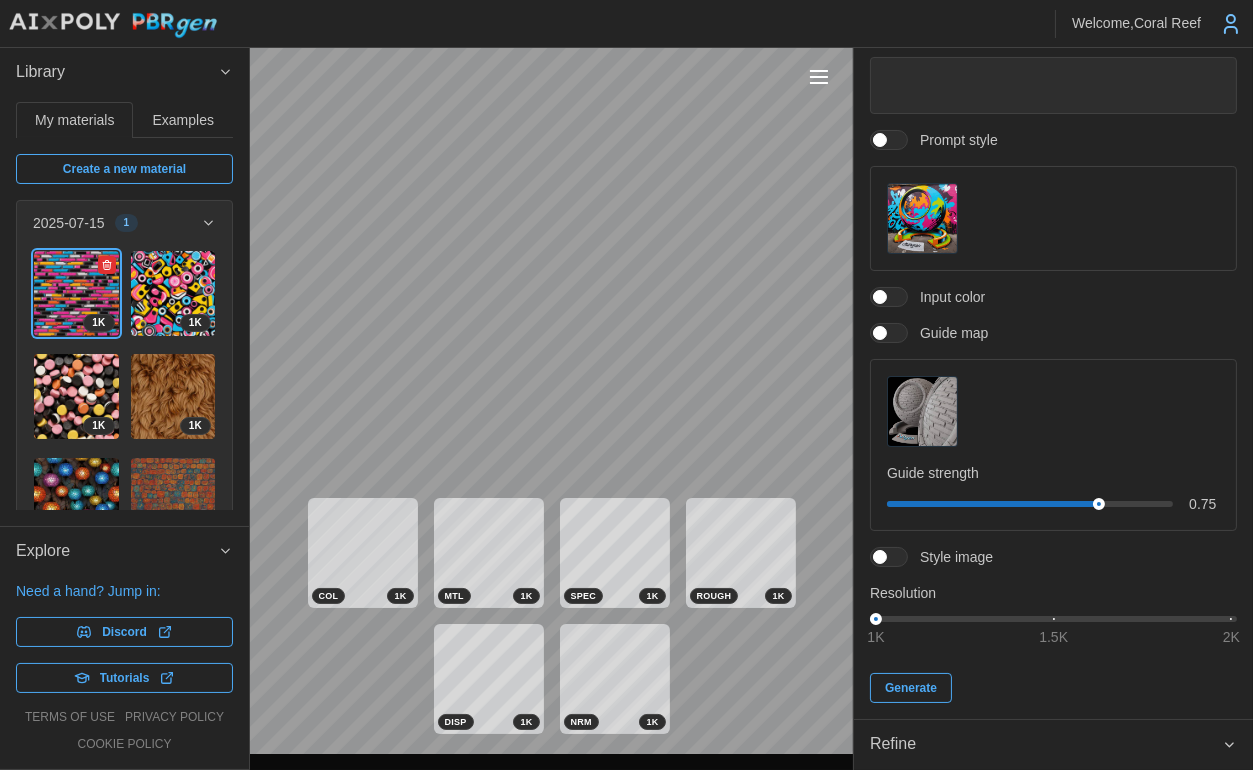 scroll, scrollTop: 300, scrollLeft: 0, axis: vertical 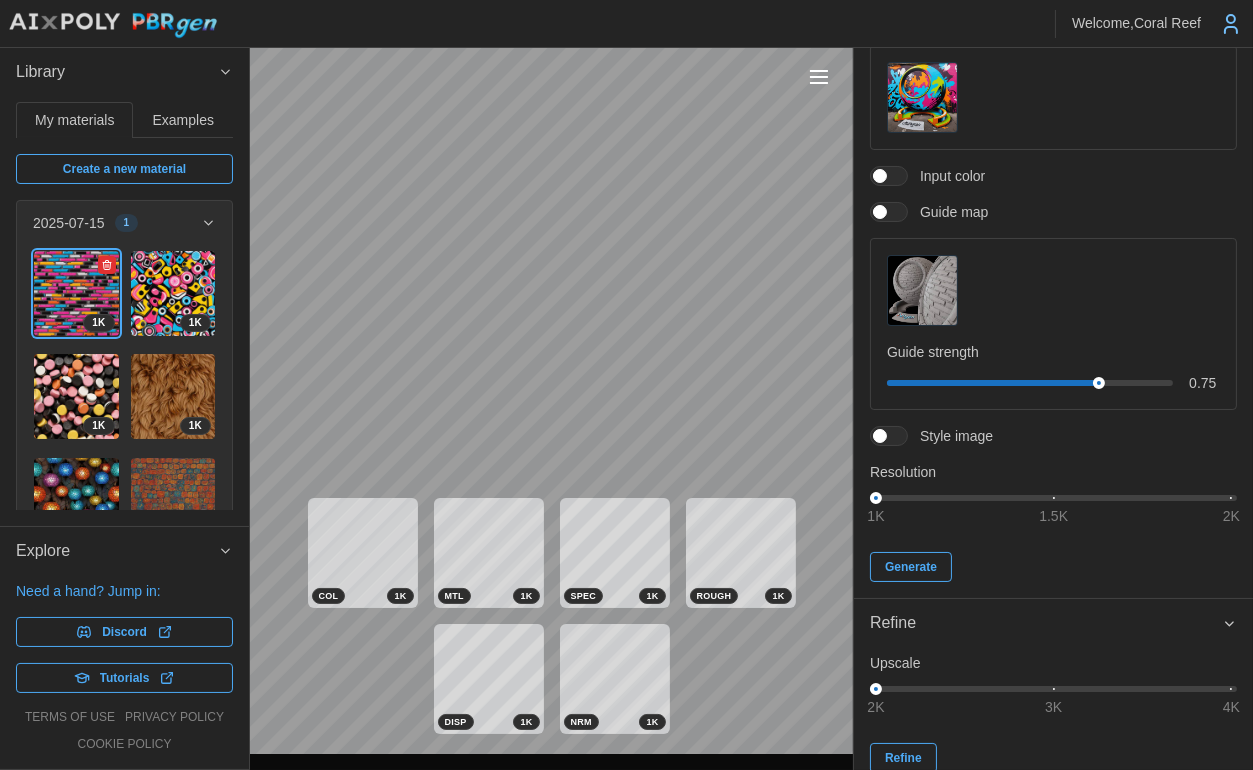 click 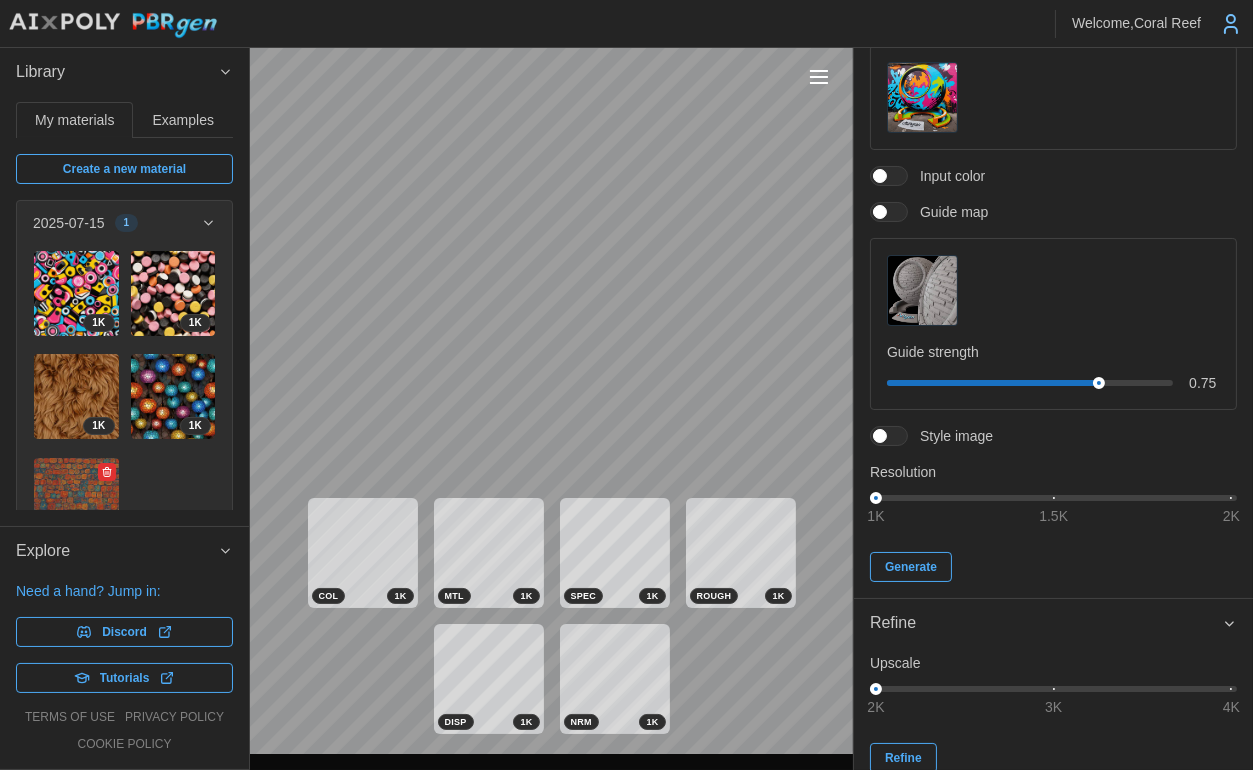 click 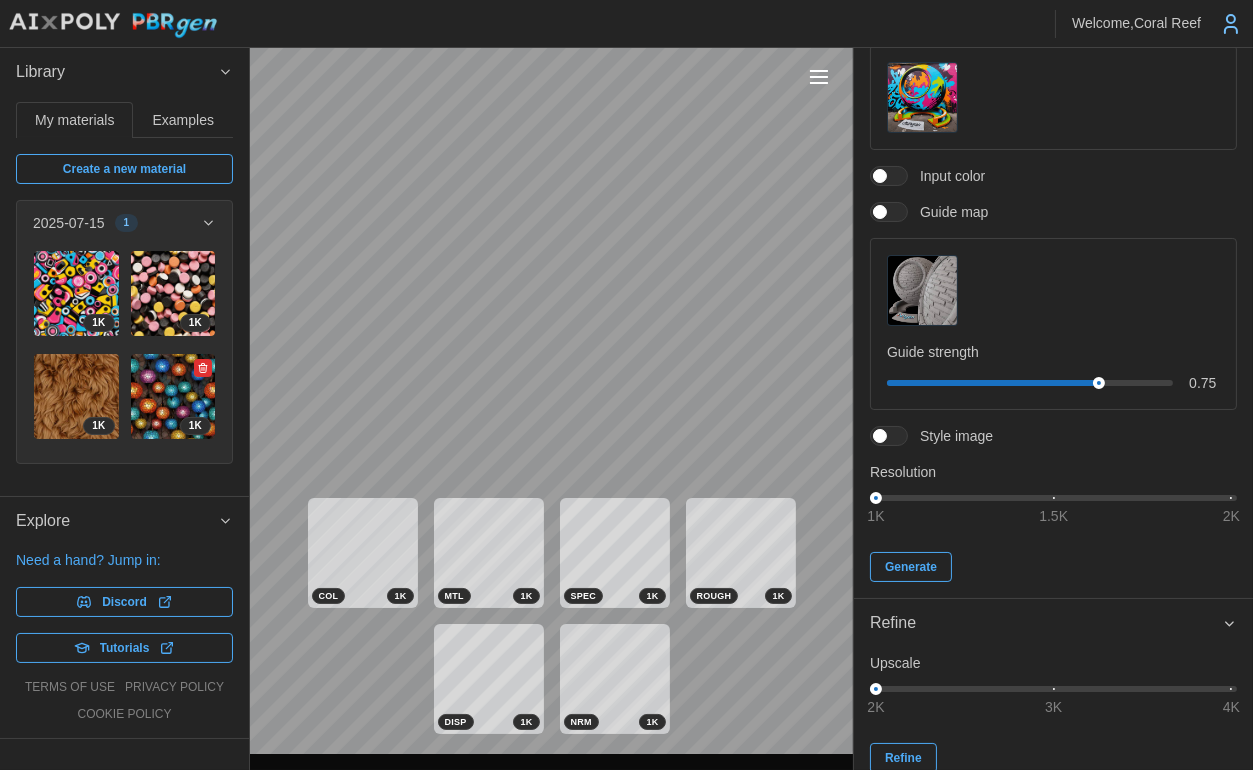 click 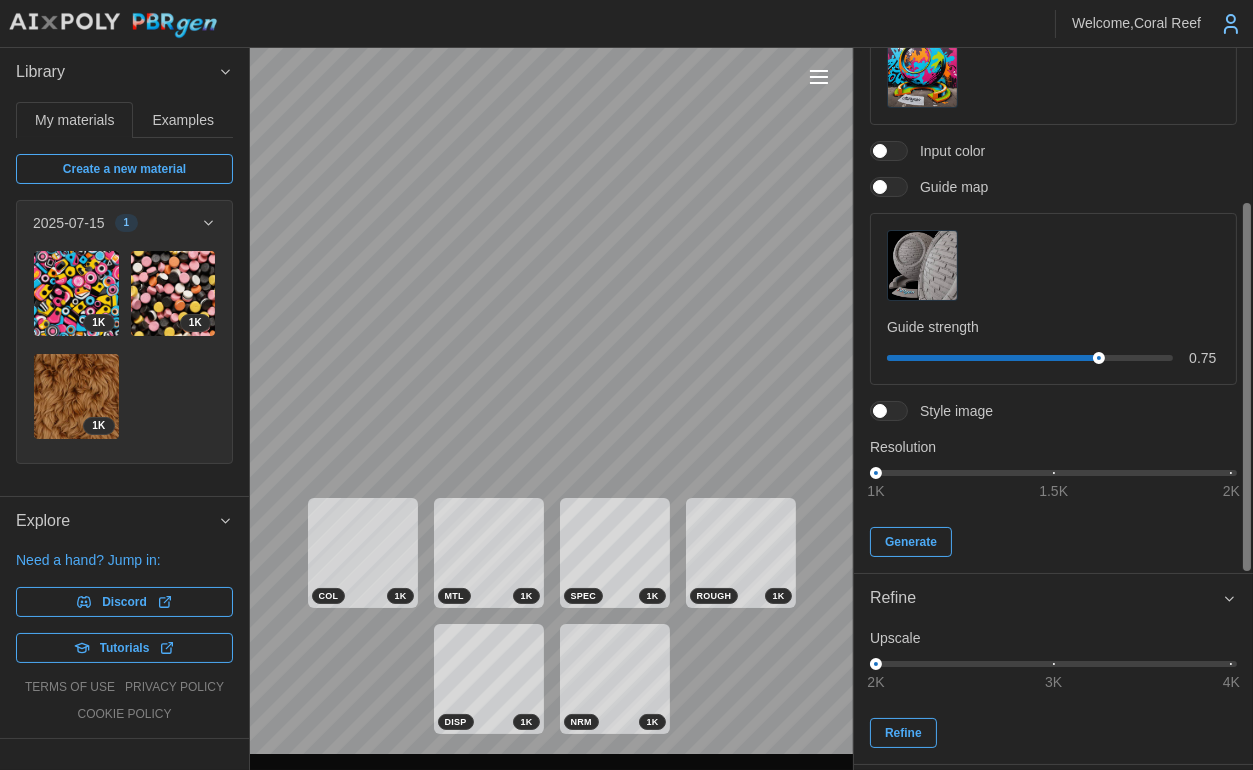 scroll, scrollTop: 300, scrollLeft: 0, axis: vertical 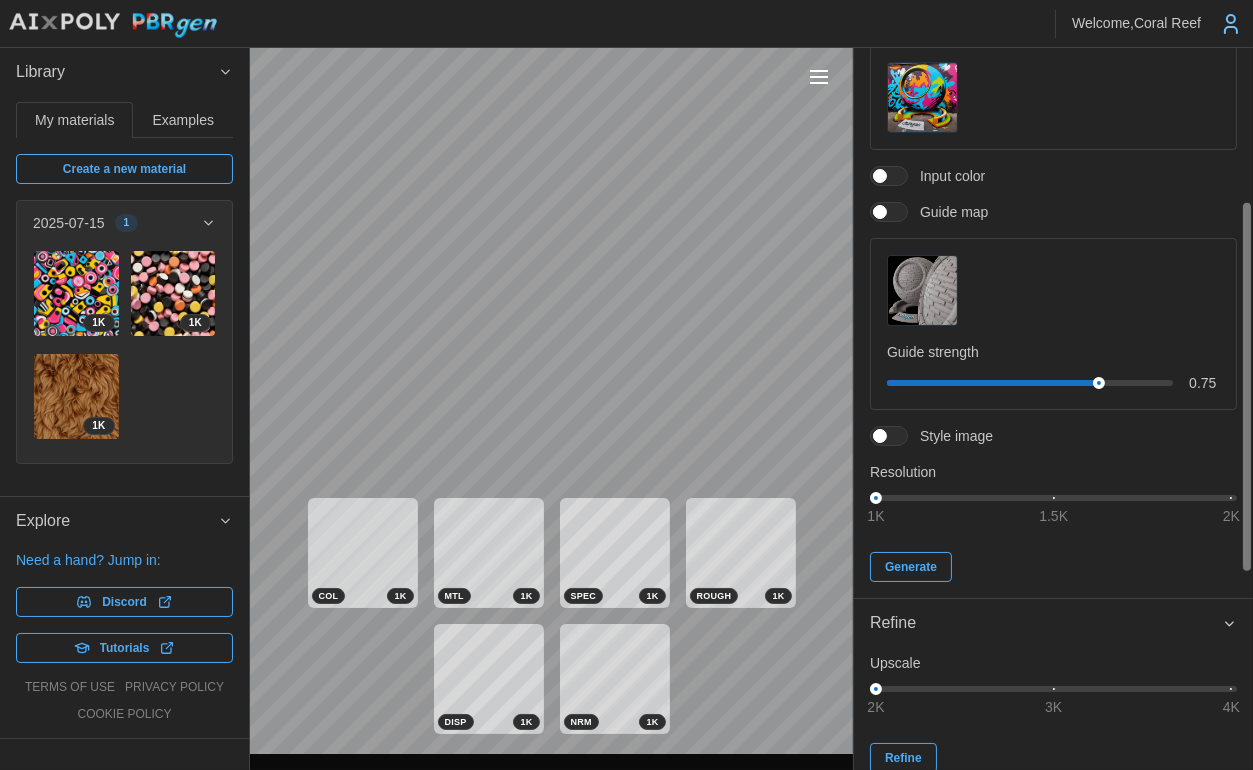 click at bounding box center (922, 290) 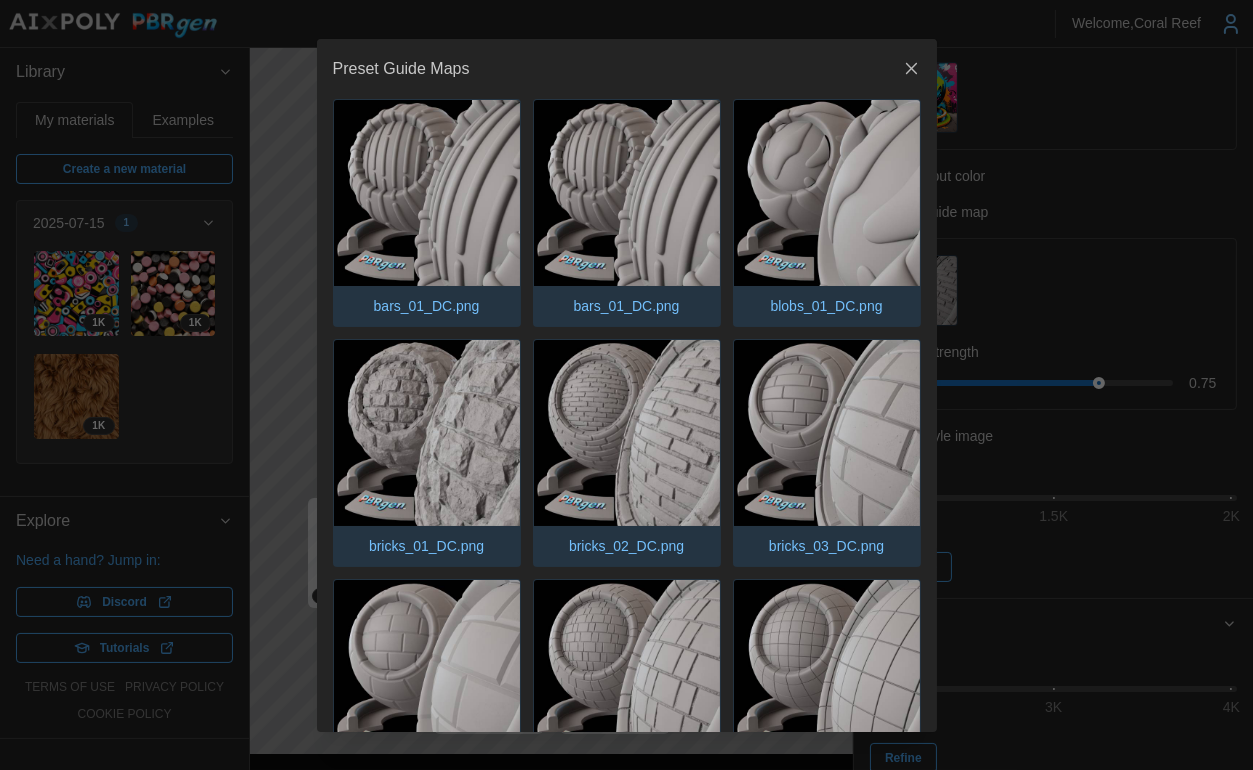 click 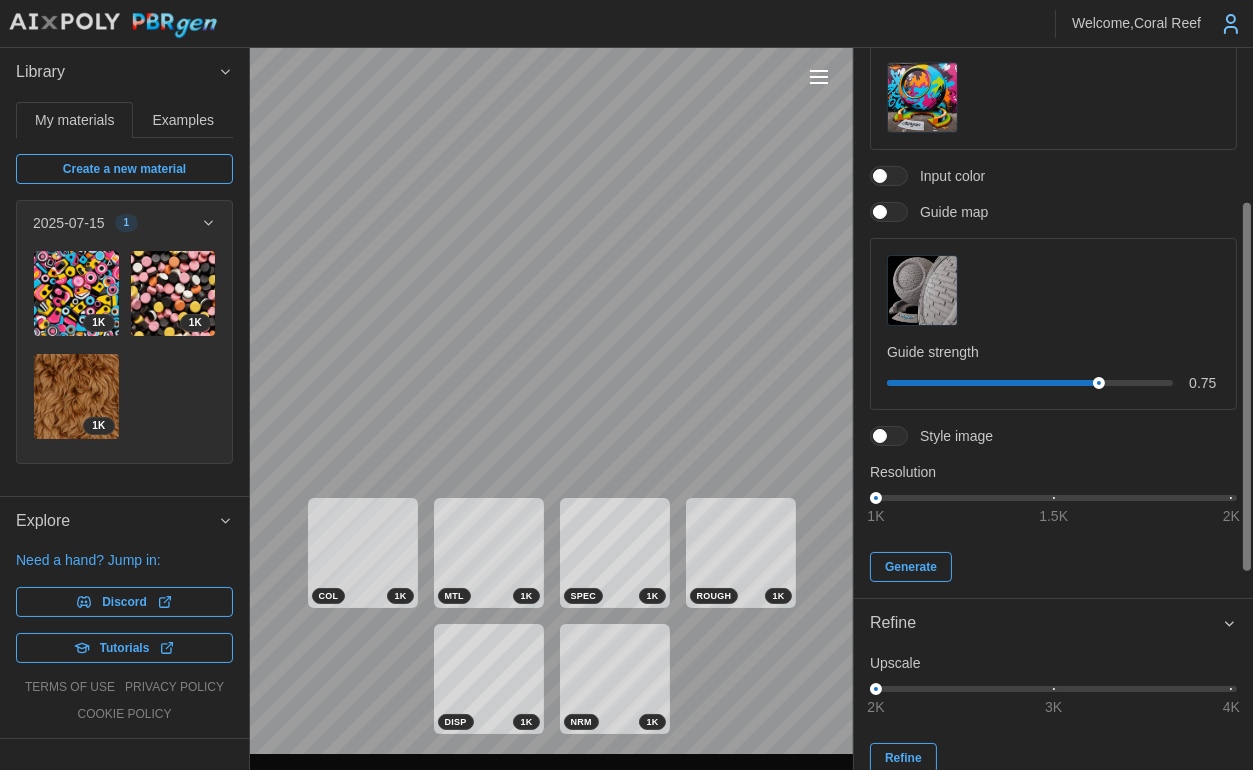 click at bounding box center [880, 212] 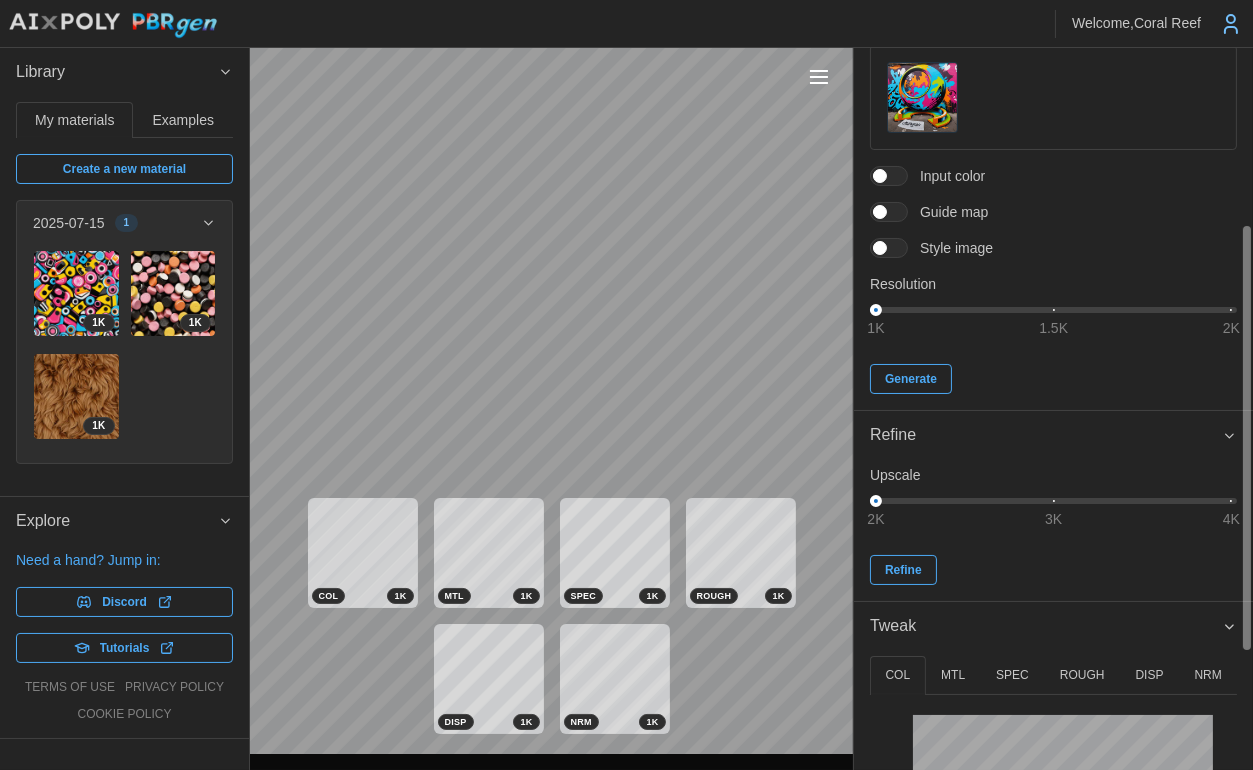 click at bounding box center [899, 248] 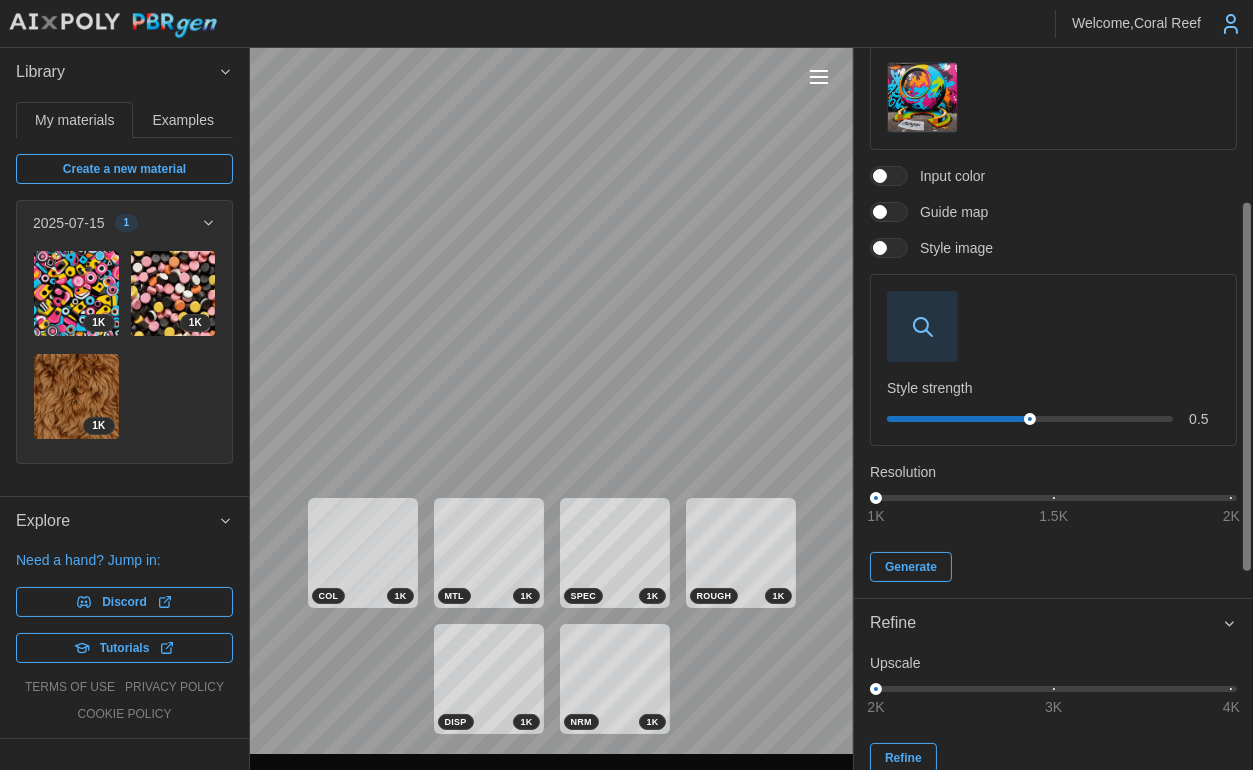 click 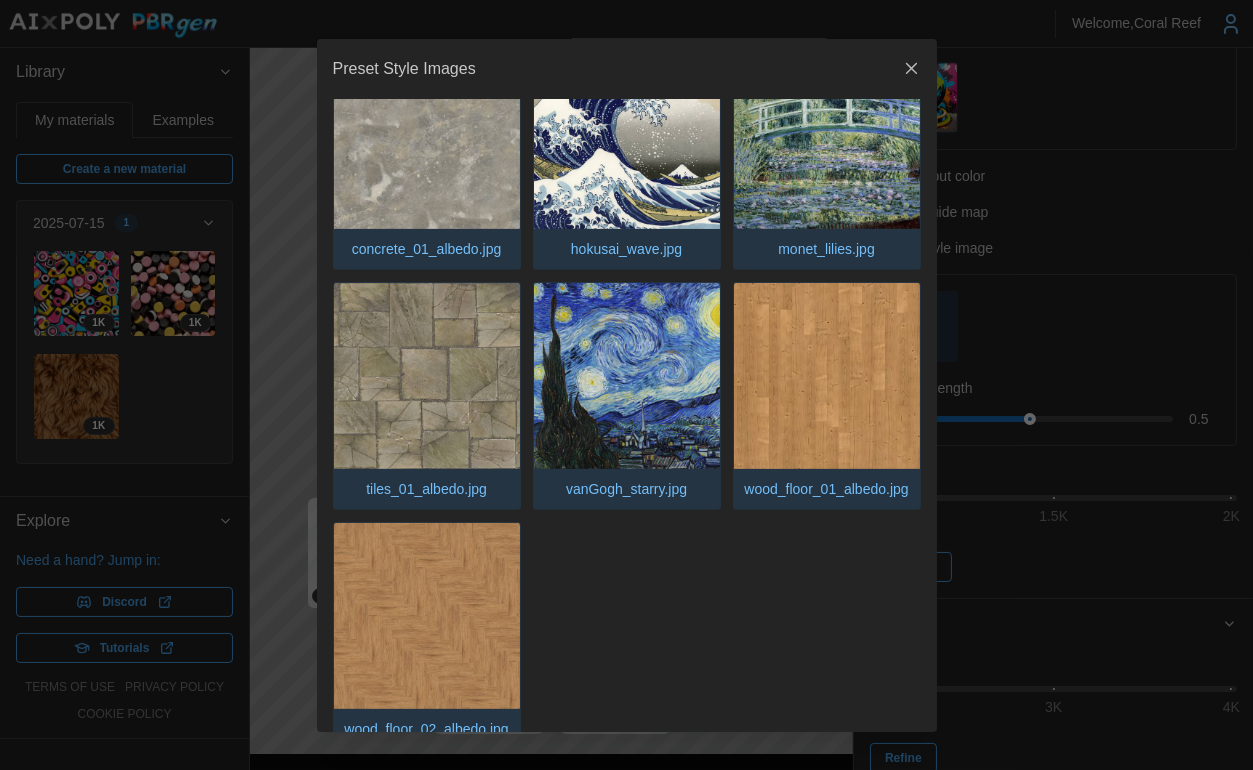 scroll, scrollTop: 778, scrollLeft: 0, axis: vertical 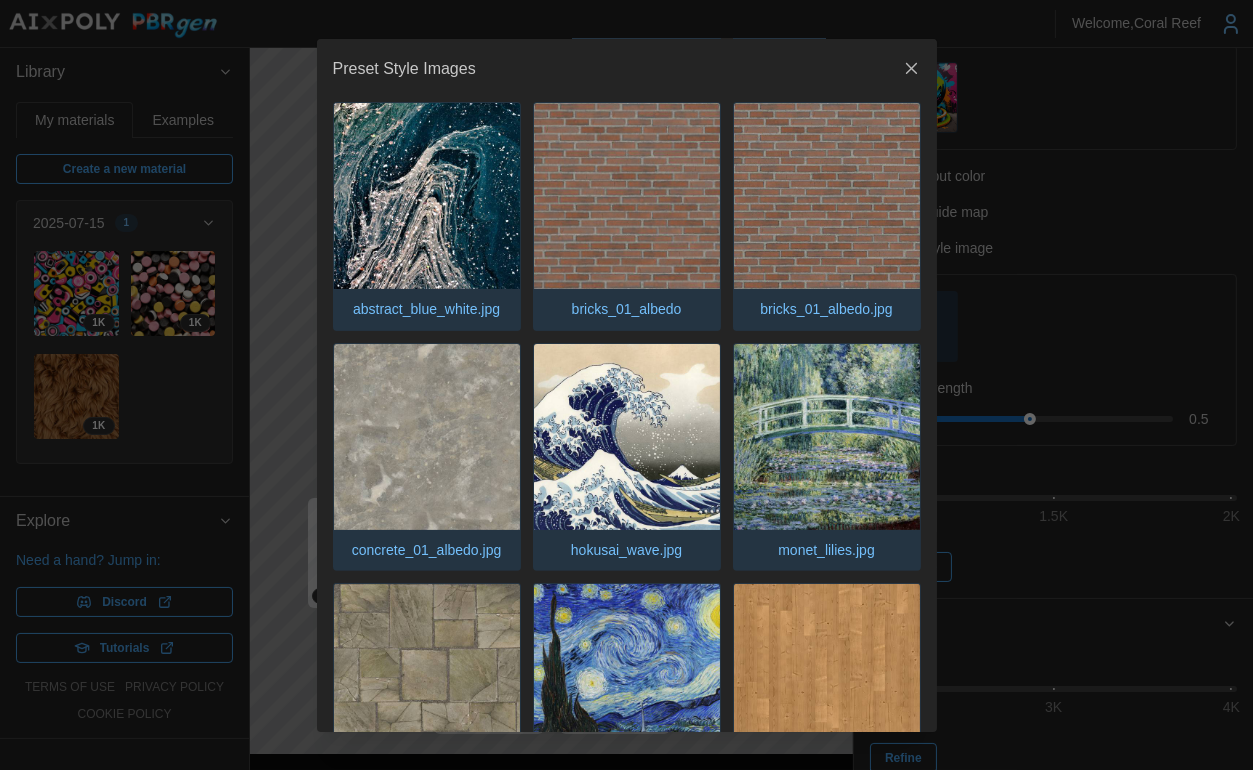 click at bounding box center [627, 437] 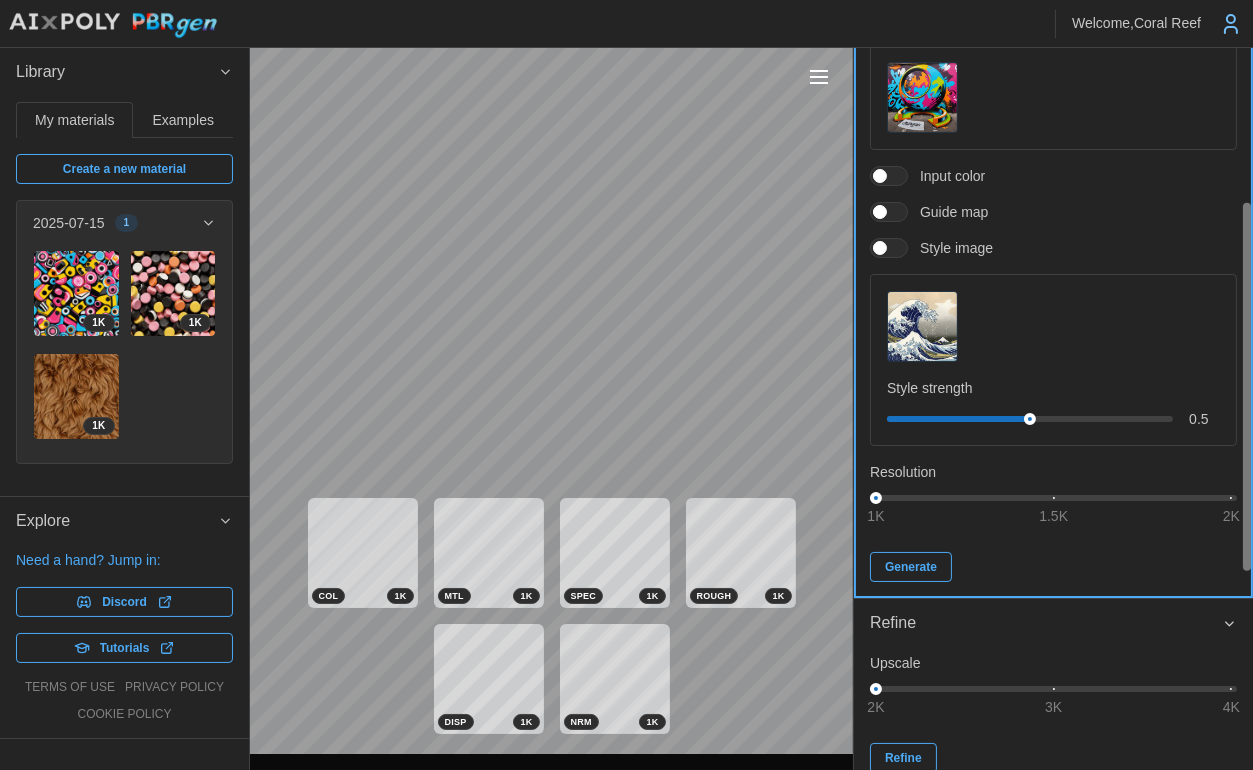 click on "Generate" at bounding box center (911, 567) 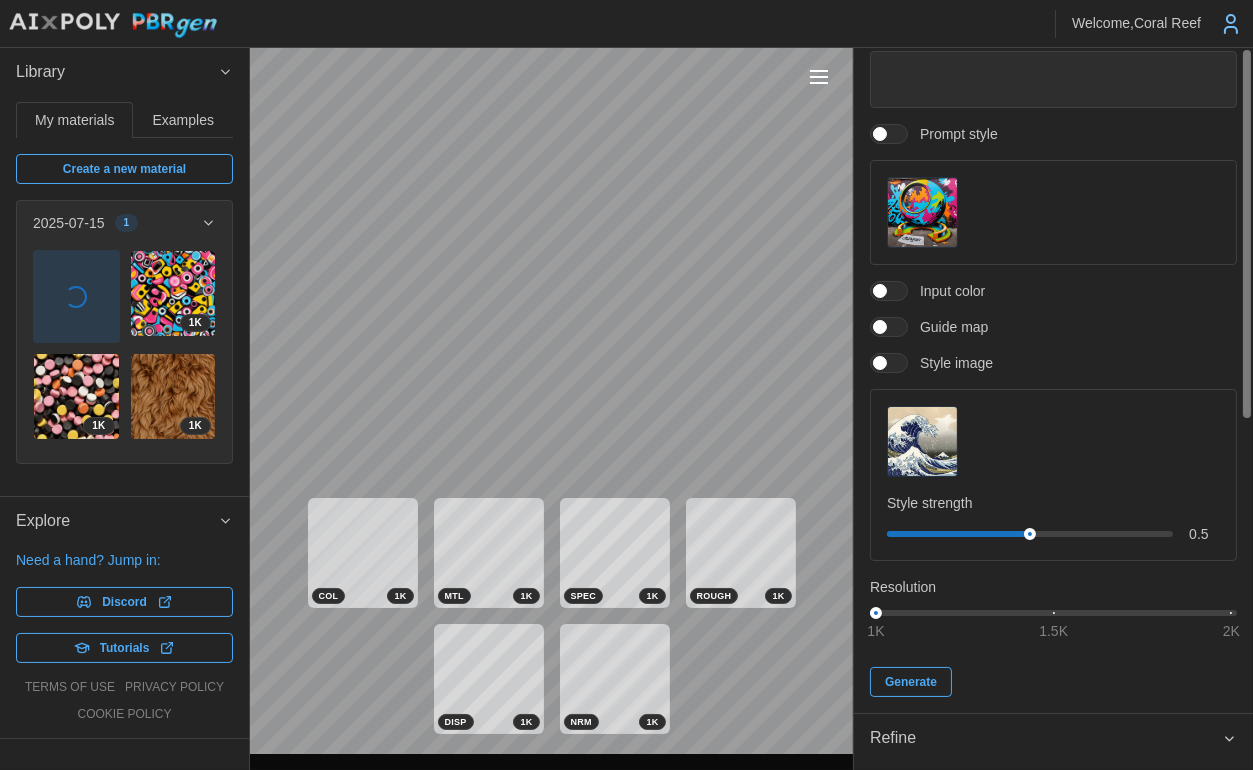 scroll, scrollTop: 0, scrollLeft: 0, axis: both 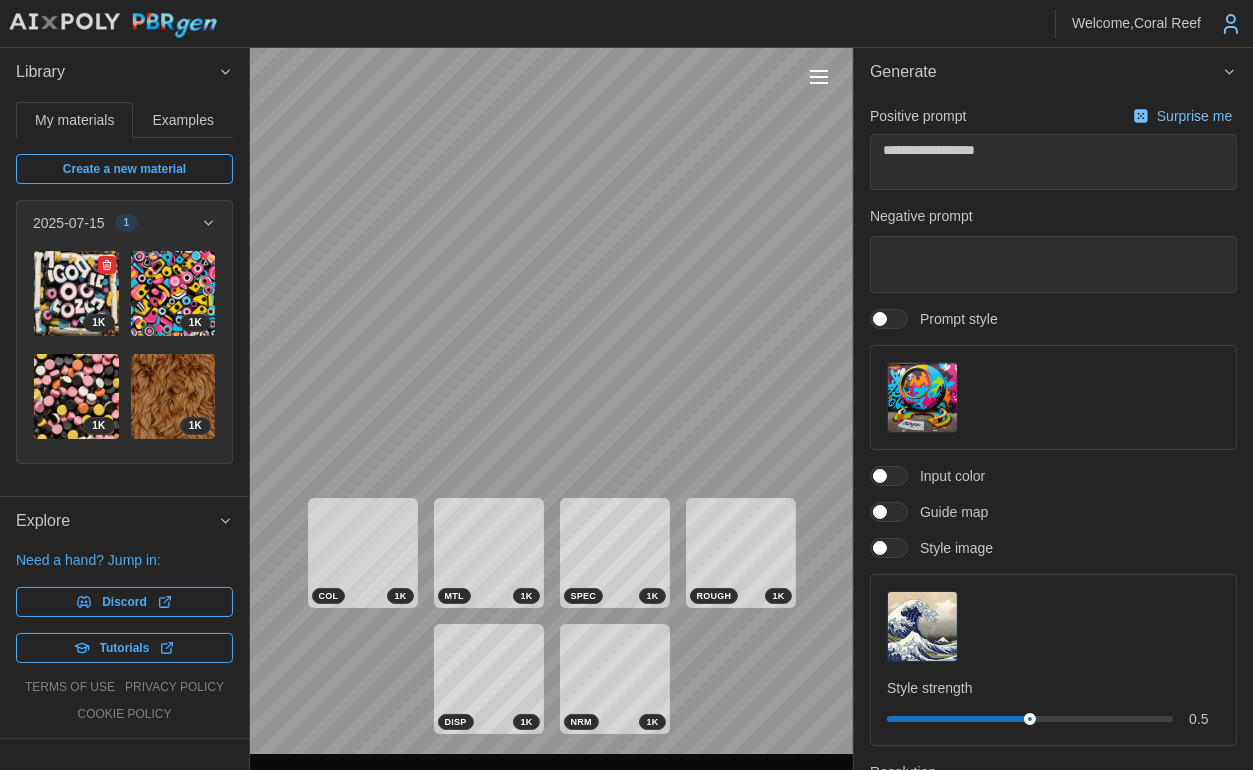 click at bounding box center [76, 293] 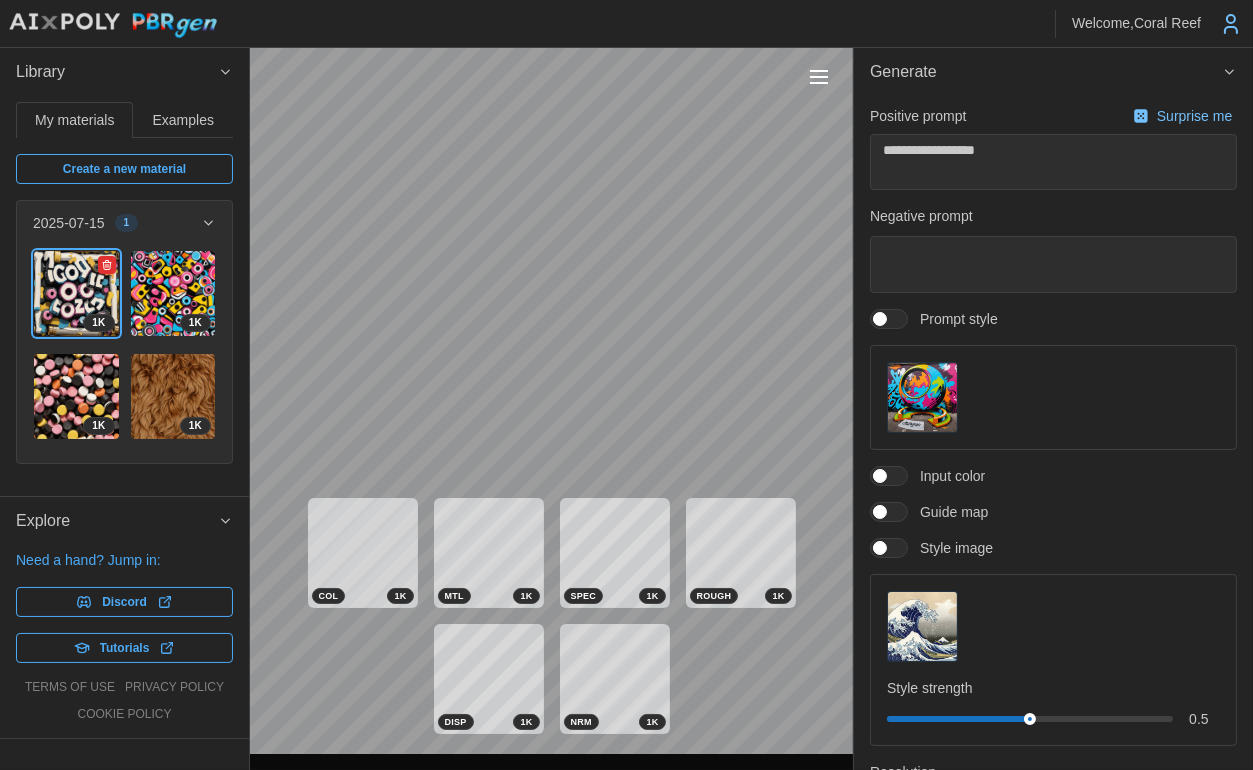 click 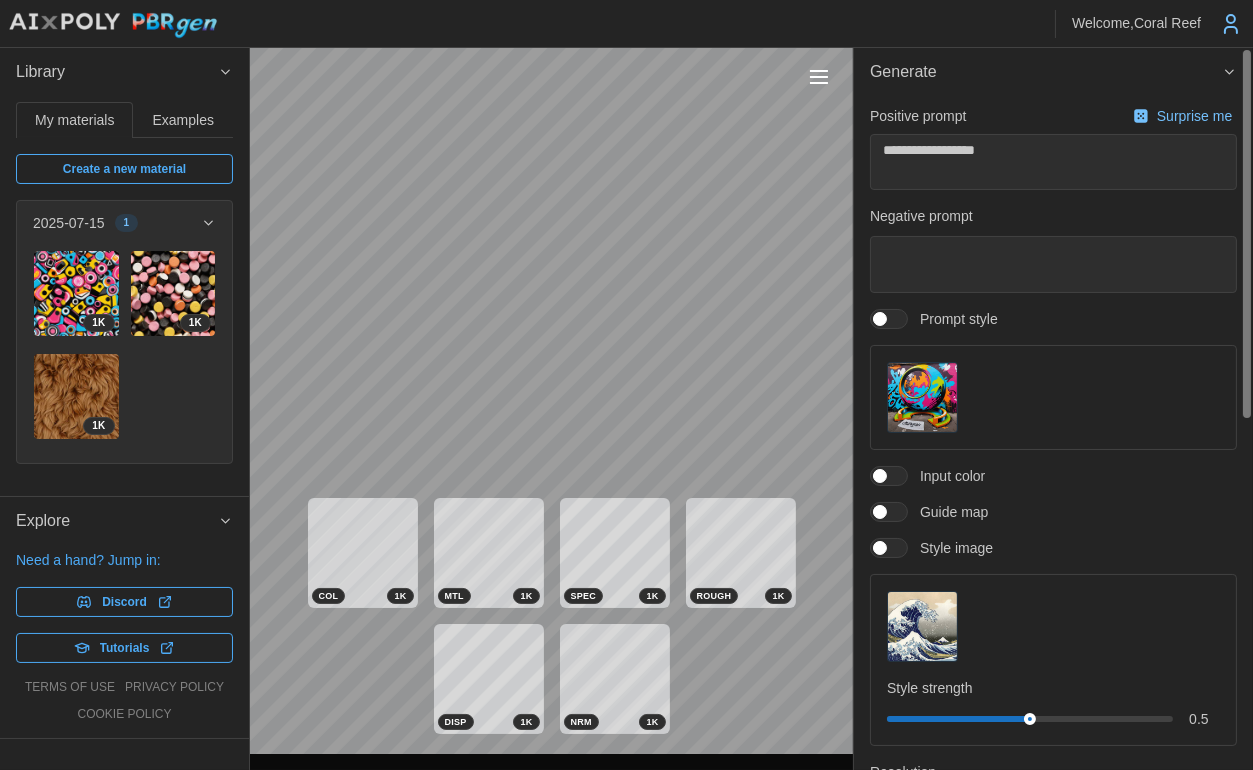 click at bounding box center (880, 319) 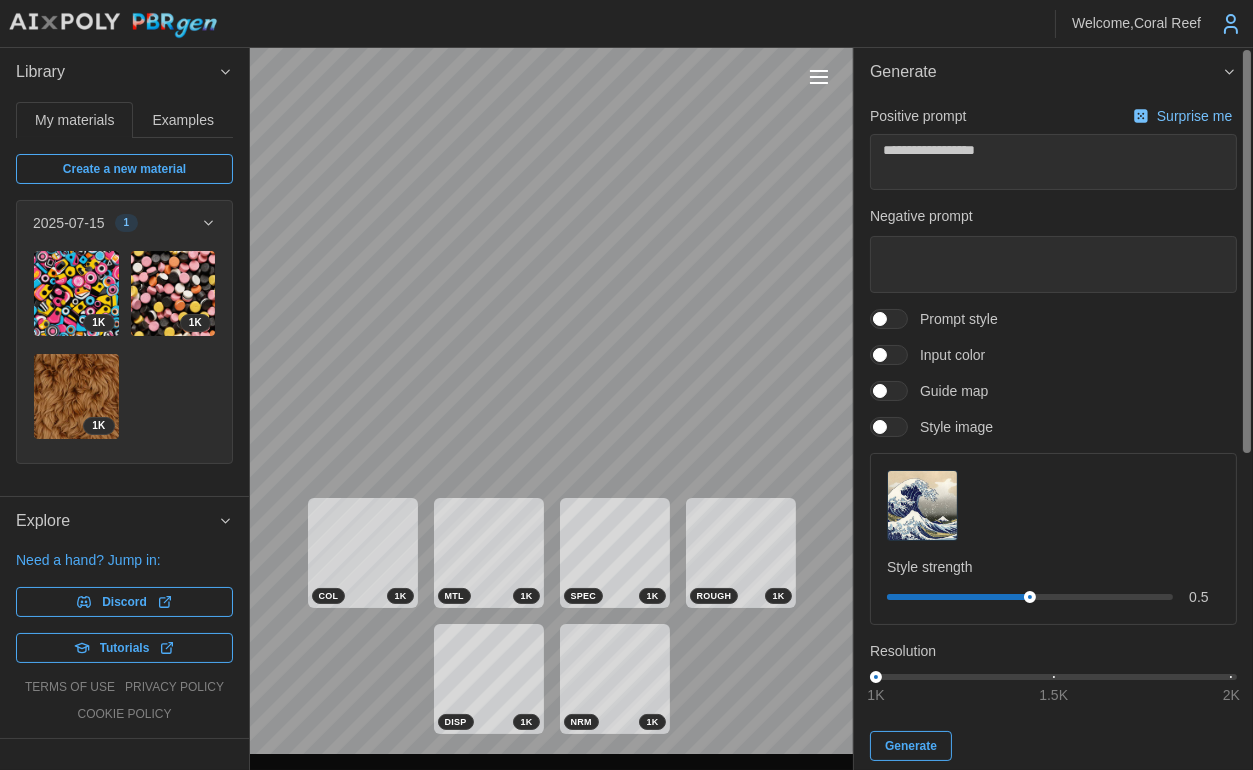 click at bounding box center (889, 427) 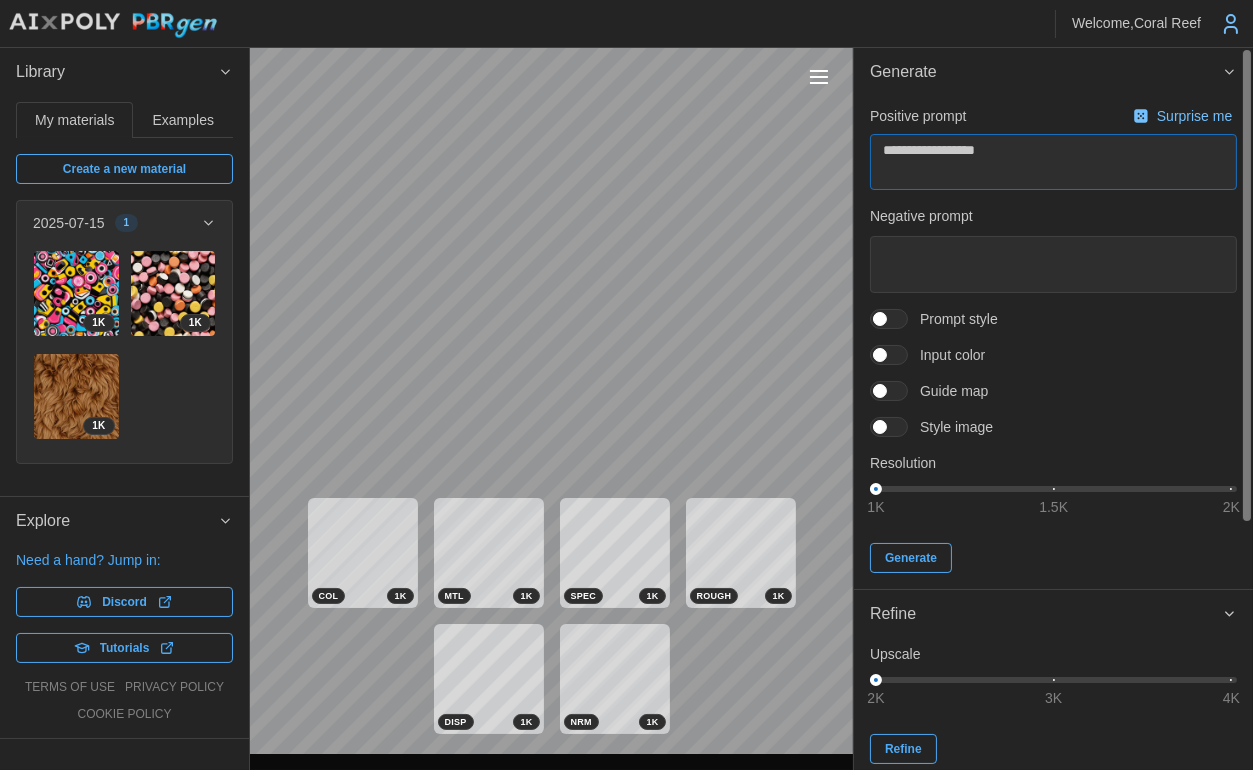 click on "**********" at bounding box center (626, 385) 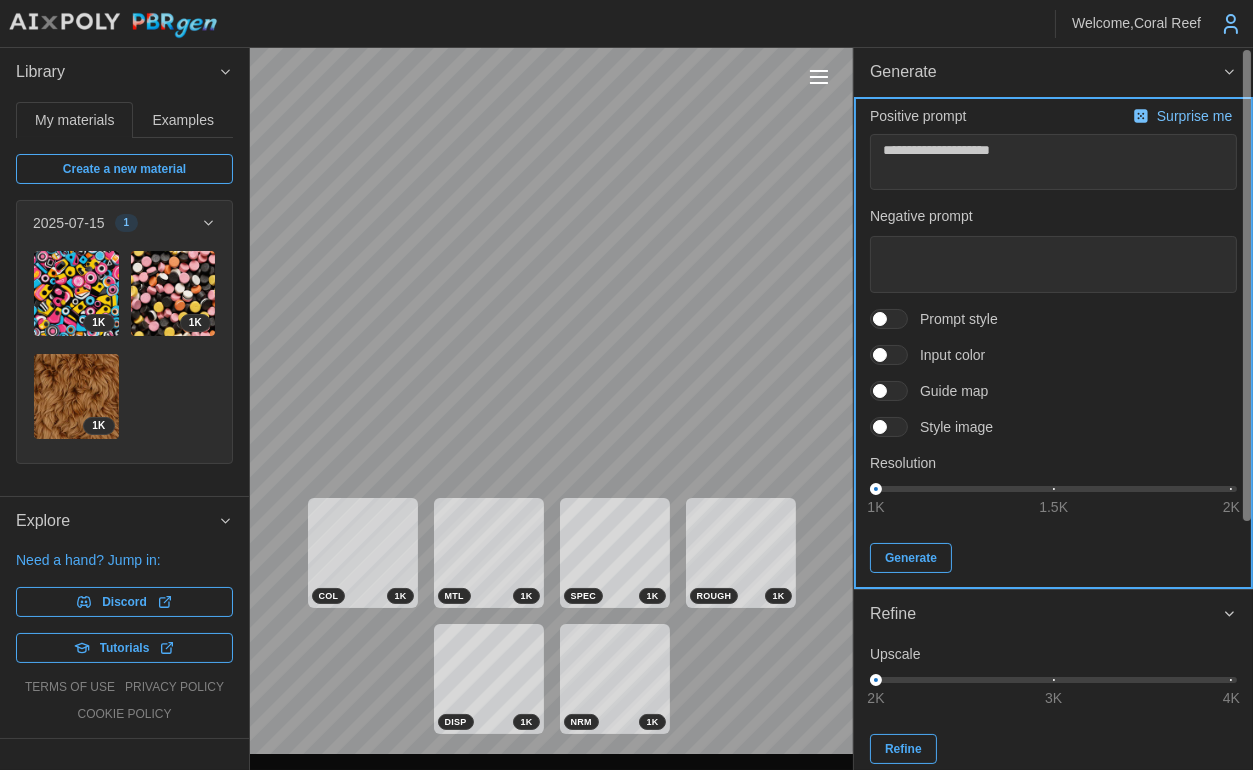 click on "Generate" at bounding box center [911, 558] 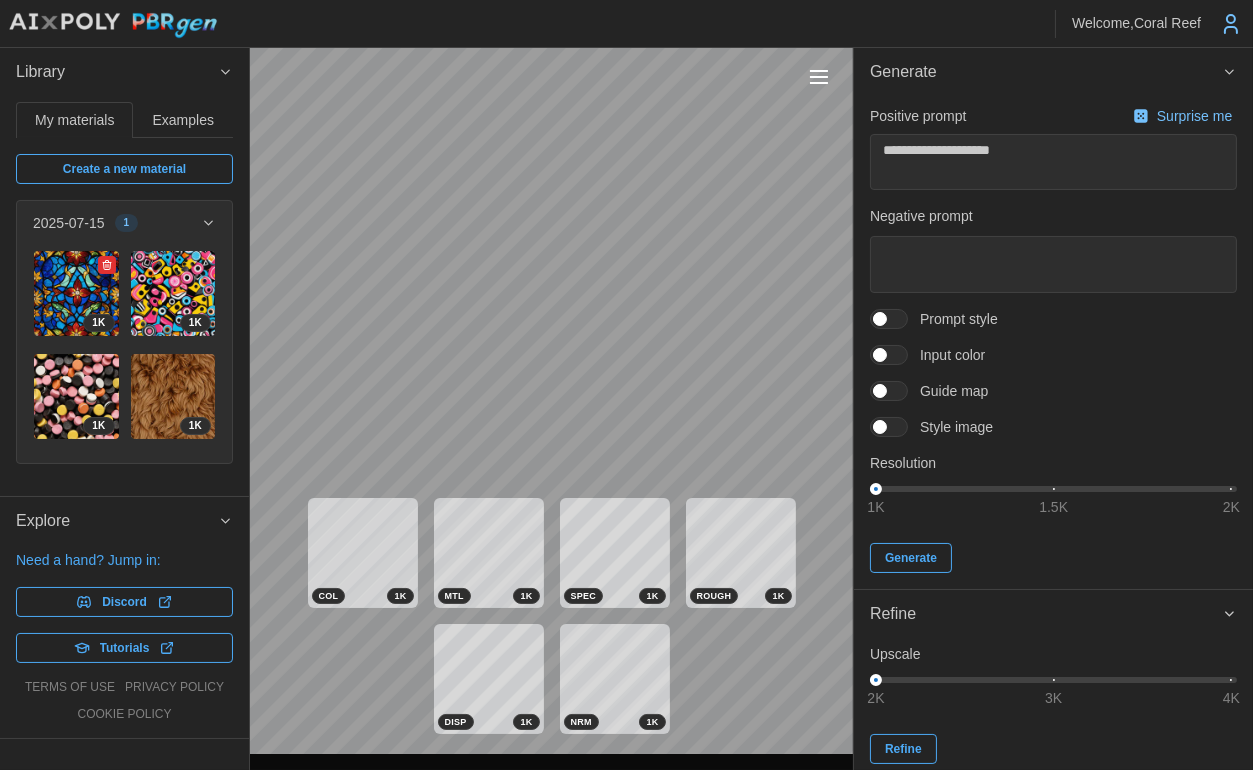 click at bounding box center [76, 293] 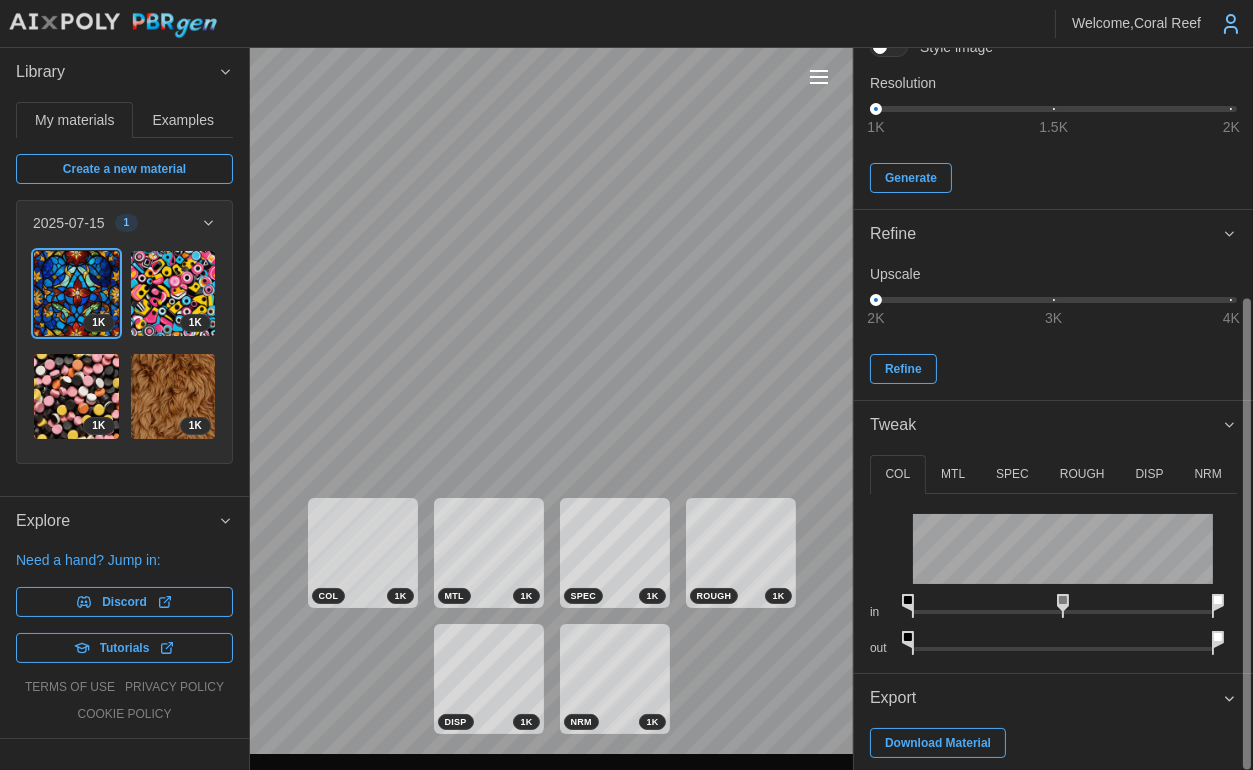 scroll, scrollTop: 382, scrollLeft: 0, axis: vertical 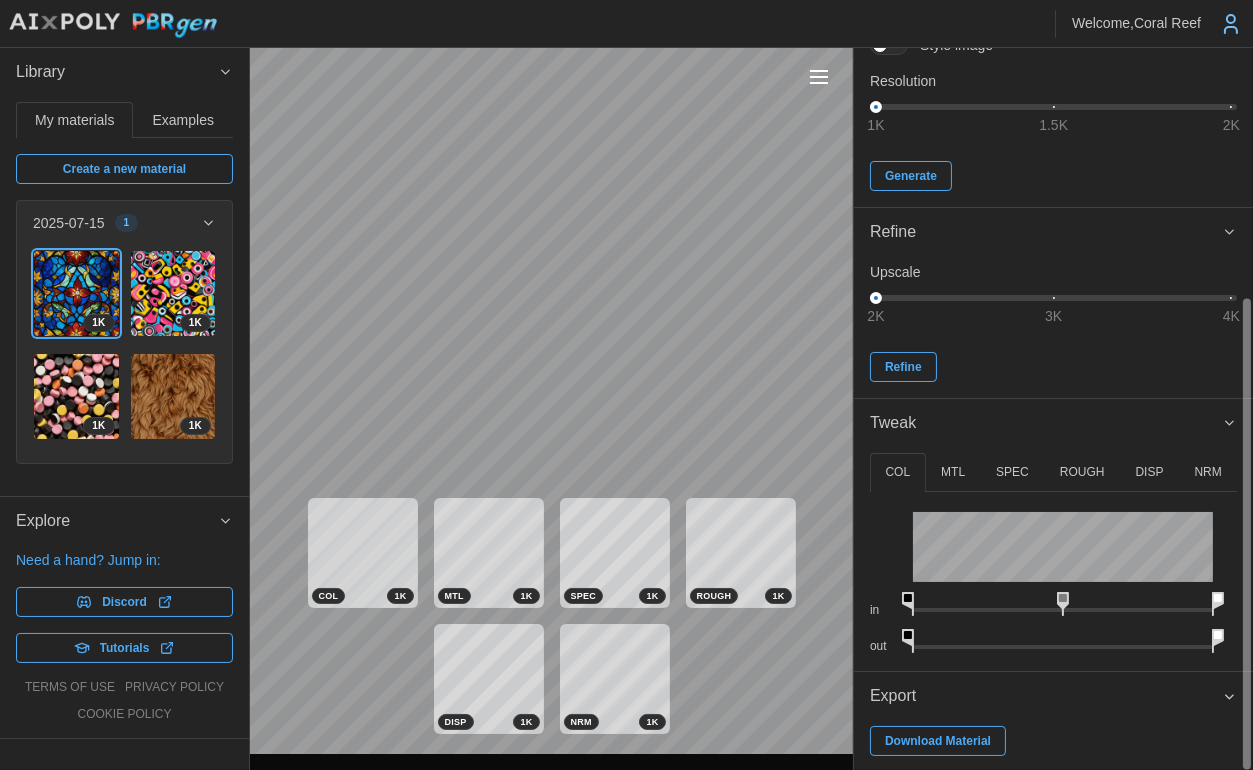 click on "MTL" at bounding box center (953, 472) 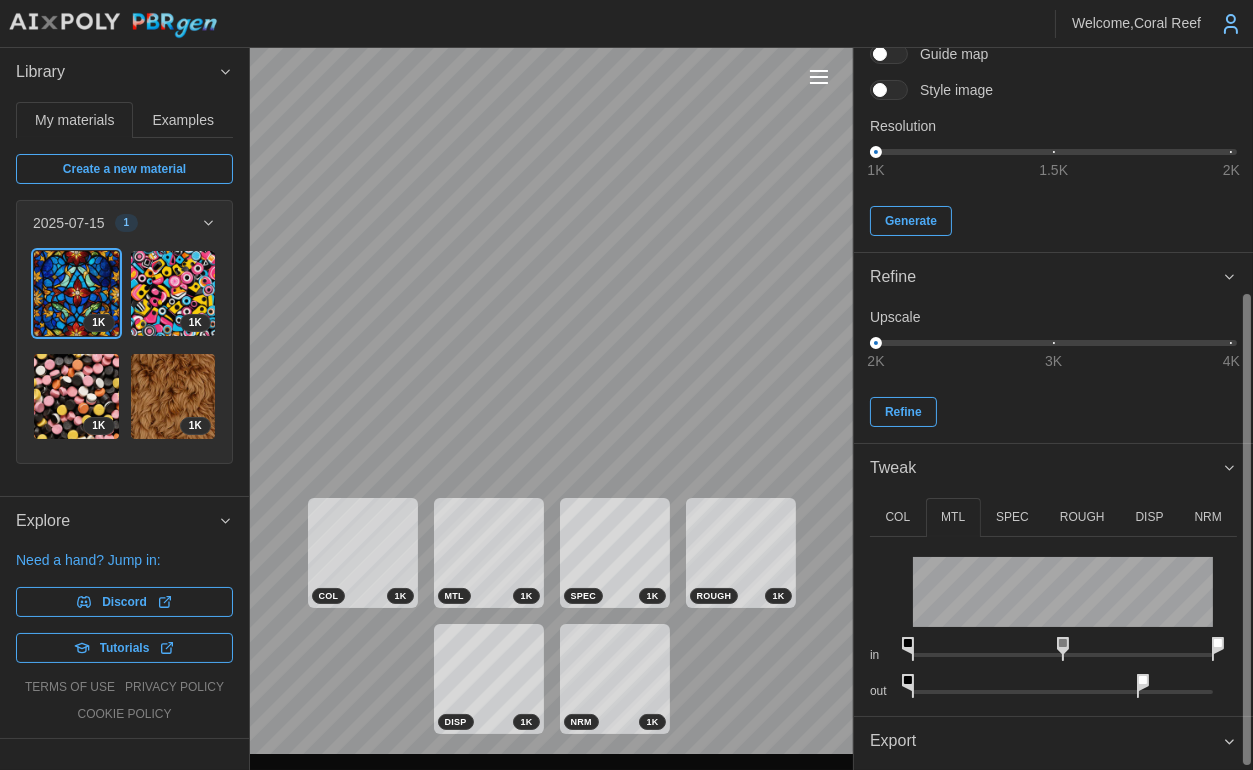 scroll, scrollTop: 282, scrollLeft: 0, axis: vertical 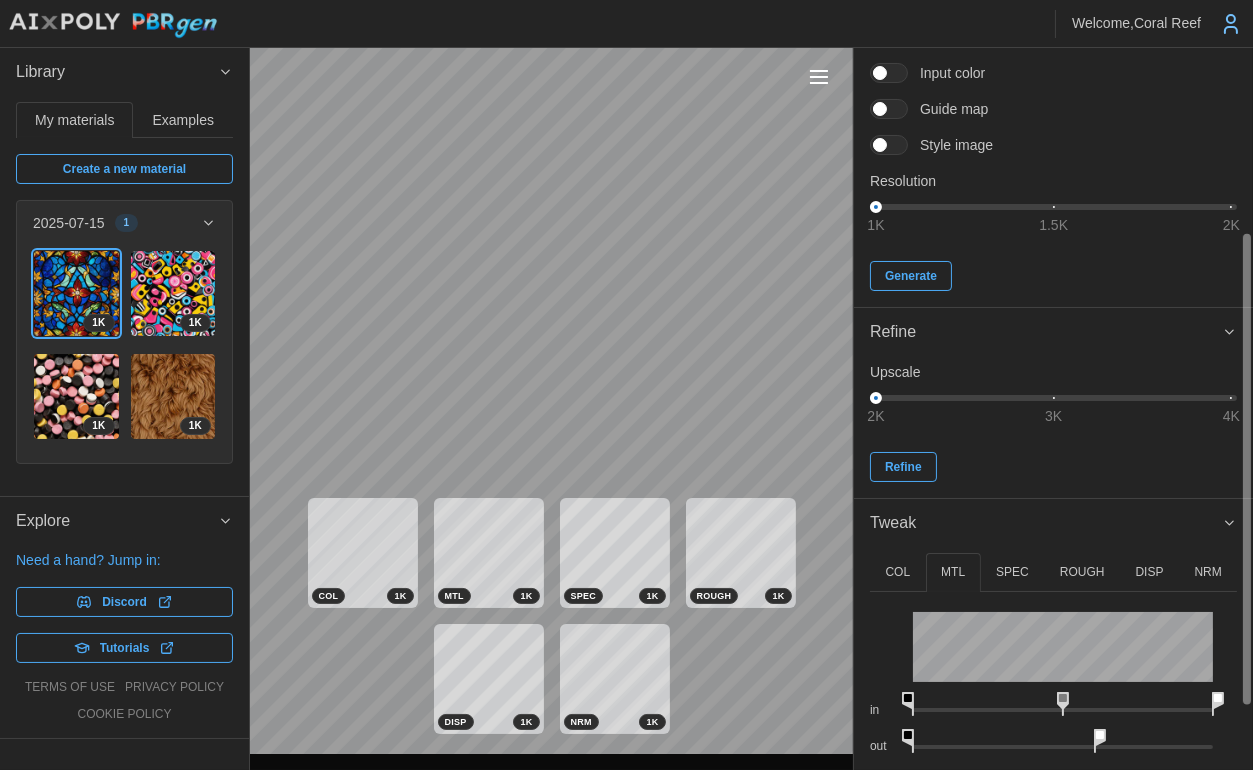 click on "in out" at bounding box center [1053, 674] 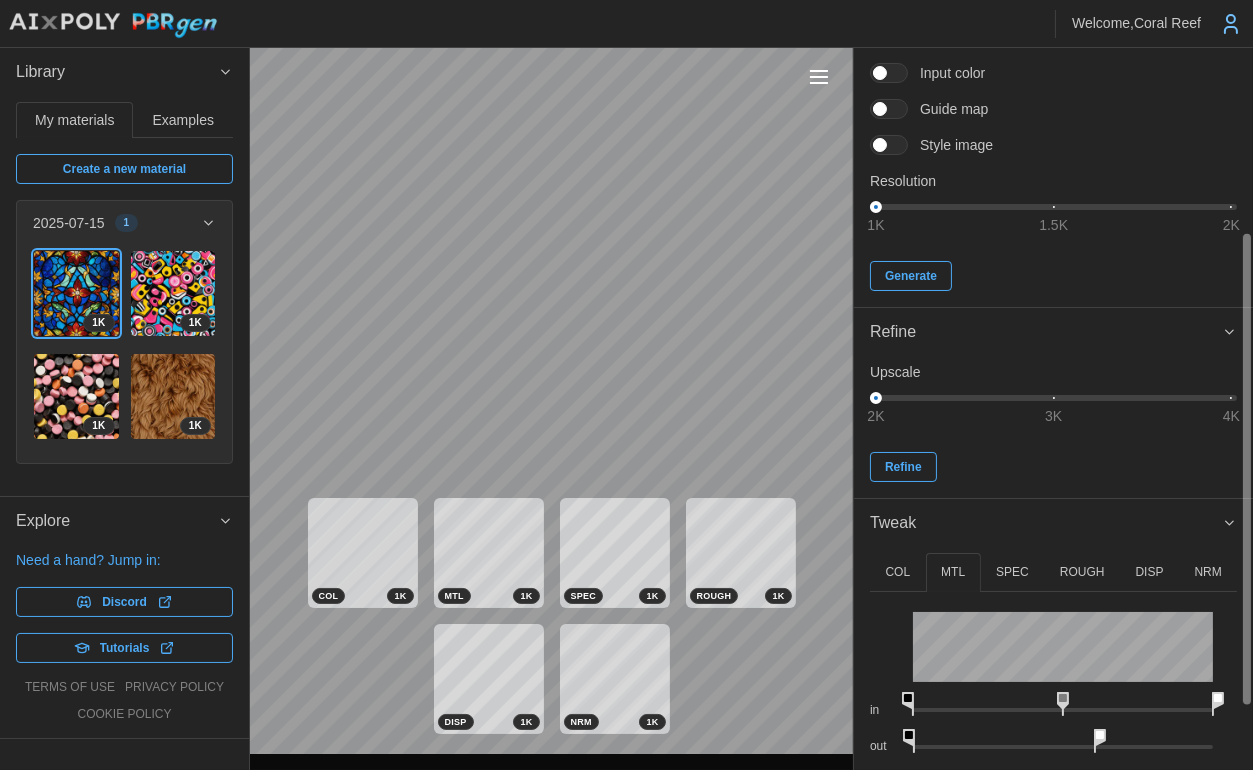 click 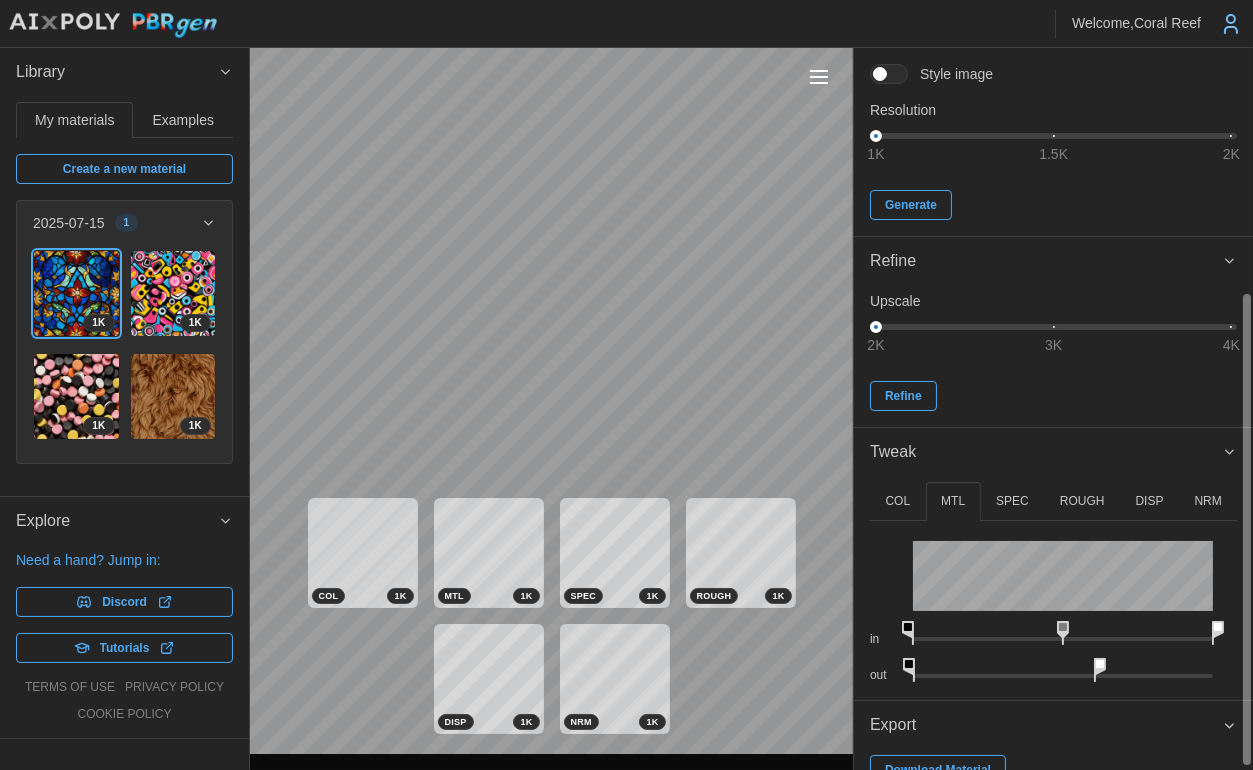scroll, scrollTop: 382, scrollLeft: 0, axis: vertical 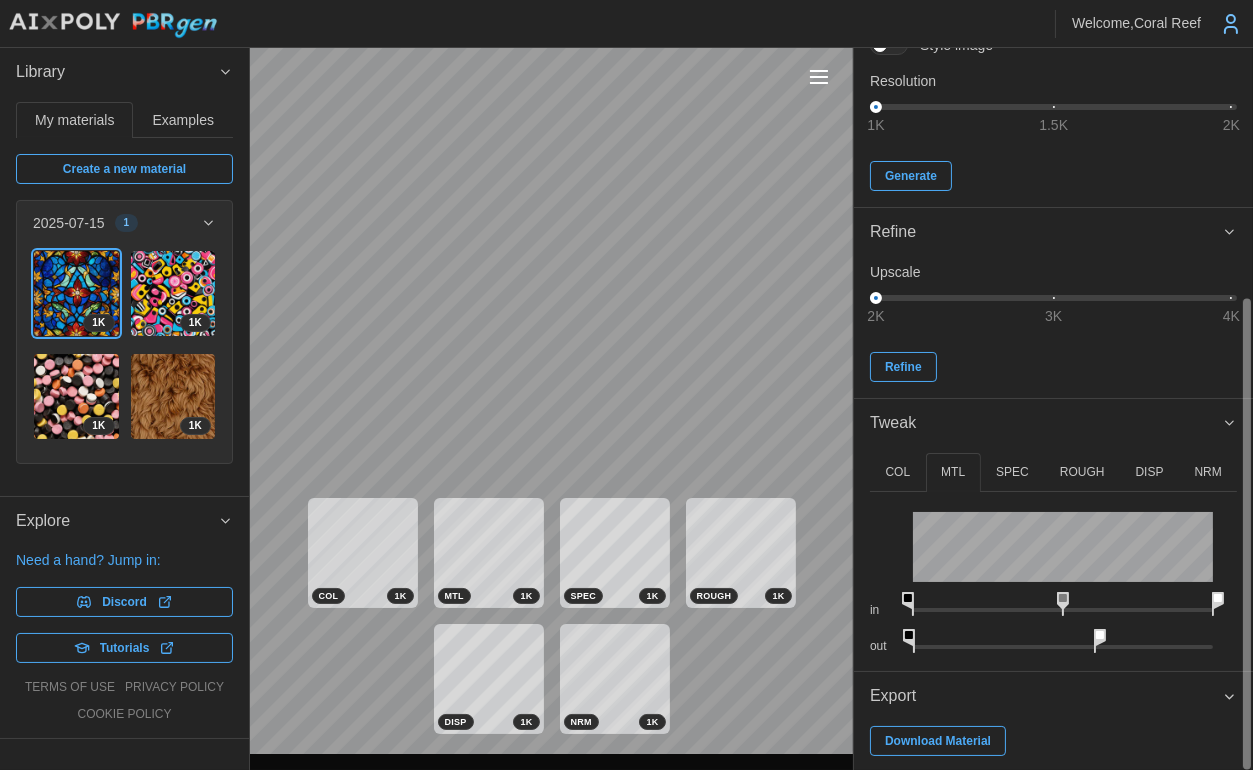 drag, startPoint x: 1217, startPoint y: 597, endPoint x: 1249, endPoint y: 599, distance: 32.06244 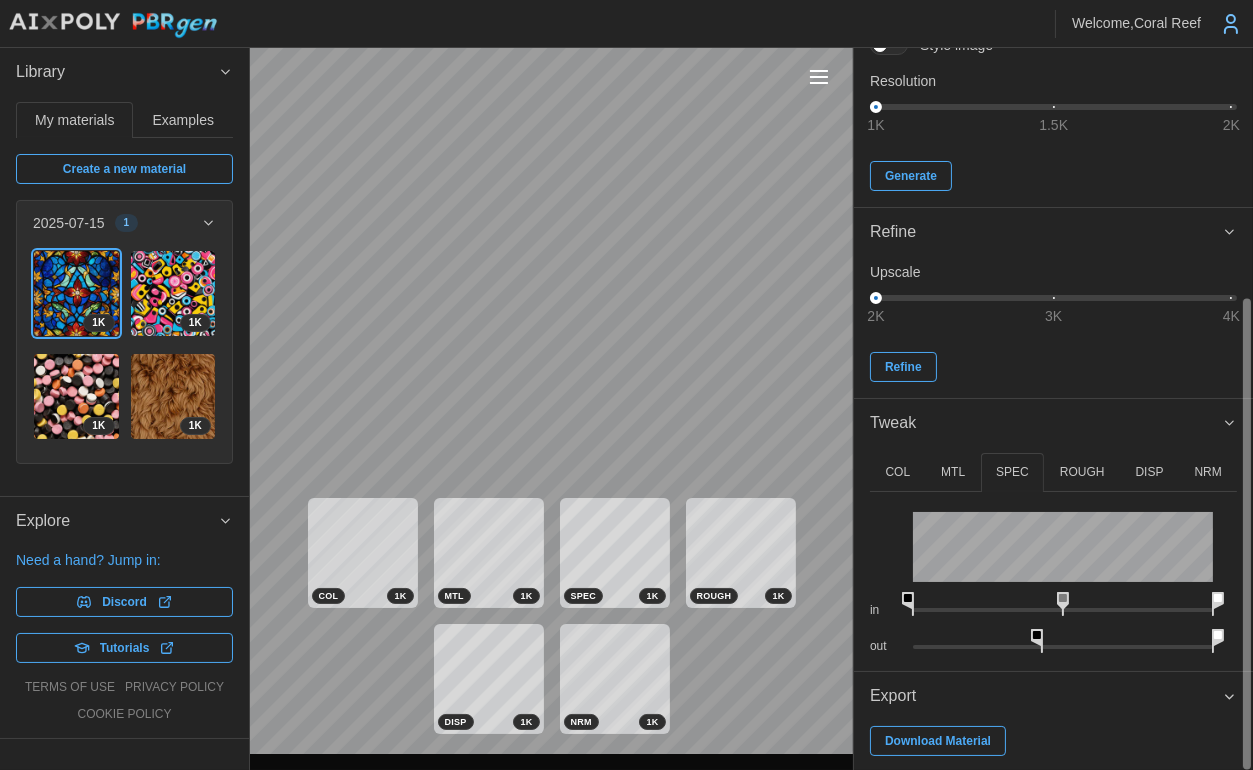 drag, startPoint x: 1051, startPoint y: 632, endPoint x: 1040, endPoint y: 637, distance: 12.083046 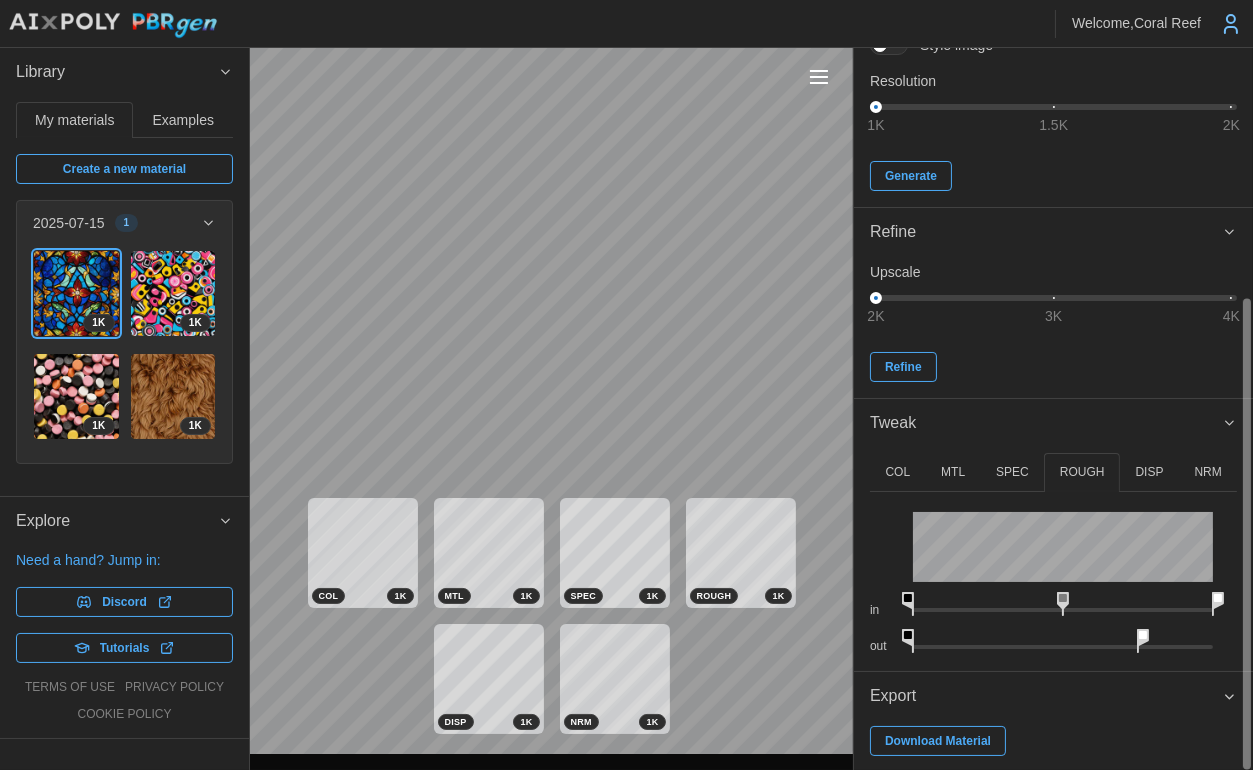 drag, startPoint x: 1071, startPoint y: 634, endPoint x: 862, endPoint y: 642, distance: 209.15306 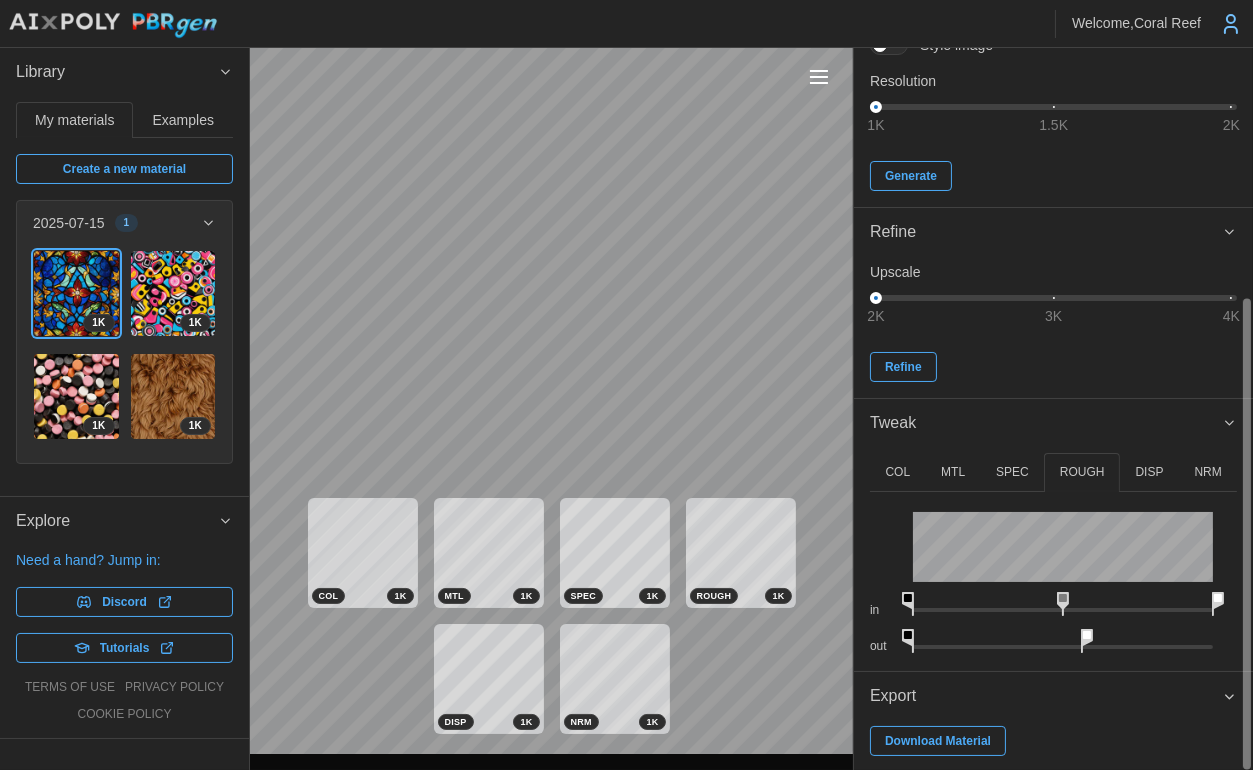 drag, startPoint x: 1139, startPoint y: 632, endPoint x: 1081, endPoint y: 645, distance: 59.439045 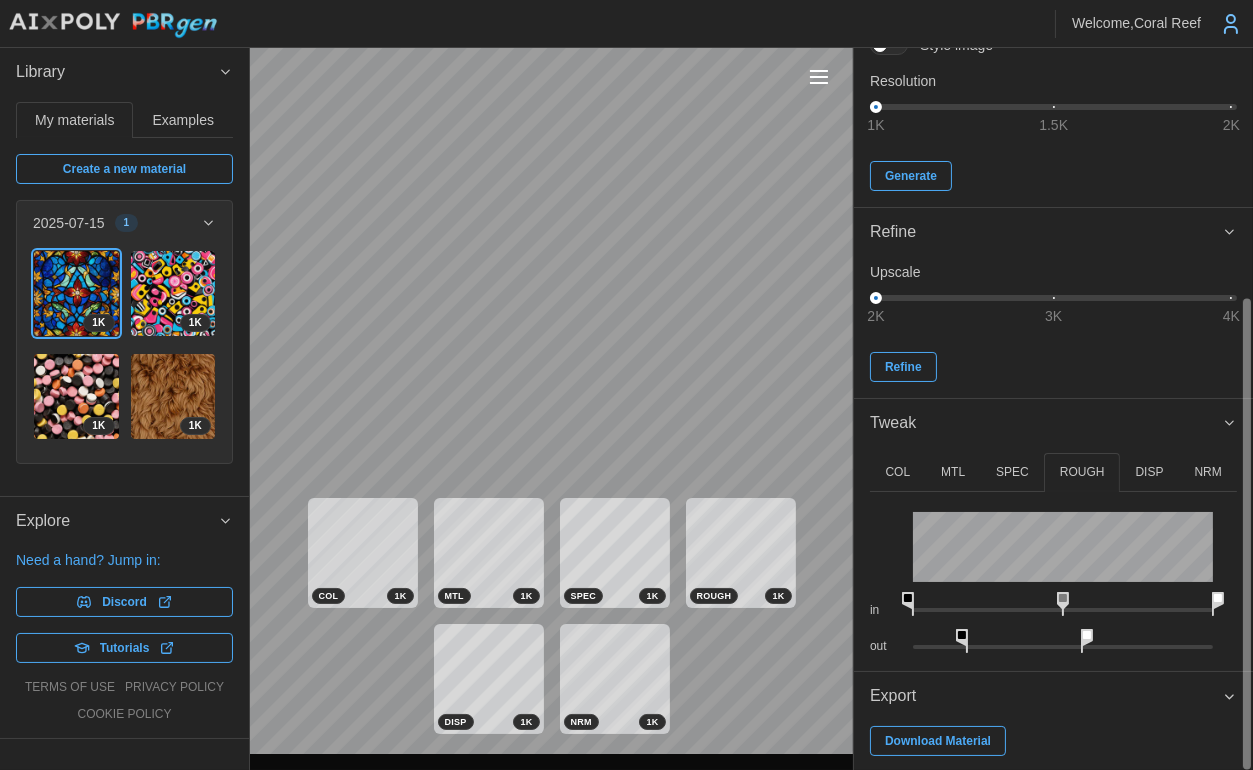 drag, startPoint x: 904, startPoint y: 632, endPoint x: 965, endPoint y: 640, distance: 61.522354 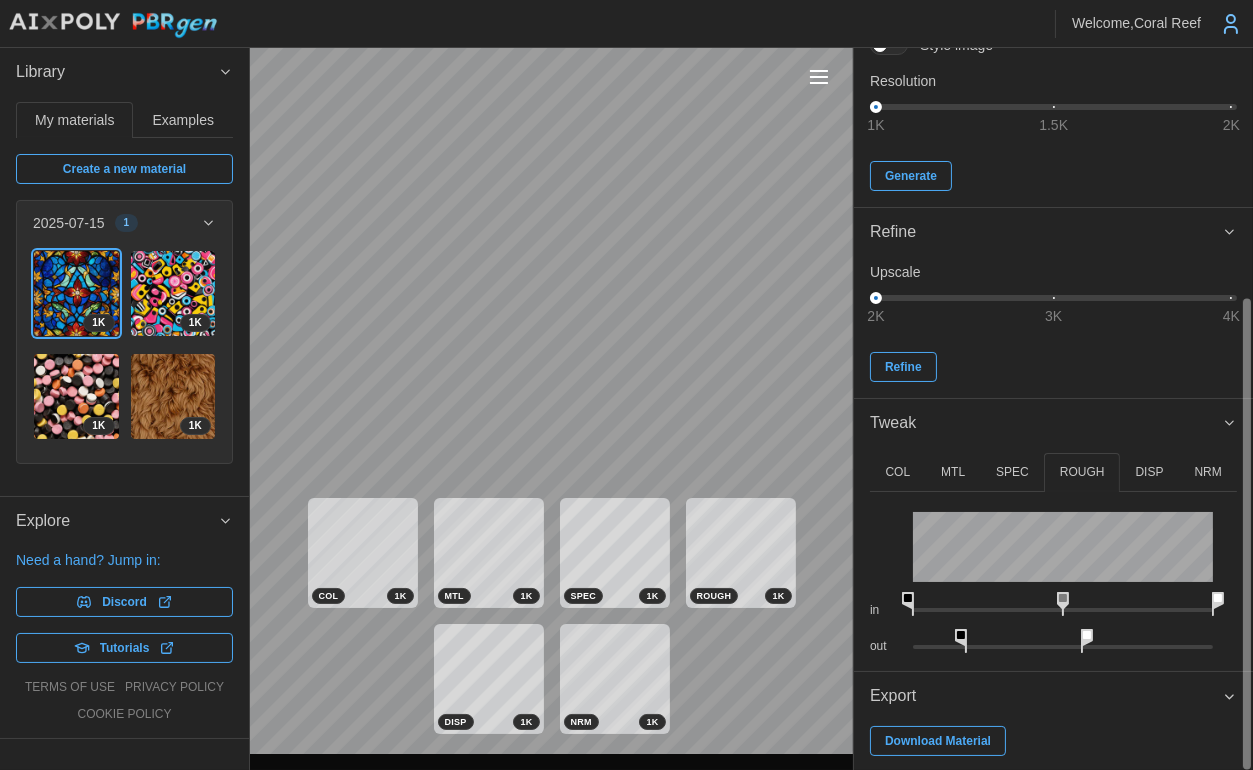 click on "DISP" at bounding box center [1150, 472] 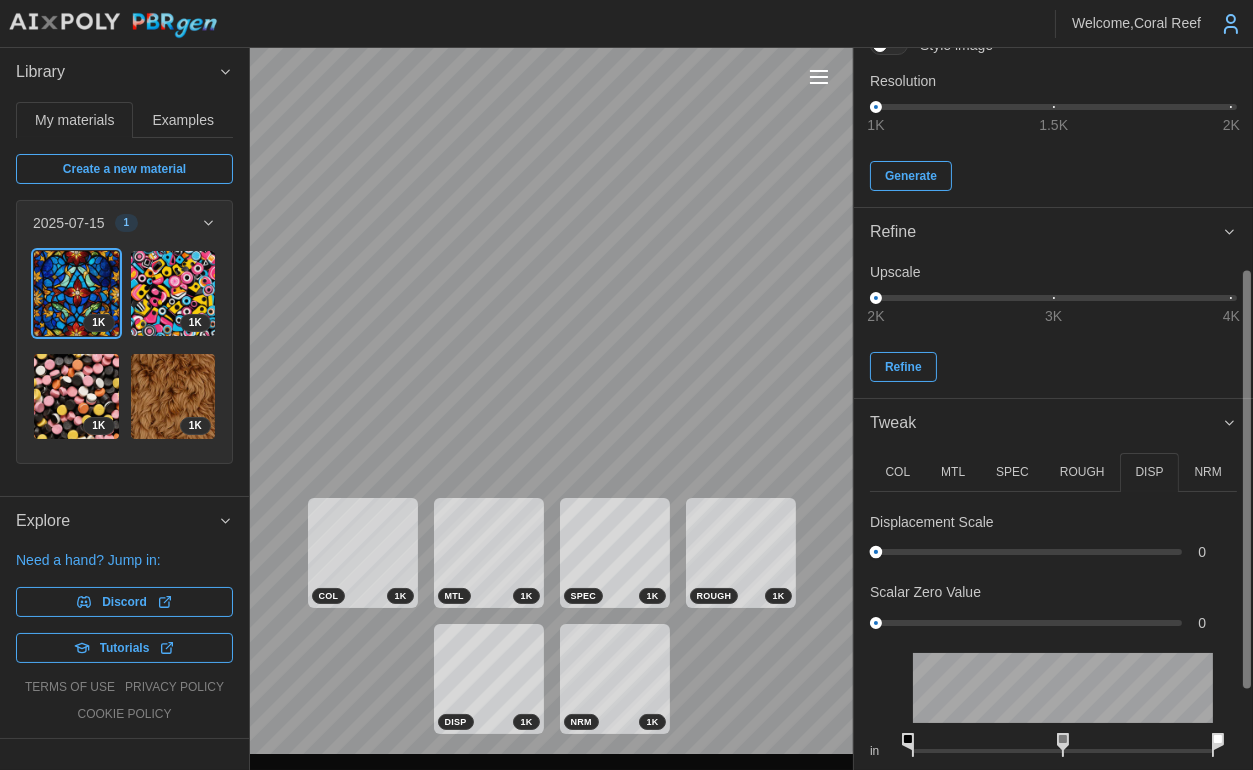 drag, startPoint x: 881, startPoint y: 547, endPoint x: 826, endPoint y: 551, distance: 55.145264 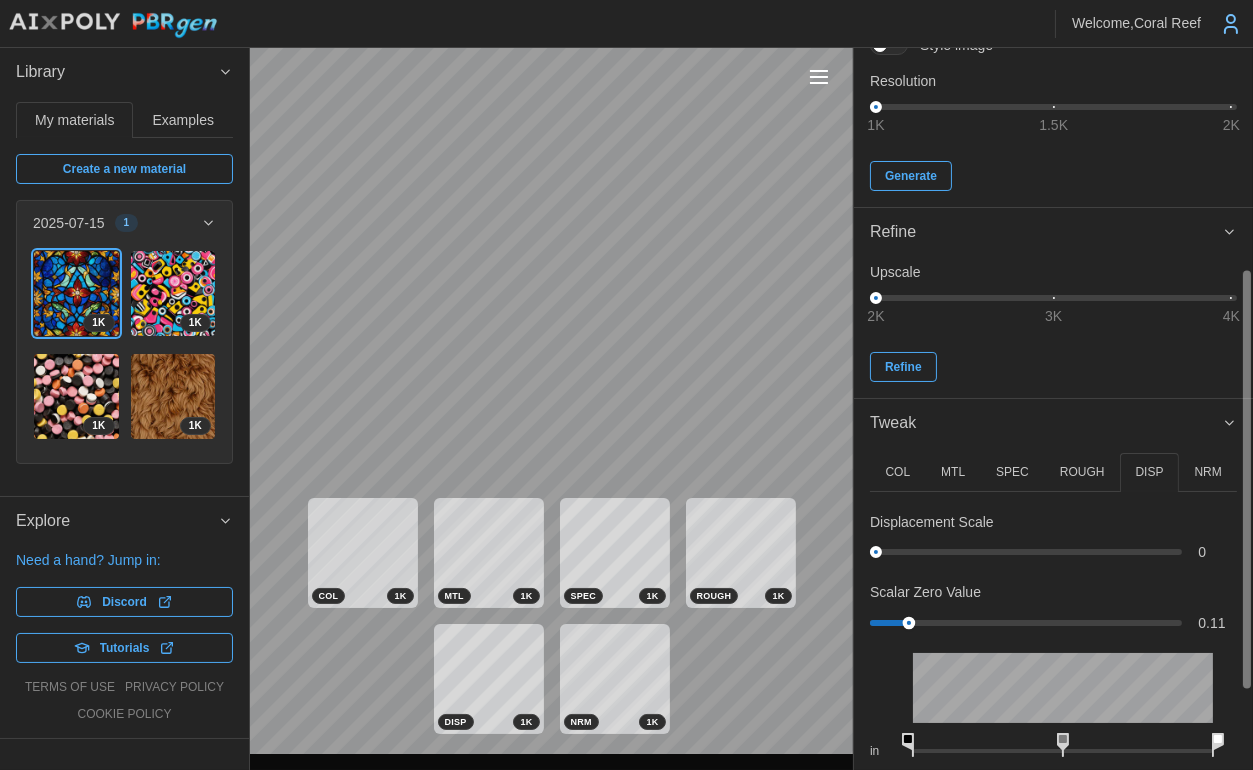 drag, startPoint x: 878, startPoint y: 621, endPoint x: 808, endPoint y: 600, distance: 73.082146 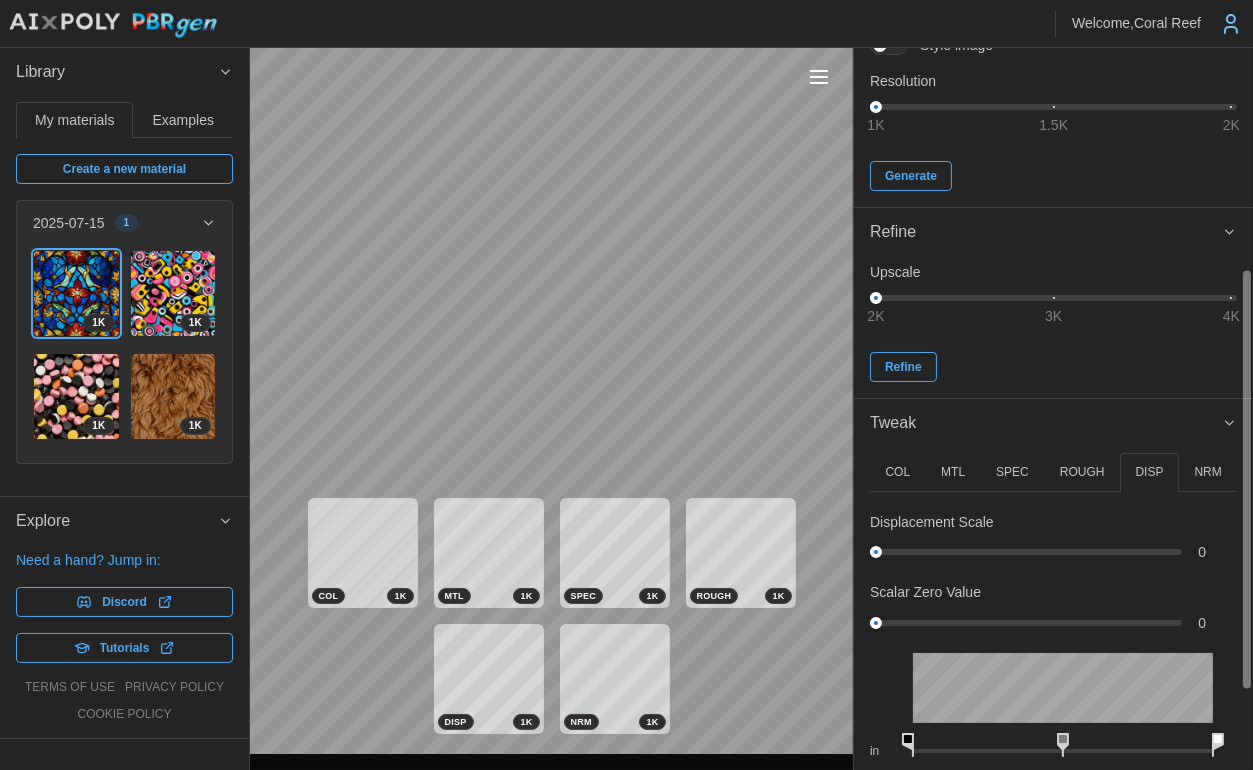 click on "NRM" at bounding box center [1208, 472] 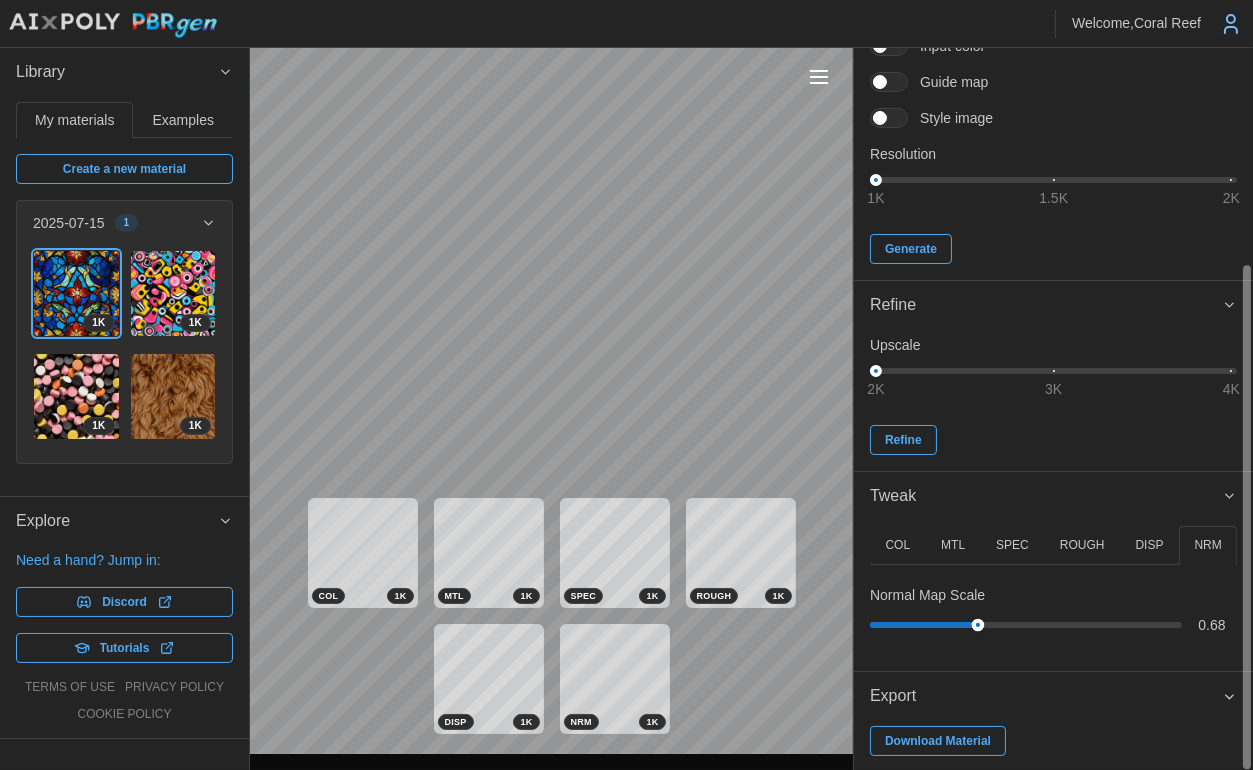 drag, startPoint x: 913, startPoint y: 623, endPoint x: 978, endPoint y: 628, distance: 65.192024 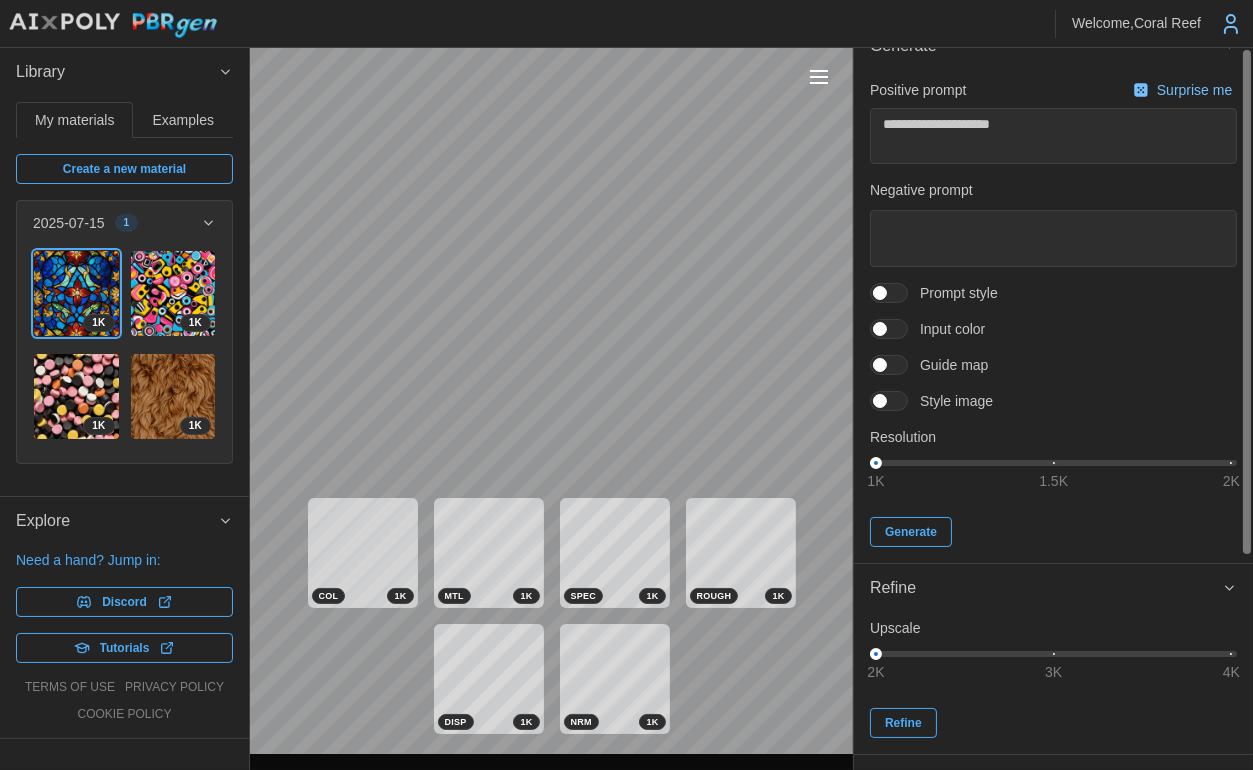 scroll, scrollTop: 0, scrollLeft: 0, axis: both 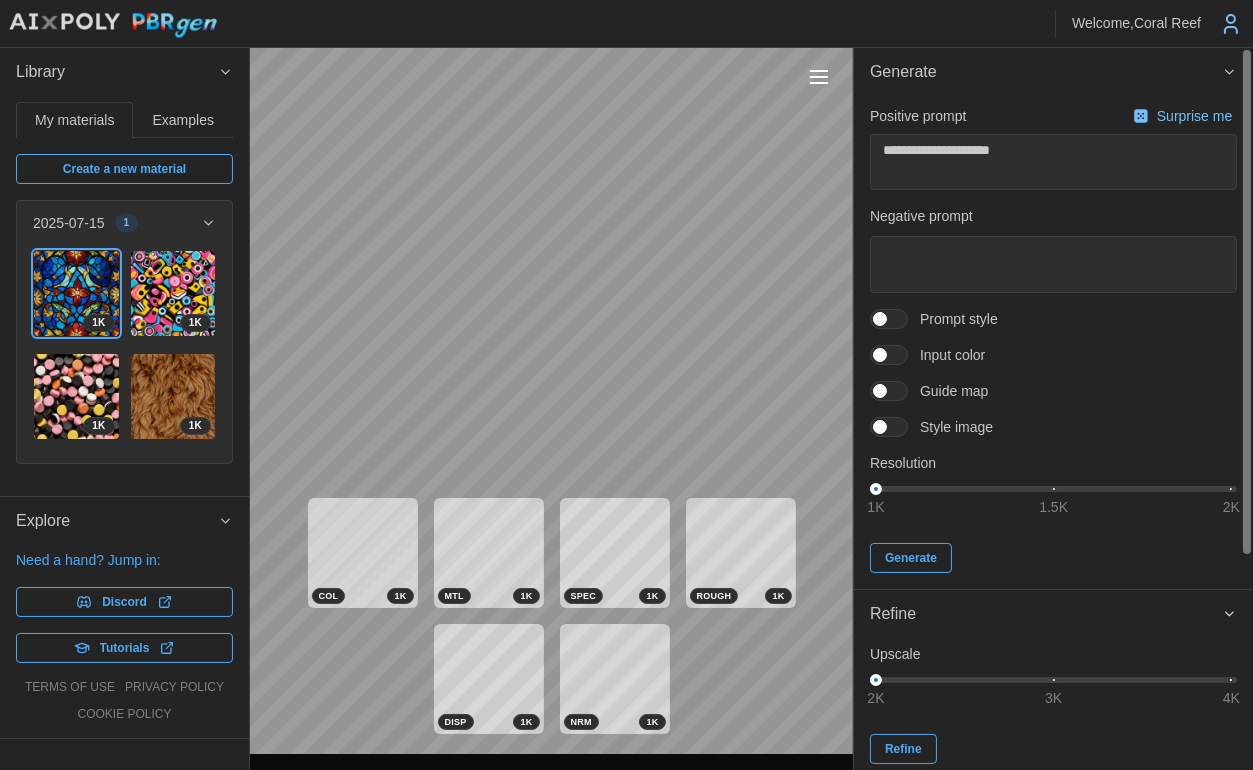 click at bounding box center [899, 355] 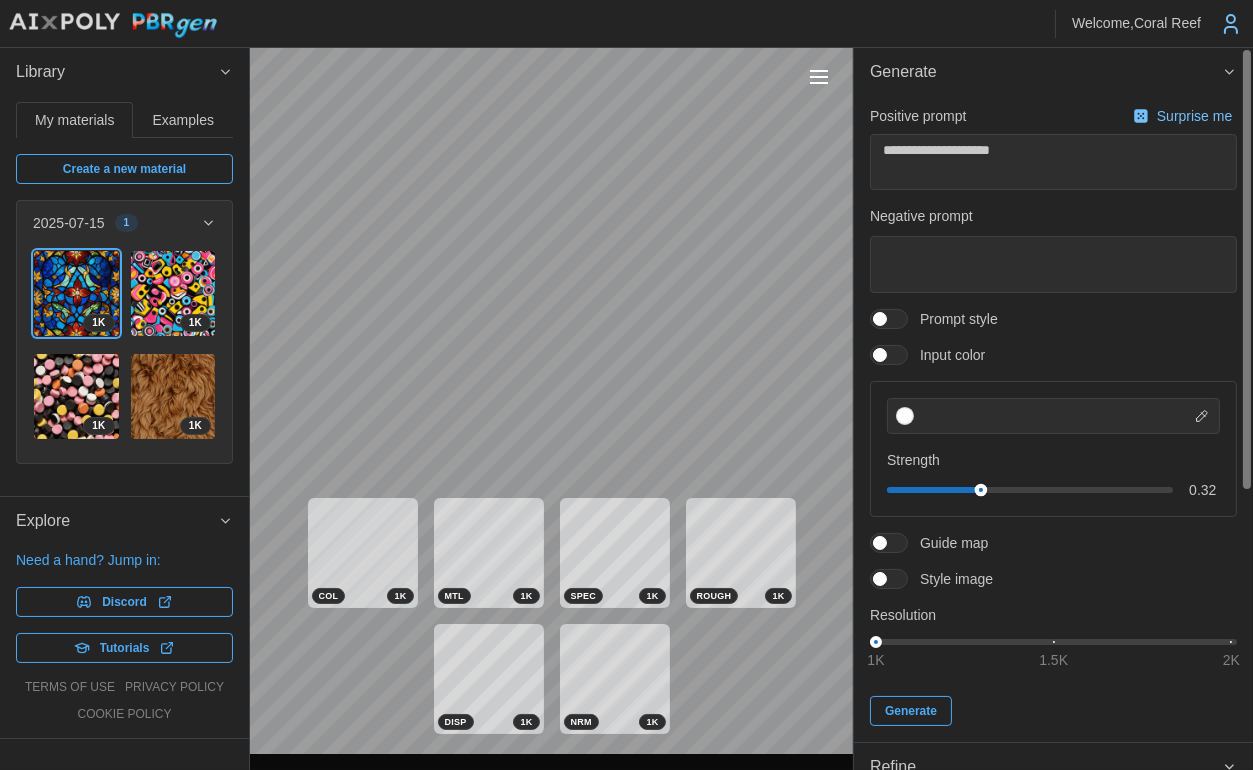 click at bounding box center (980, 490) 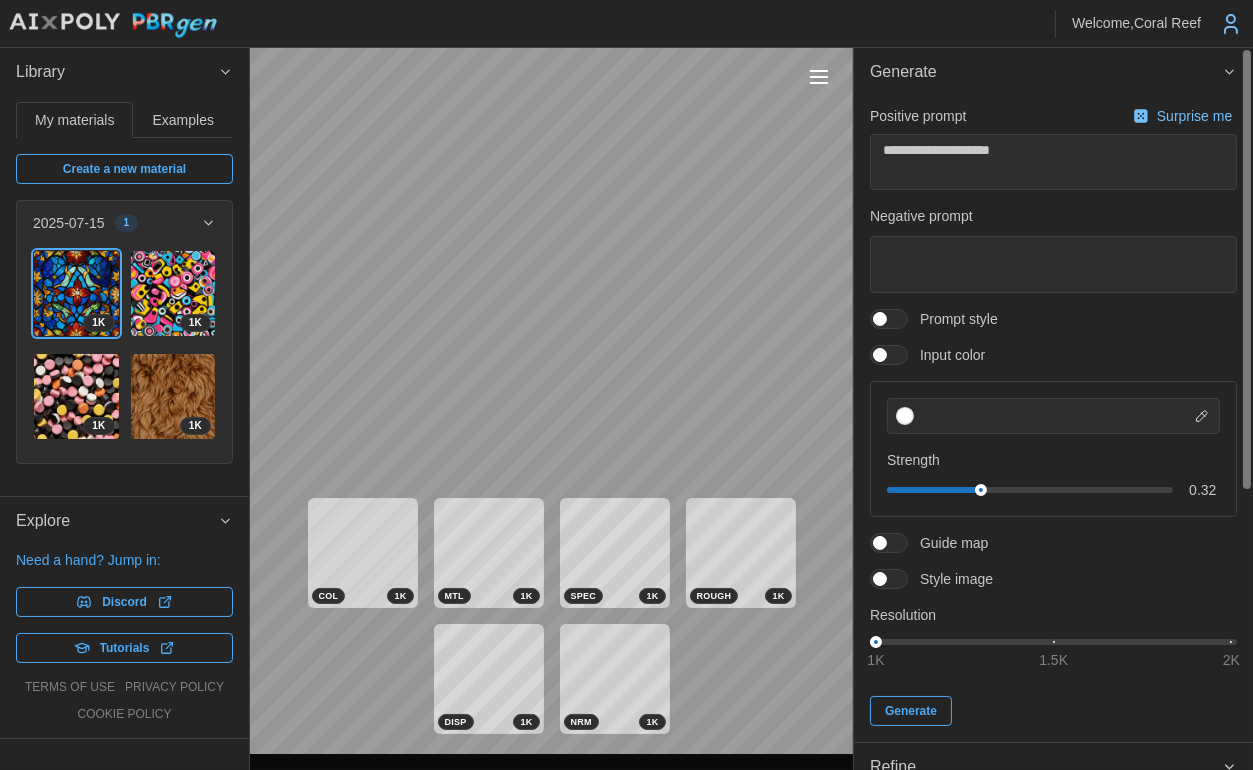 click at bounding box center (880, 355) 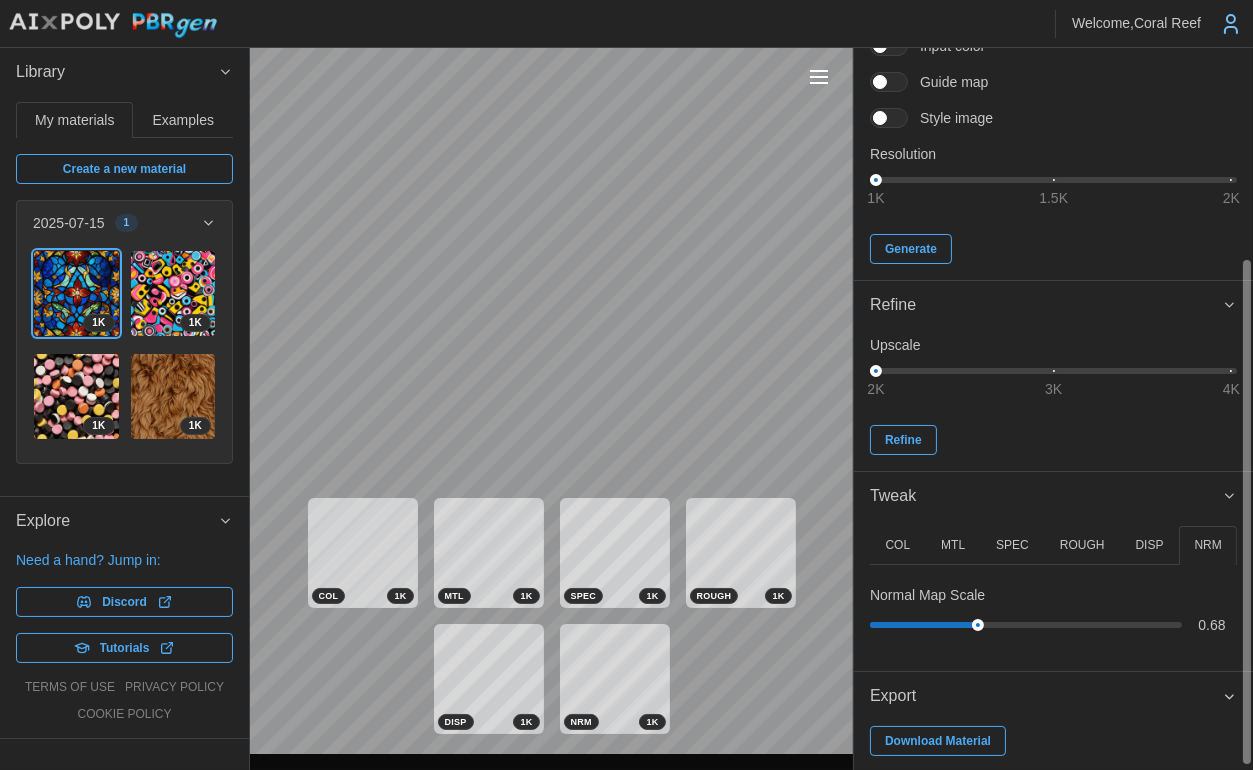 scroll, scrollTop: 309, scrollLeft: 0, axis: vertical 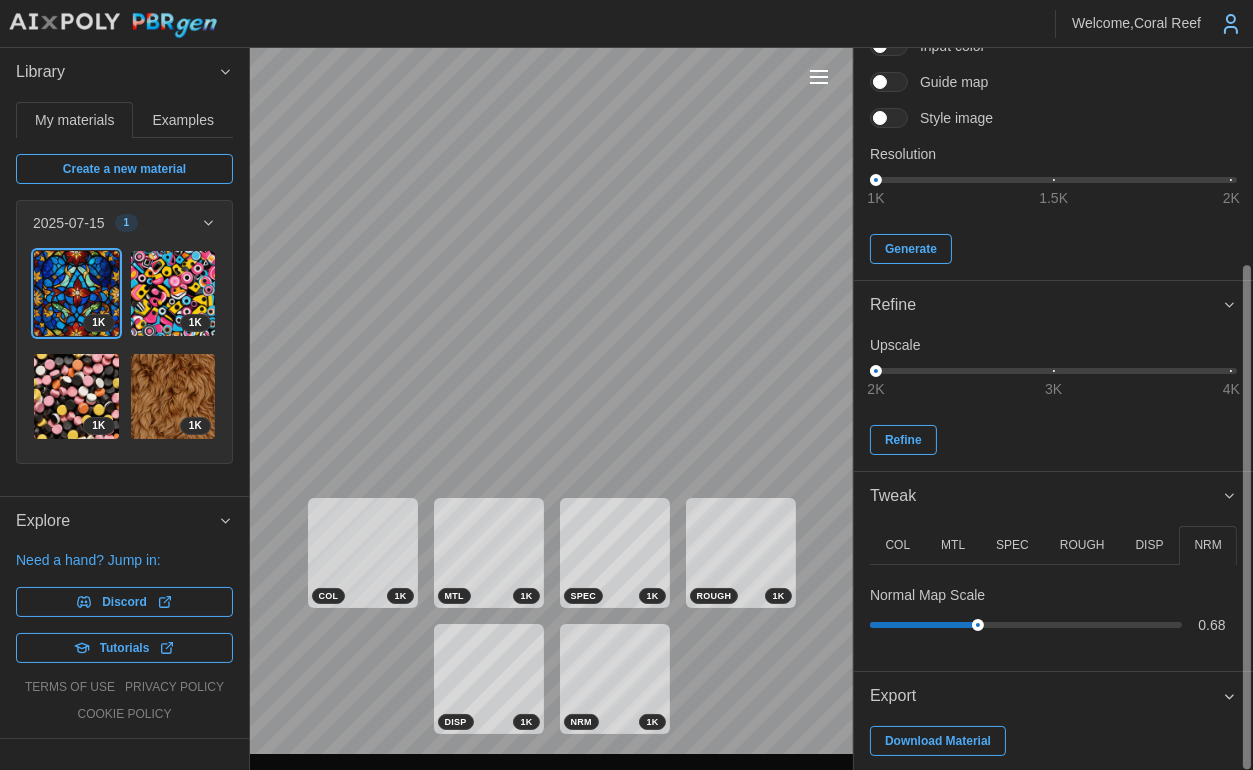 click on "COL" at bounding box center (898, 545) 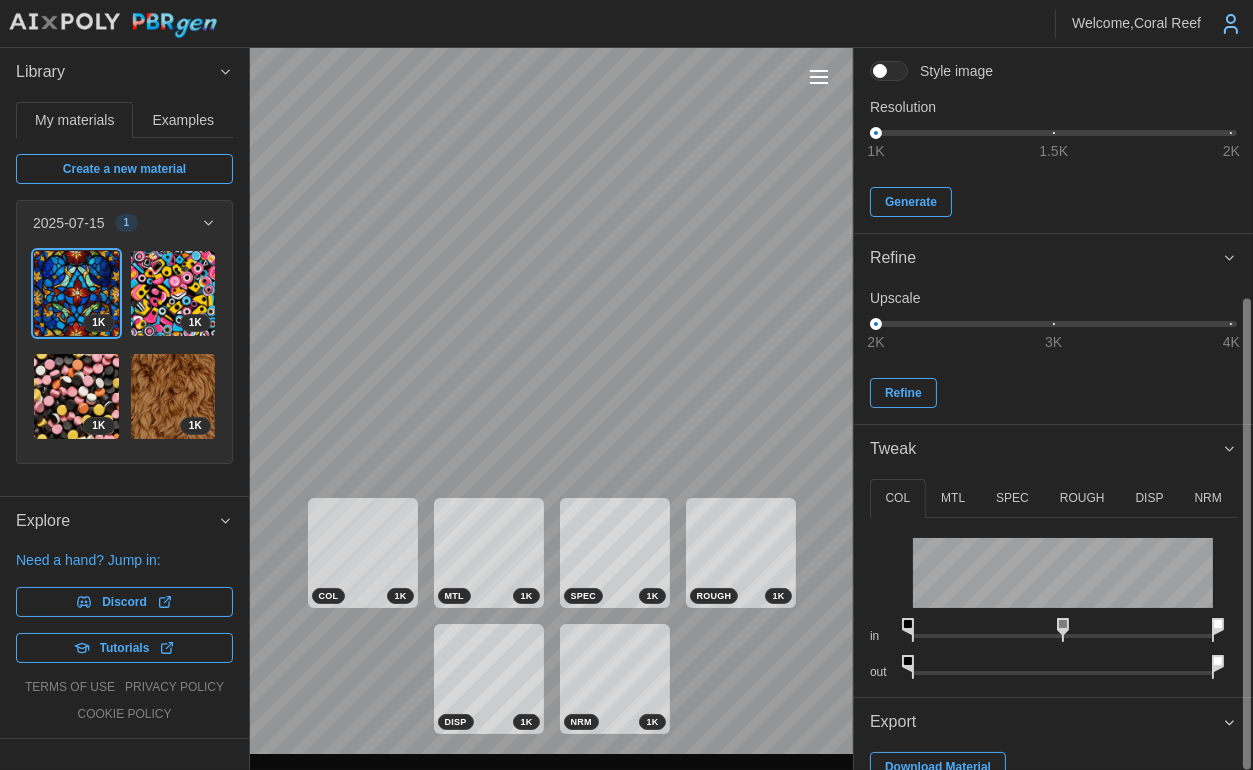 scroll, scrollTop: 382, scrollLeft: 0, axis: vertical 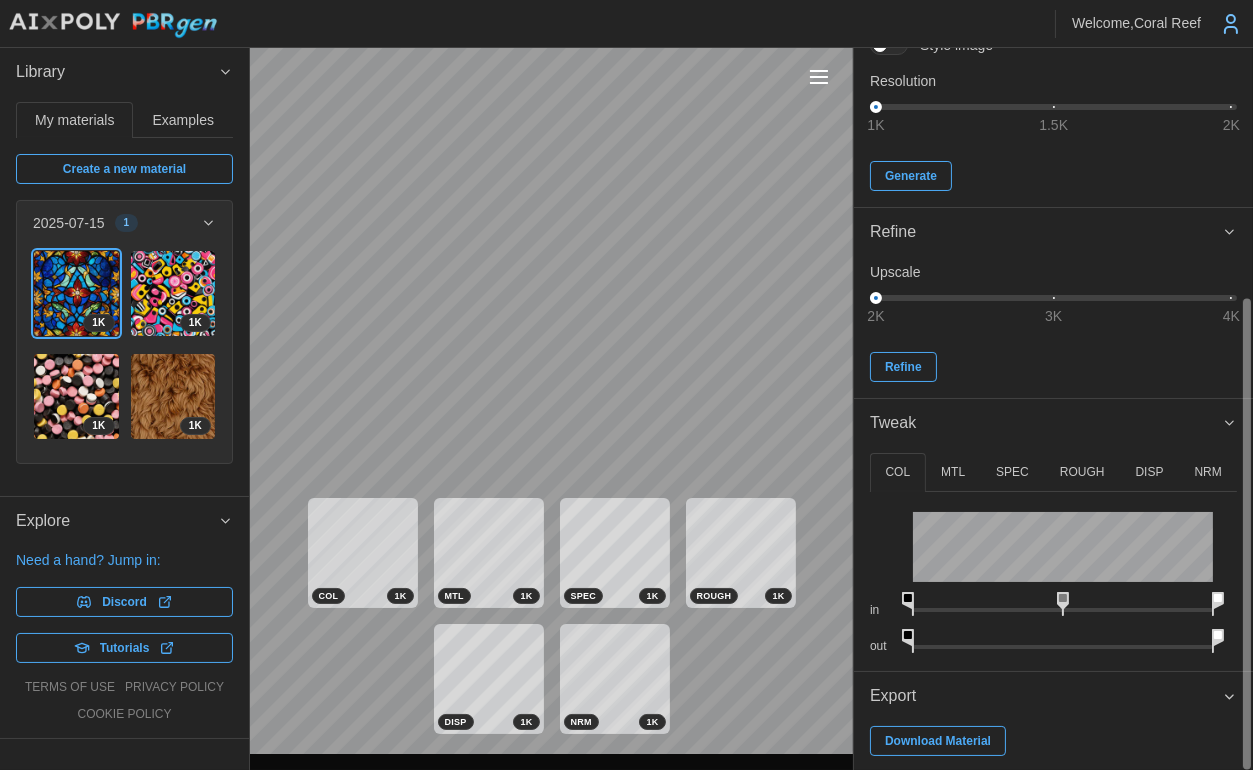 drag, startPoint x: 909, startPoint y: 599, endPoint x: 833, endPoint y: 614, distance: 77.46612 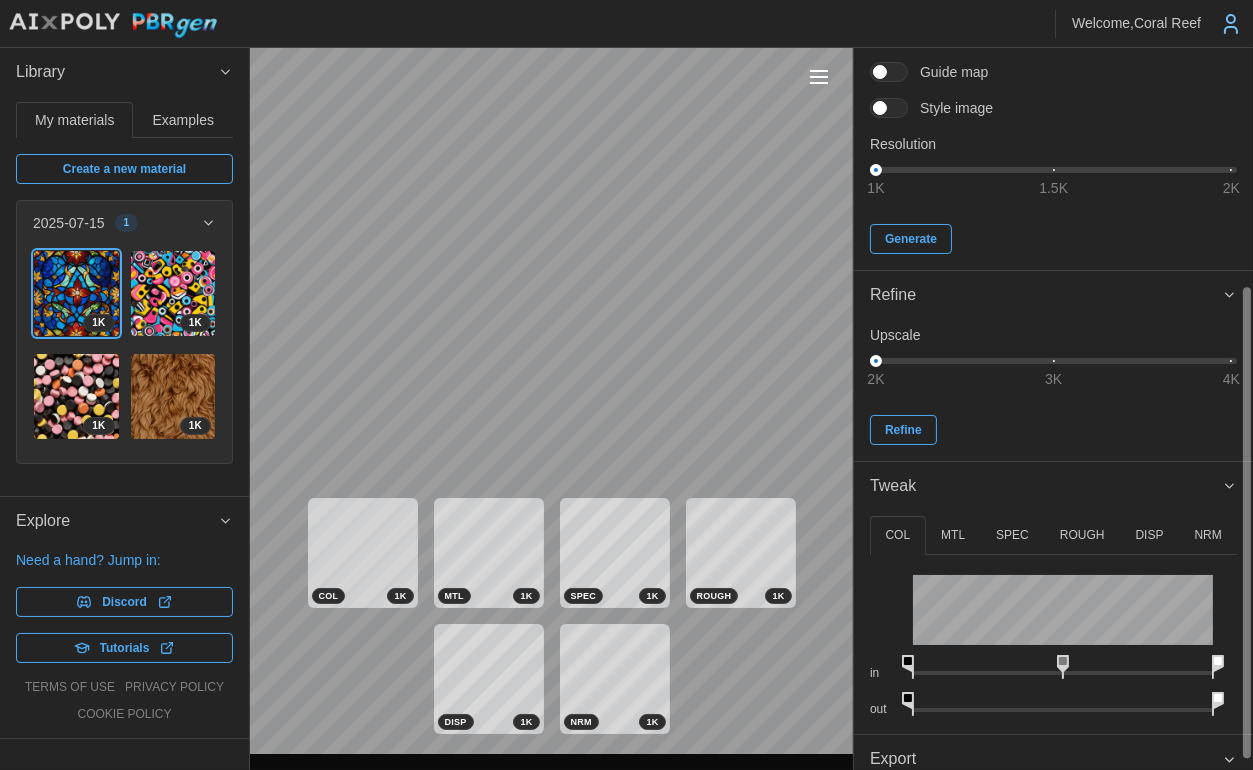 scroll, scrollTop: 282, scrollLeft: 0, axis: vertical 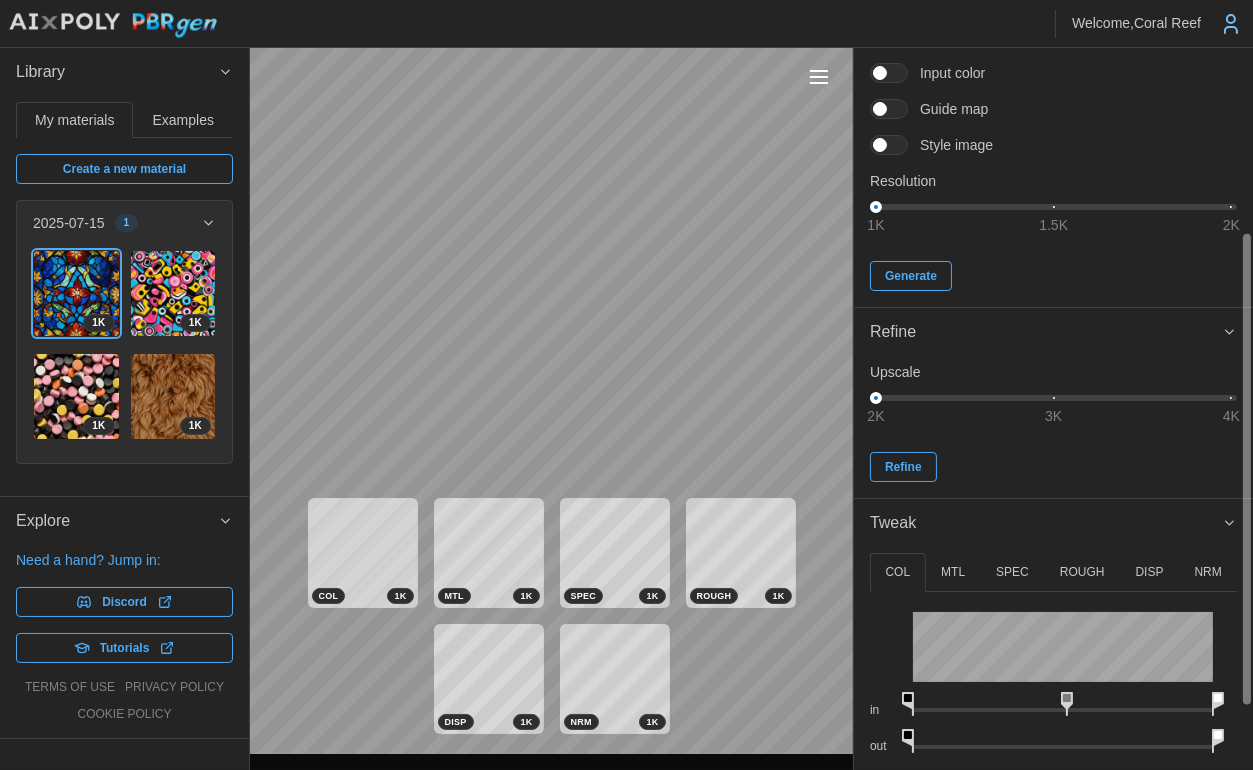 click on "in out" at bounding box center (1053, 674) 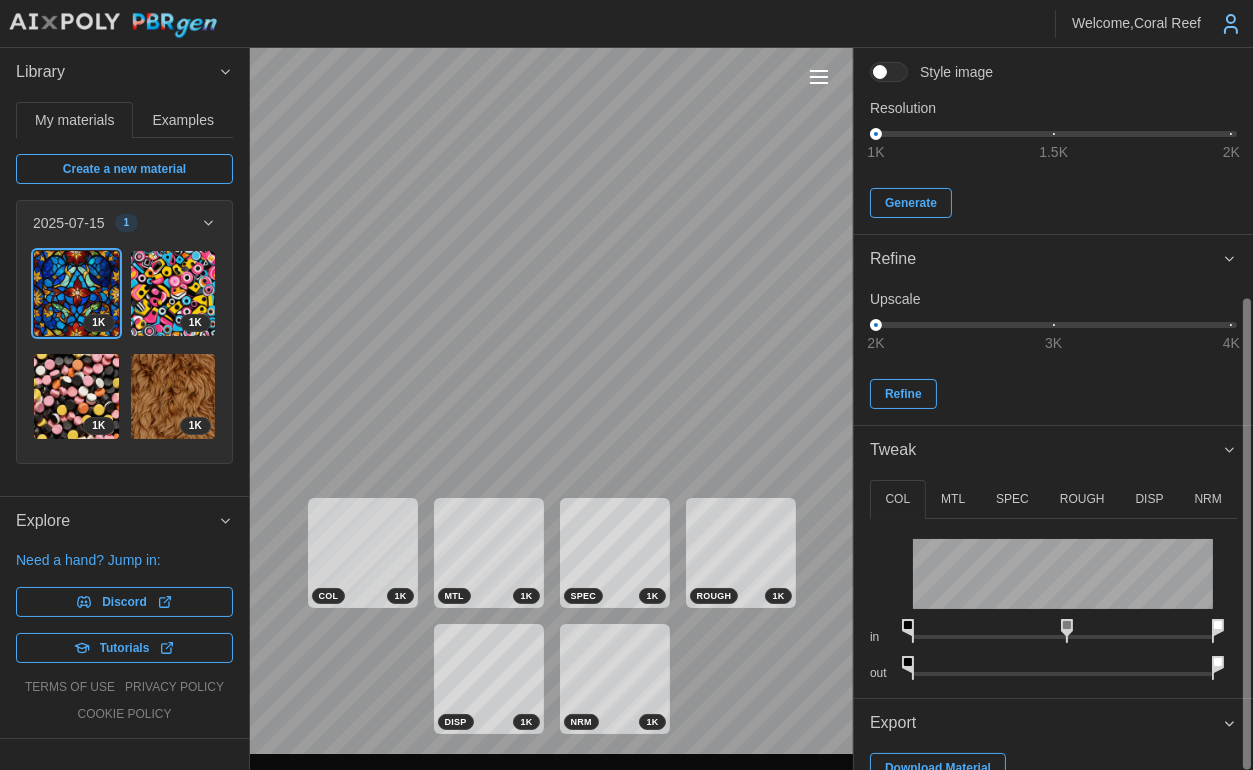 scroll, scrollTop: 382, scrollLeft: 0, axis: vertical 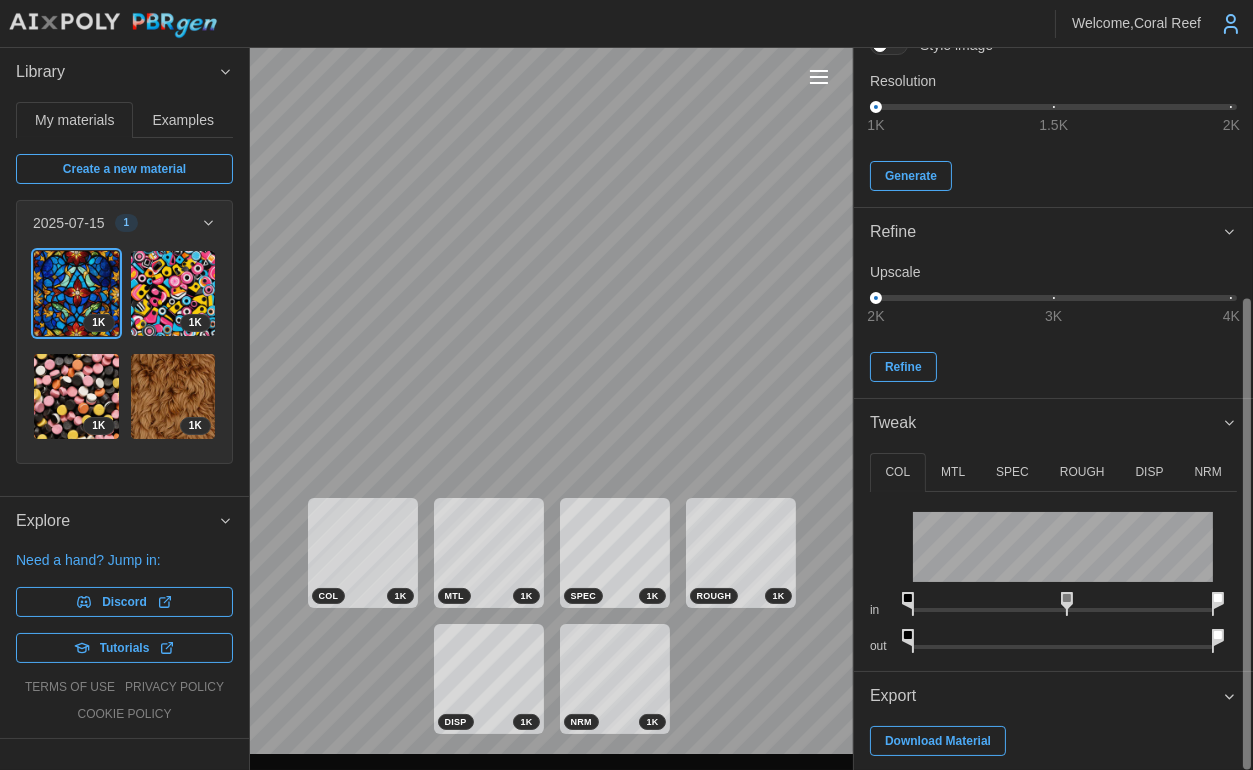 click on "Download Material" at bounding box center [938, 741] 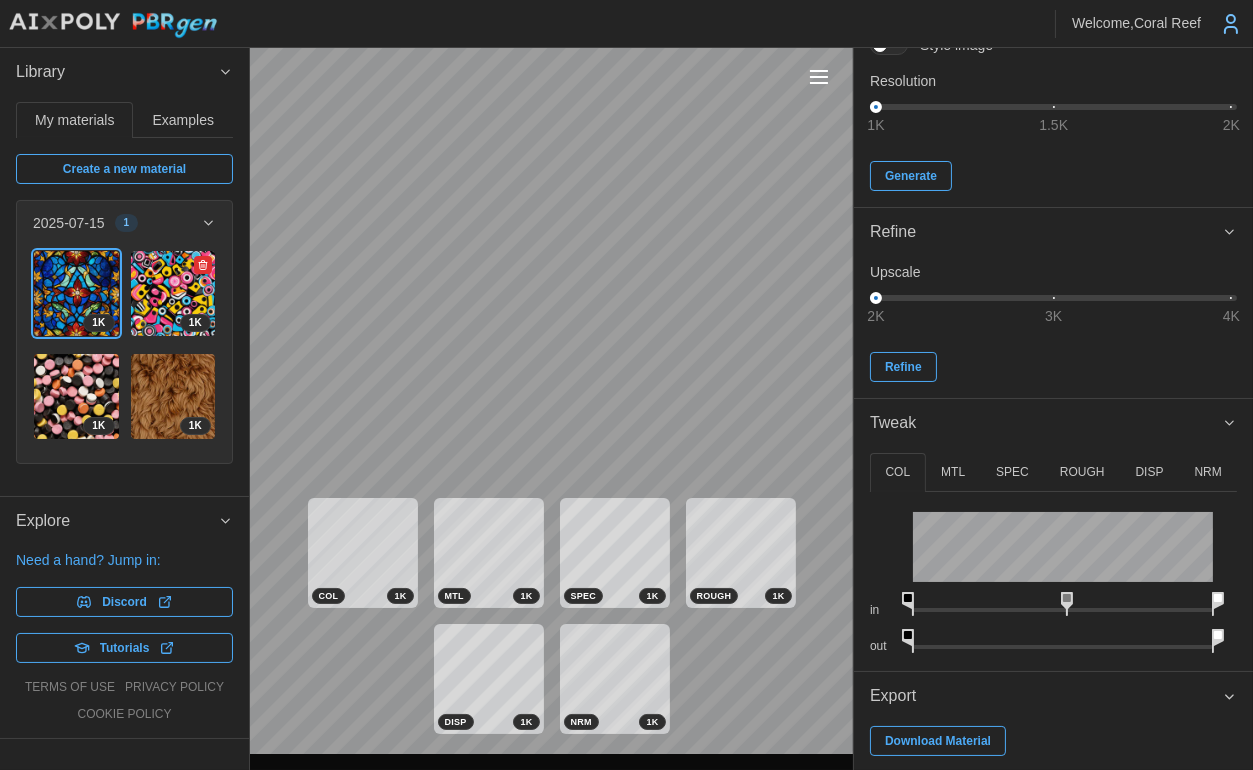 click at bounding box center [173, 293] 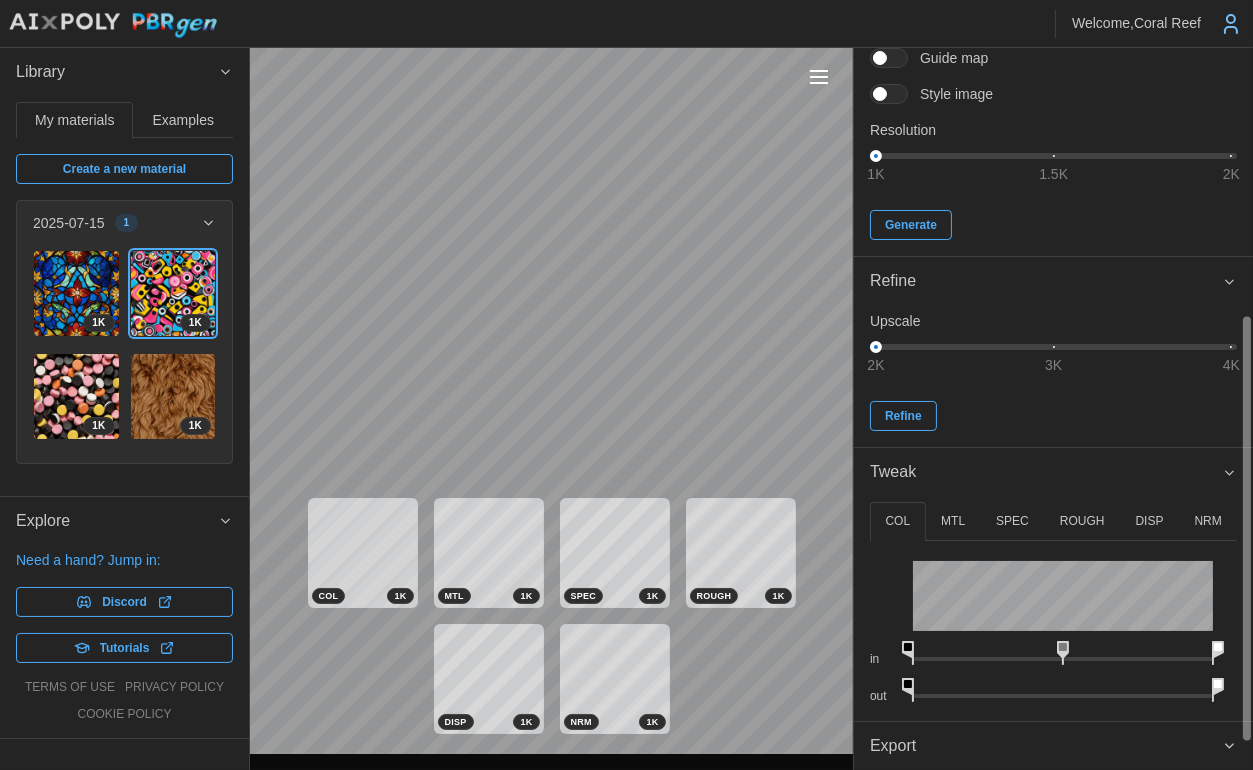 scroll, scrollTop: 503, scrollLeft: 0, axis: vertical 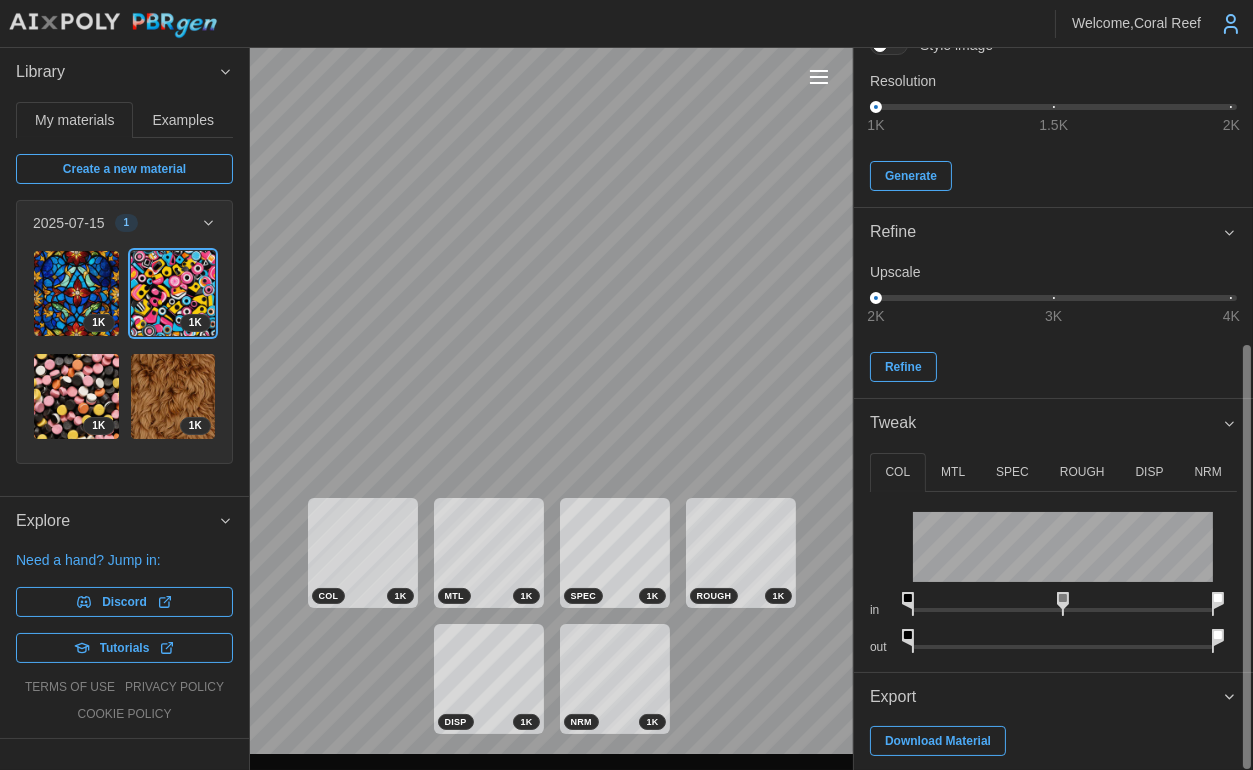 click on "NRM" at bounding box center (1208, 472) 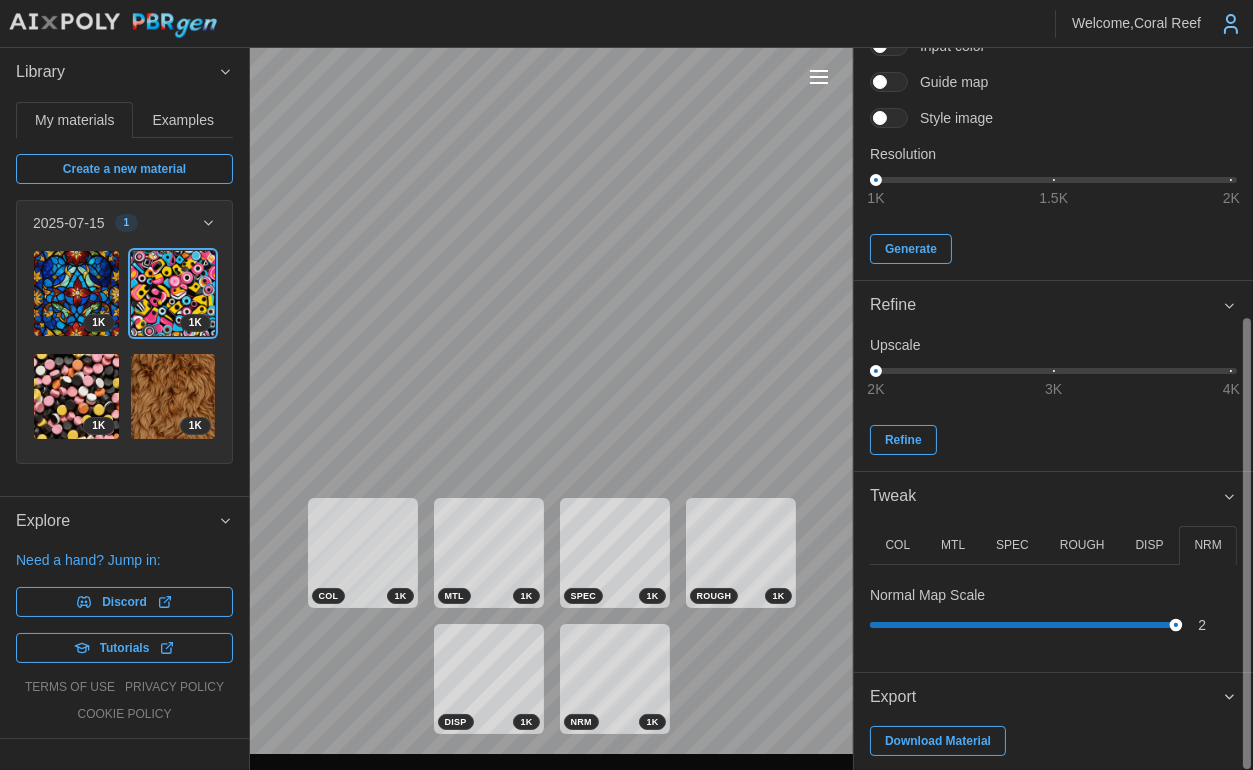 drag, startPoint x: 917, startPoint y: 622, endPoint x: 1267, endPoint y: 595, distance: 351.0399 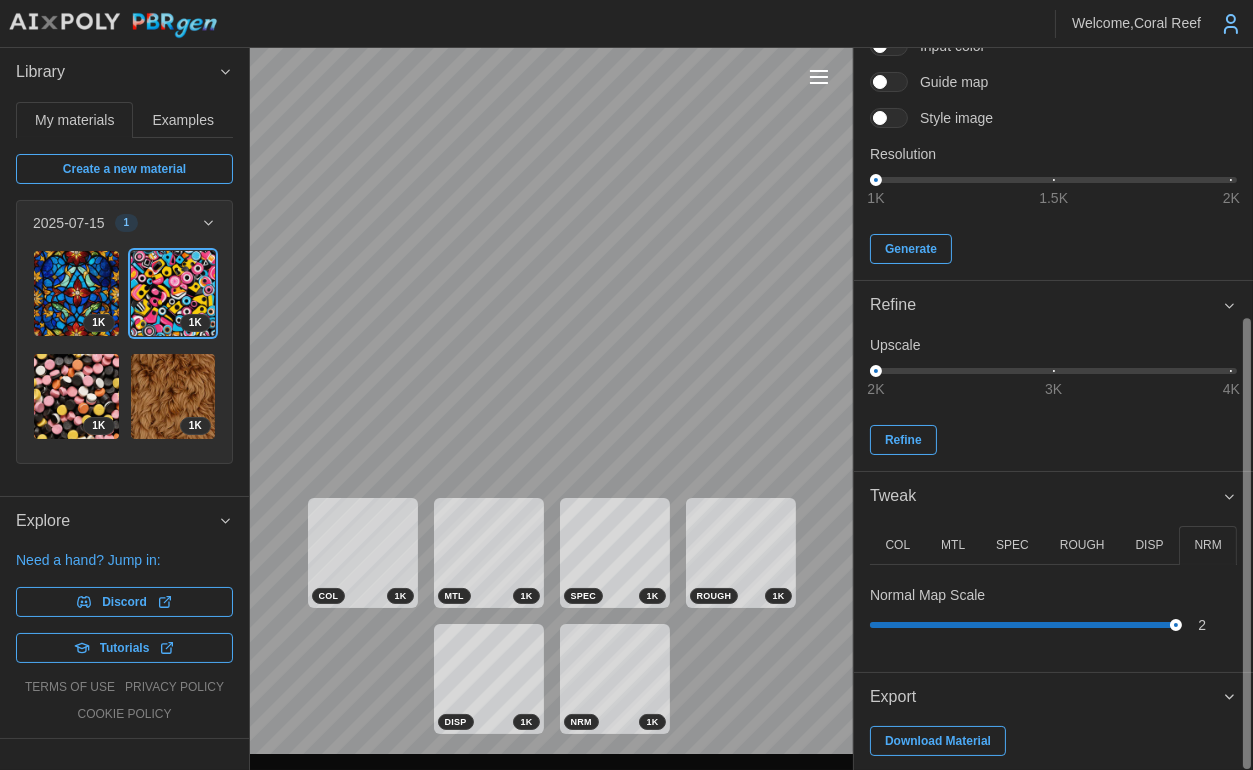 click on "ROUGH" at bounding box center (1082, 545) 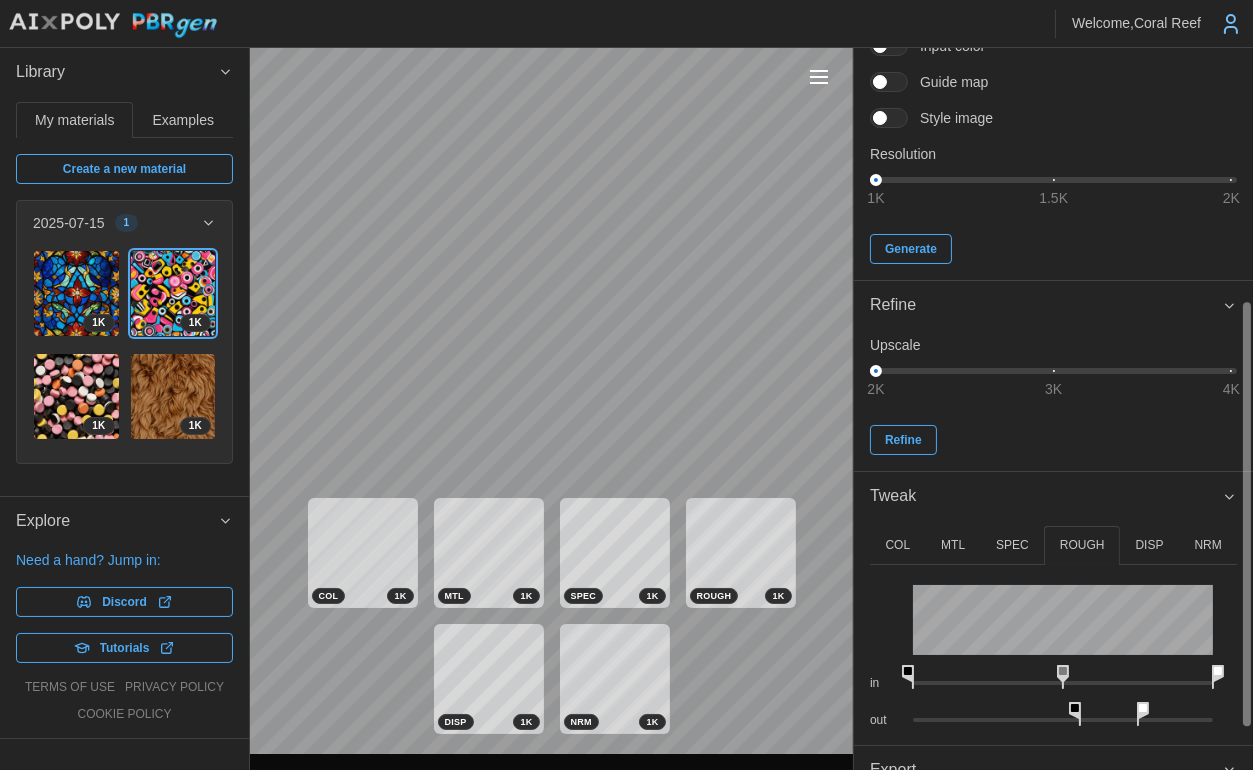 drag, startPoint x: 1072, startPoint y: 711, endPoint x: 1079, endPoint y: 699, distance: 13.892444 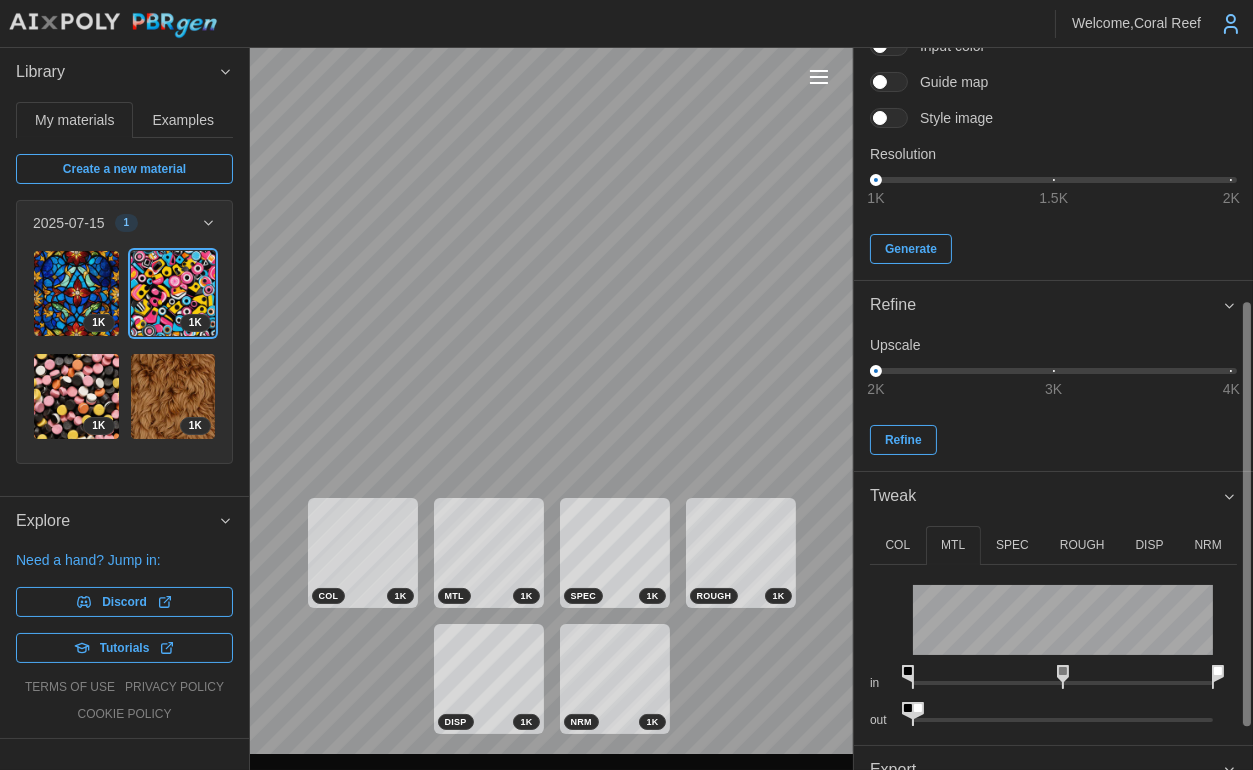 drag, startPoint x: 917, startPoint y: 707, endPoint x: 887, endPoint y: 719, distance: 32.31099 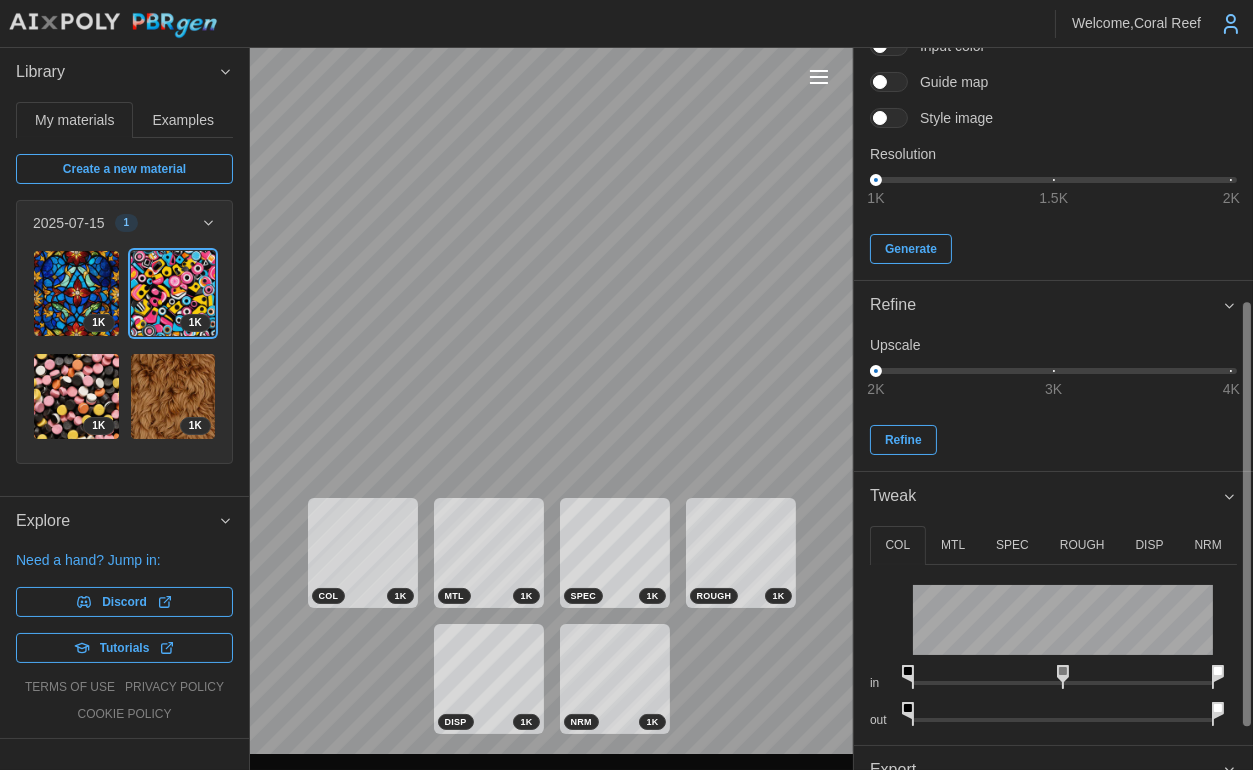 click on "DISP" at bounding box center (1150, 545) 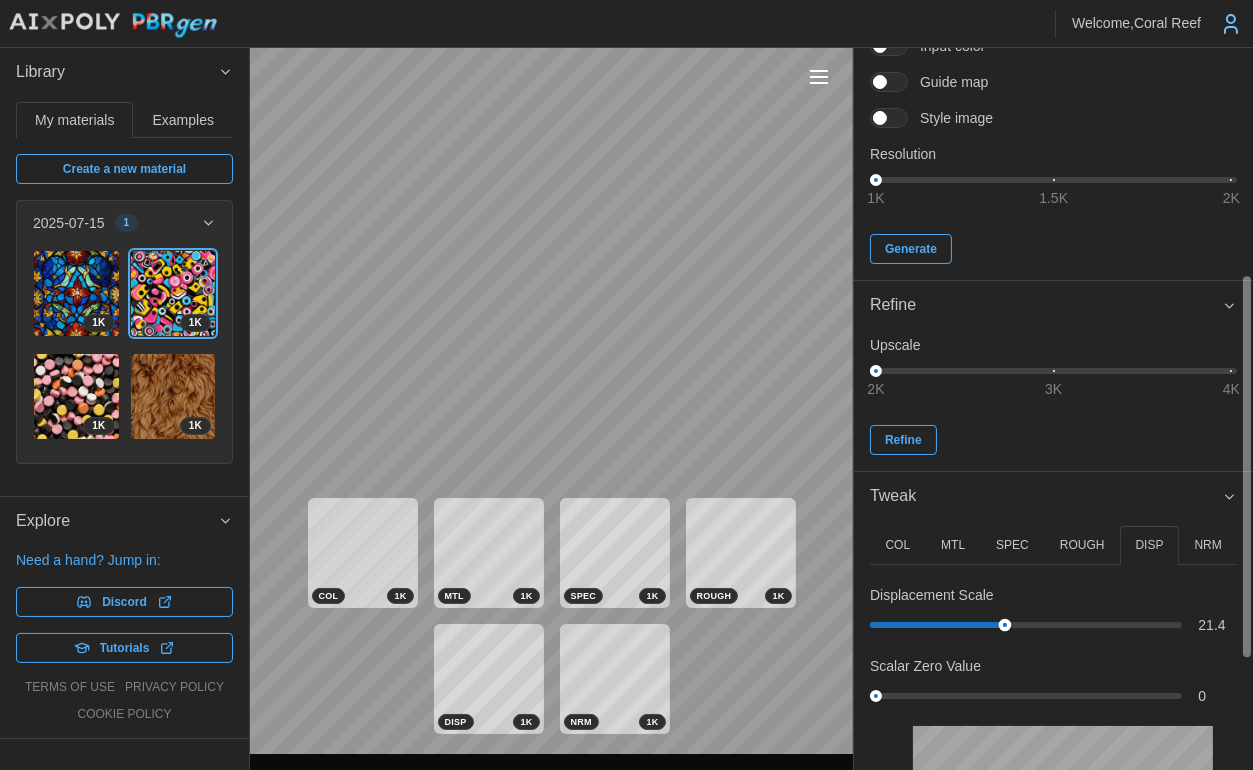 drag, startPoint x: 881, startPoint y: 624, endPoint x: 1005, endPoint y: 629, distance: 124.10077 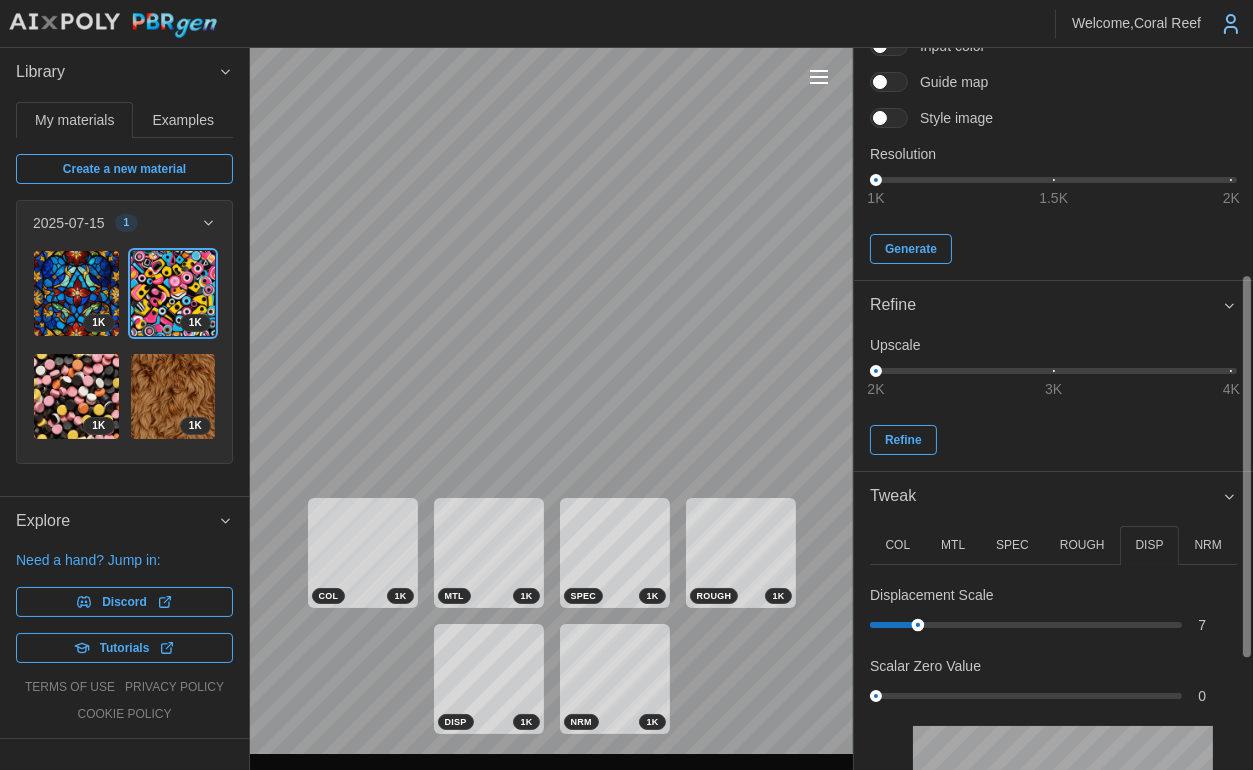 drag, startPoint x: 1005, startPoint y: 623, endPoint x: 918, endPoint y: 628, distance: 87.14356 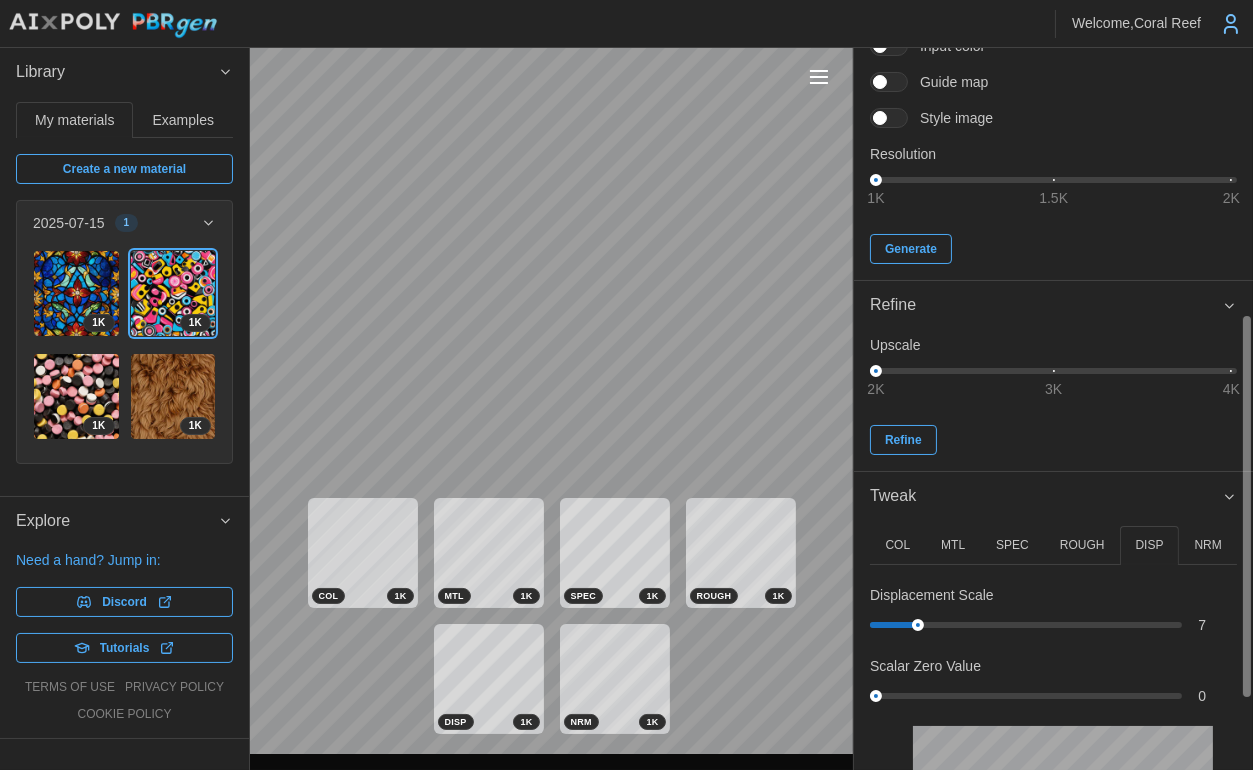 scroll, scrollTop: 630, scrollLeft: 0, axis: vertical 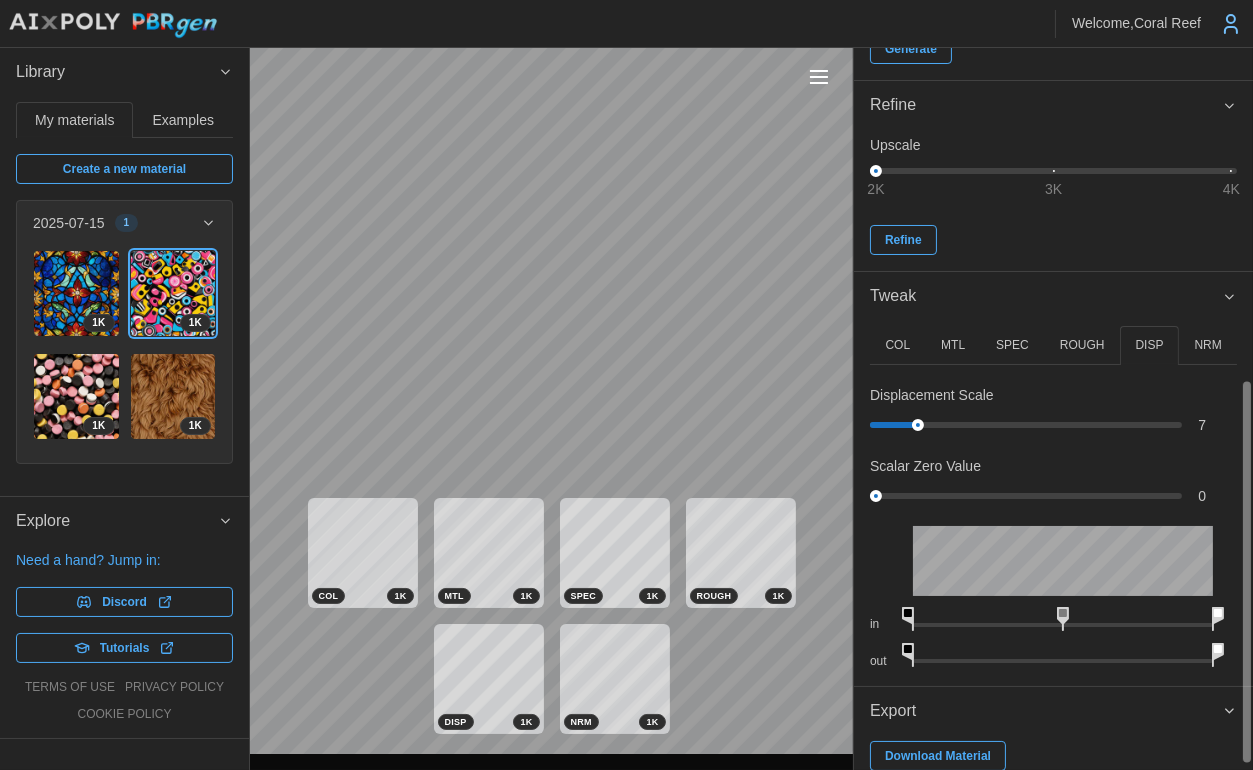 click on "Download Material" at bounding box center [938, 756] 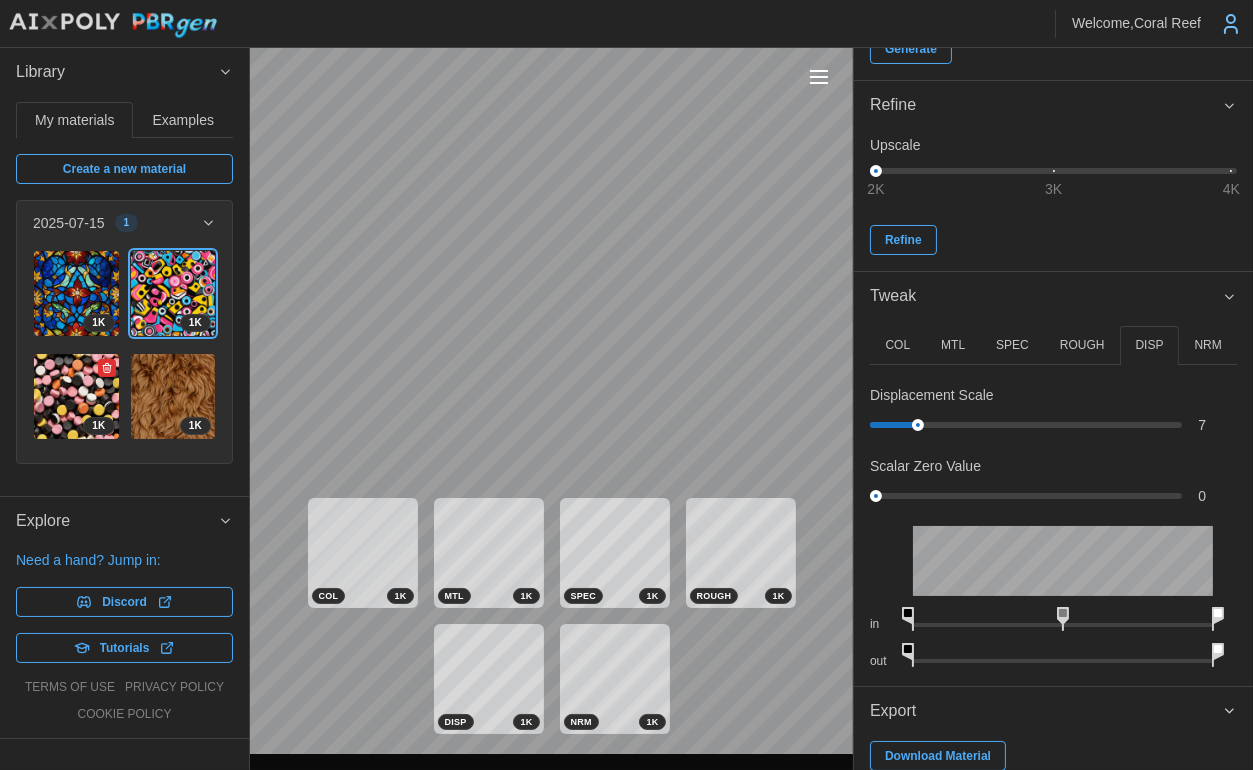 click at bounding box center [76, 396] 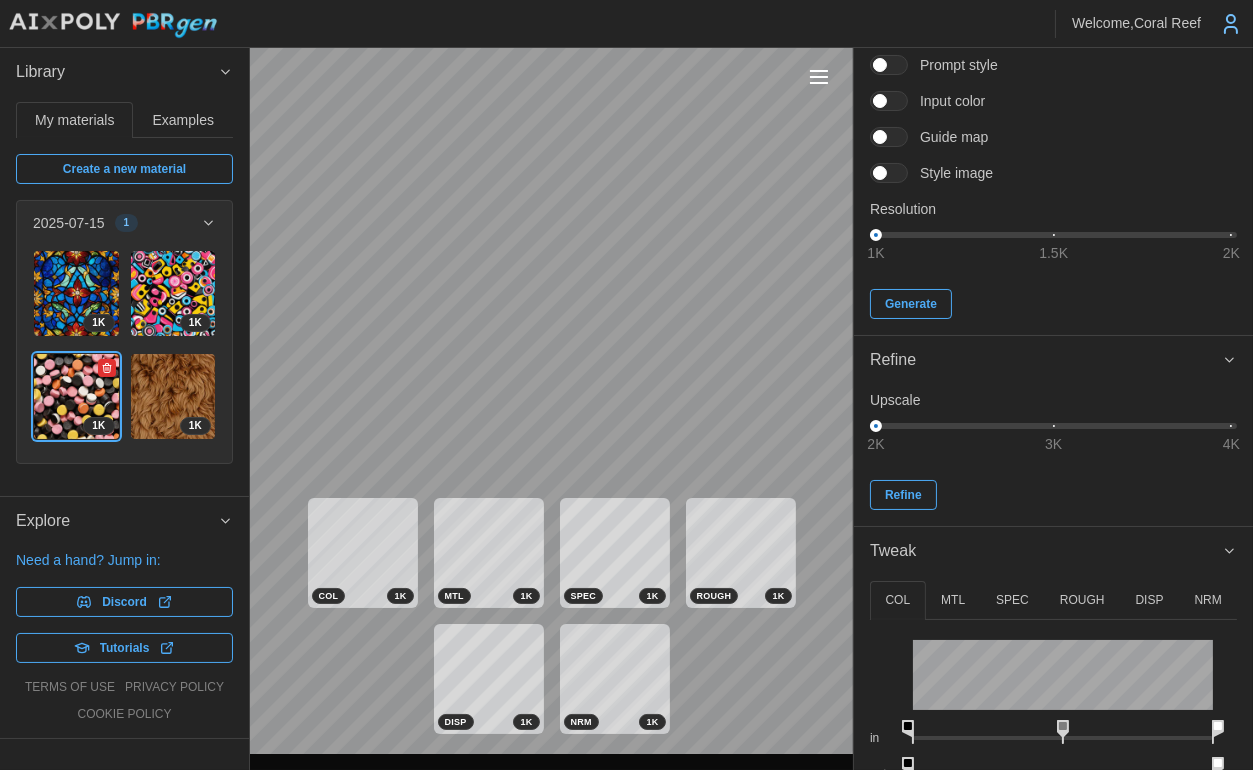 scroll, scrollTop: 382, scrollLeft: 0, axis: vertical 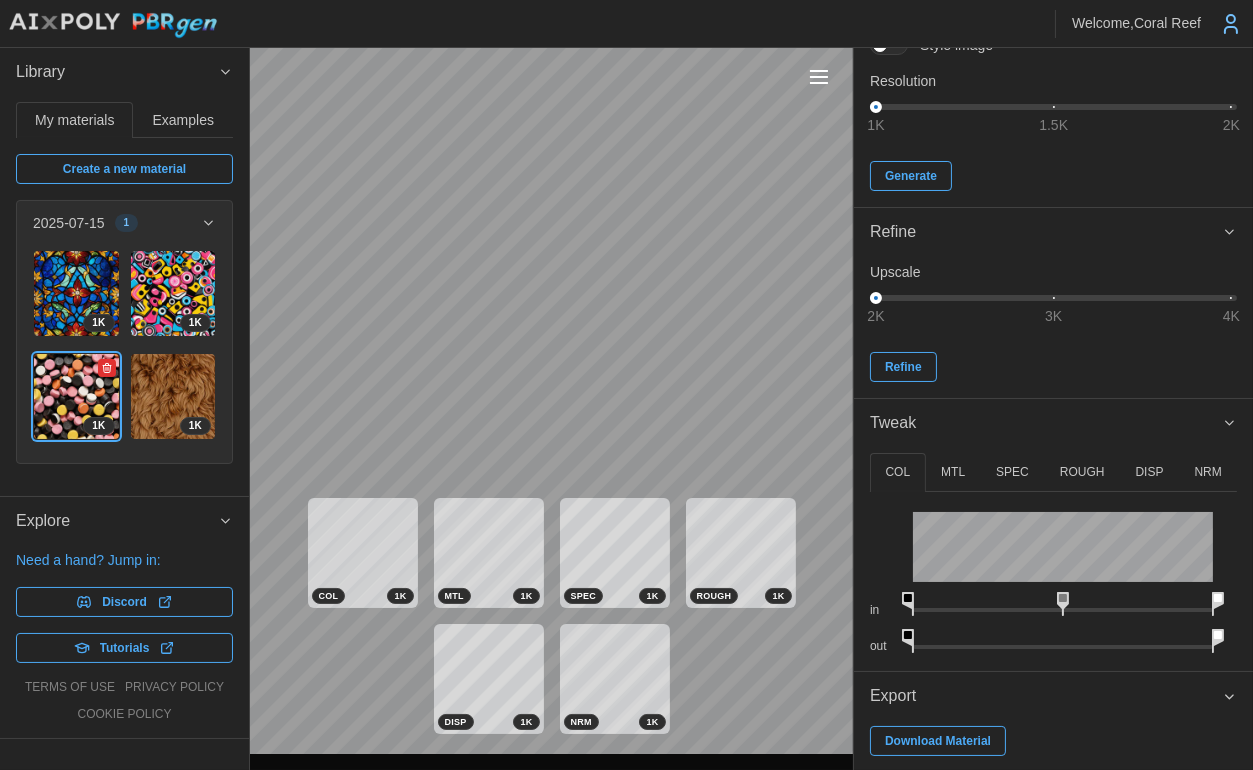 click 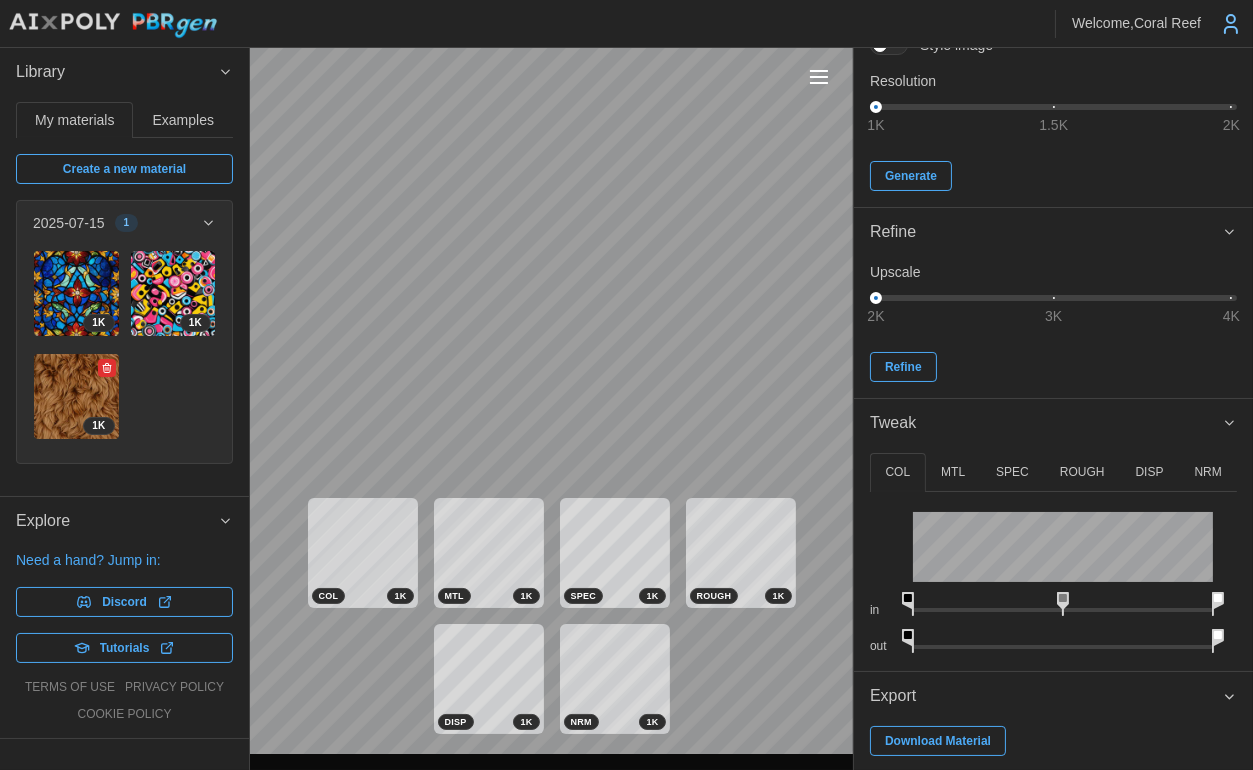 click at bounding box center [76, 396] 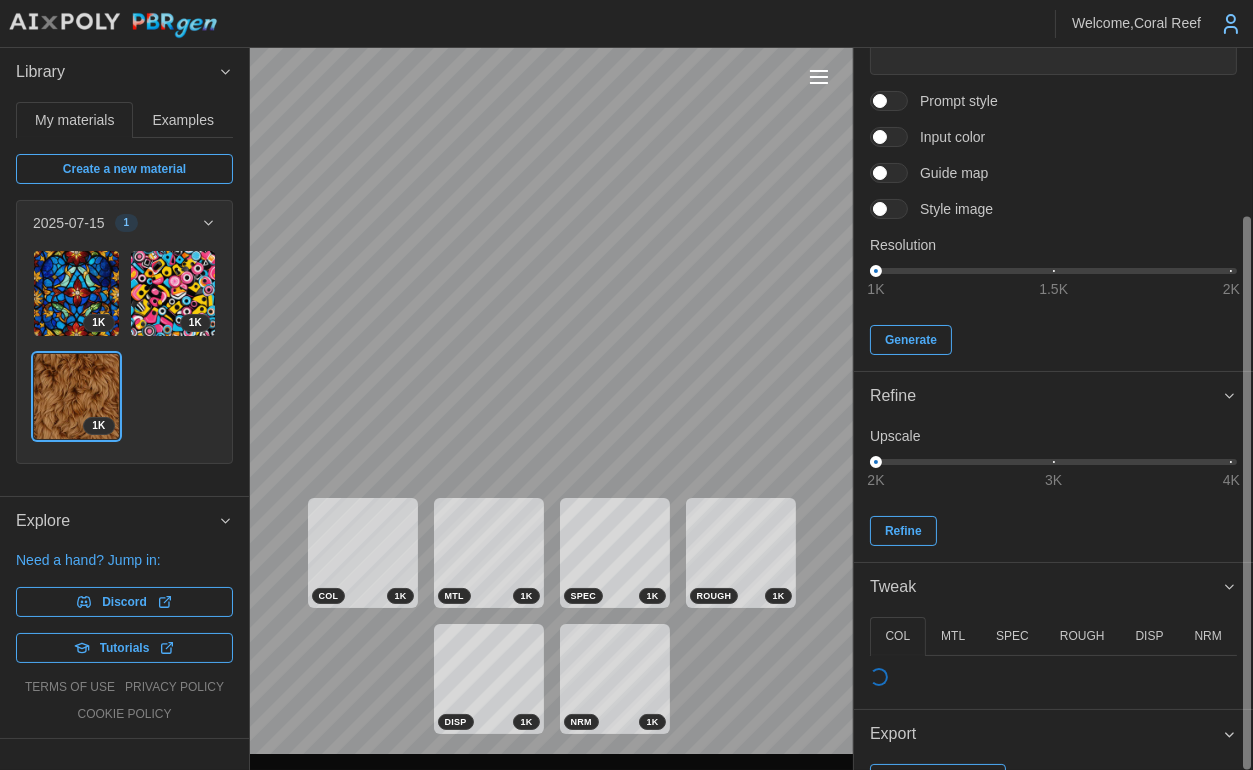 scroll, scrollTop: 382, scrollLeft: 0, axis: vertical 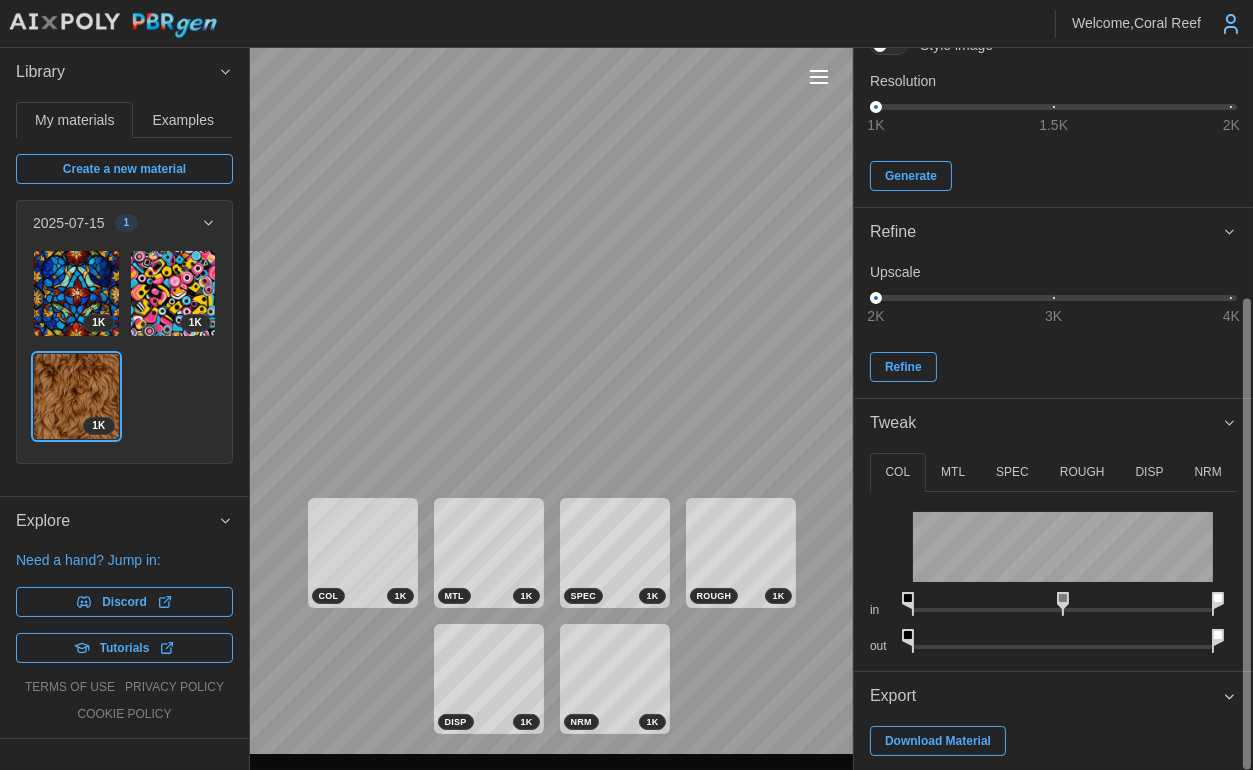 click on "SPEC" at bounding box center (1012, 472) 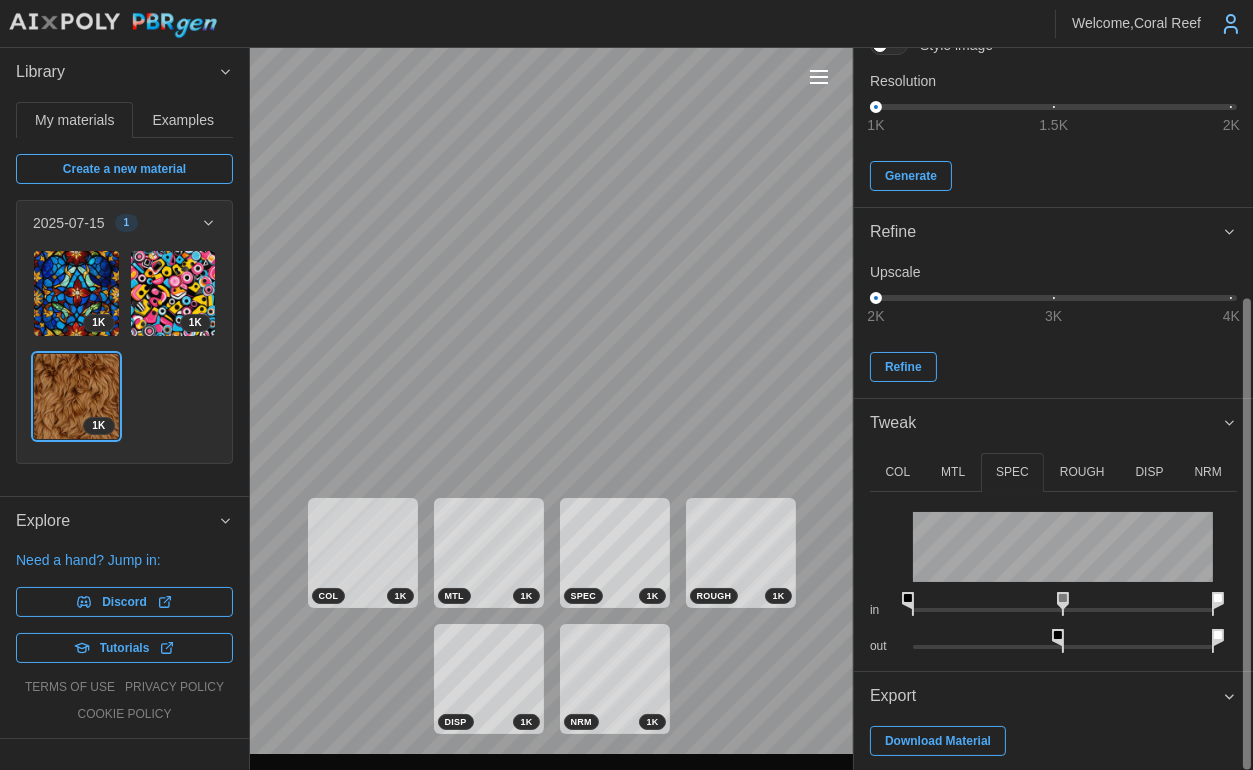 click on "ROUGH" at bounding box center (1082, 472) 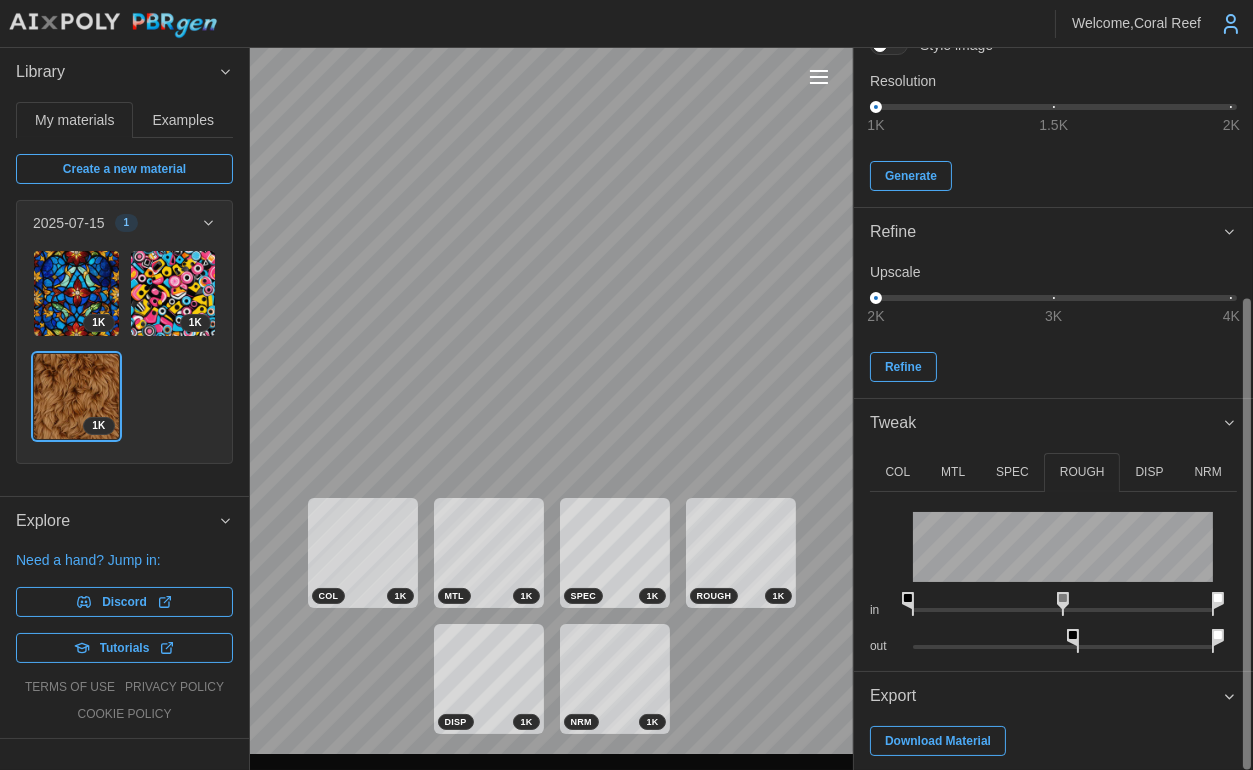 drag, startPoint x: 1138, startPoint y: 632, endPoint x: 1258, endPoint y: 635, distance: 120.03749 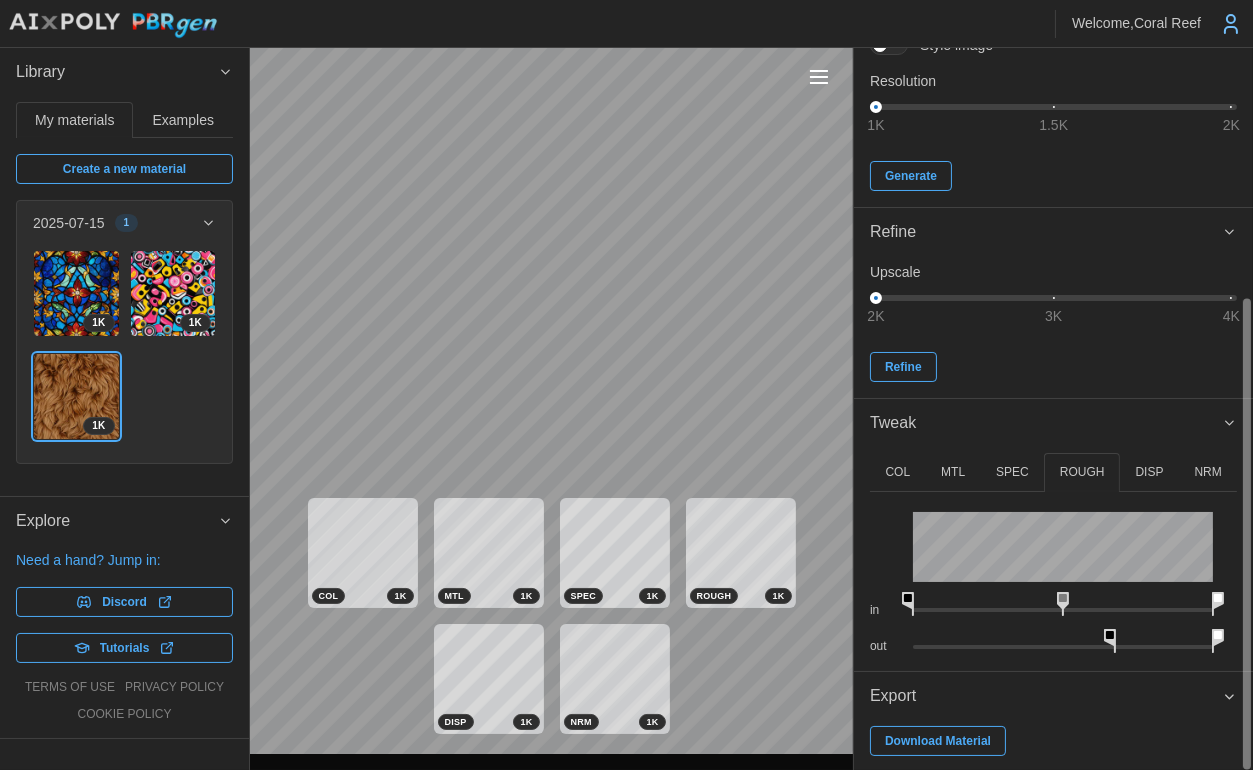 drag, startPoint x: 1070, startPoint y: 631, endPoint x: 1114, endPoint y: 644, distance: 45.88028 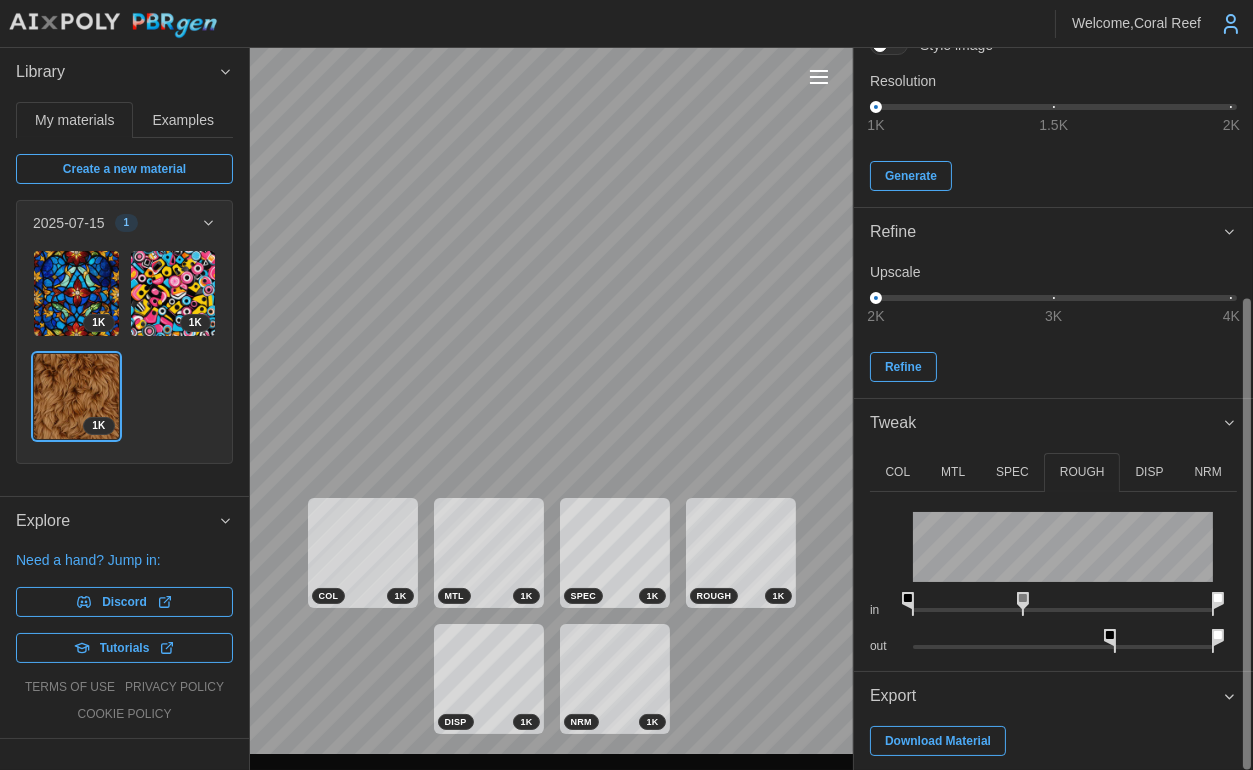 drag, startPoint x: 1061, startPoint y: 597, endPoint x: 1022, endPoint y: 625, distance: 48.010414 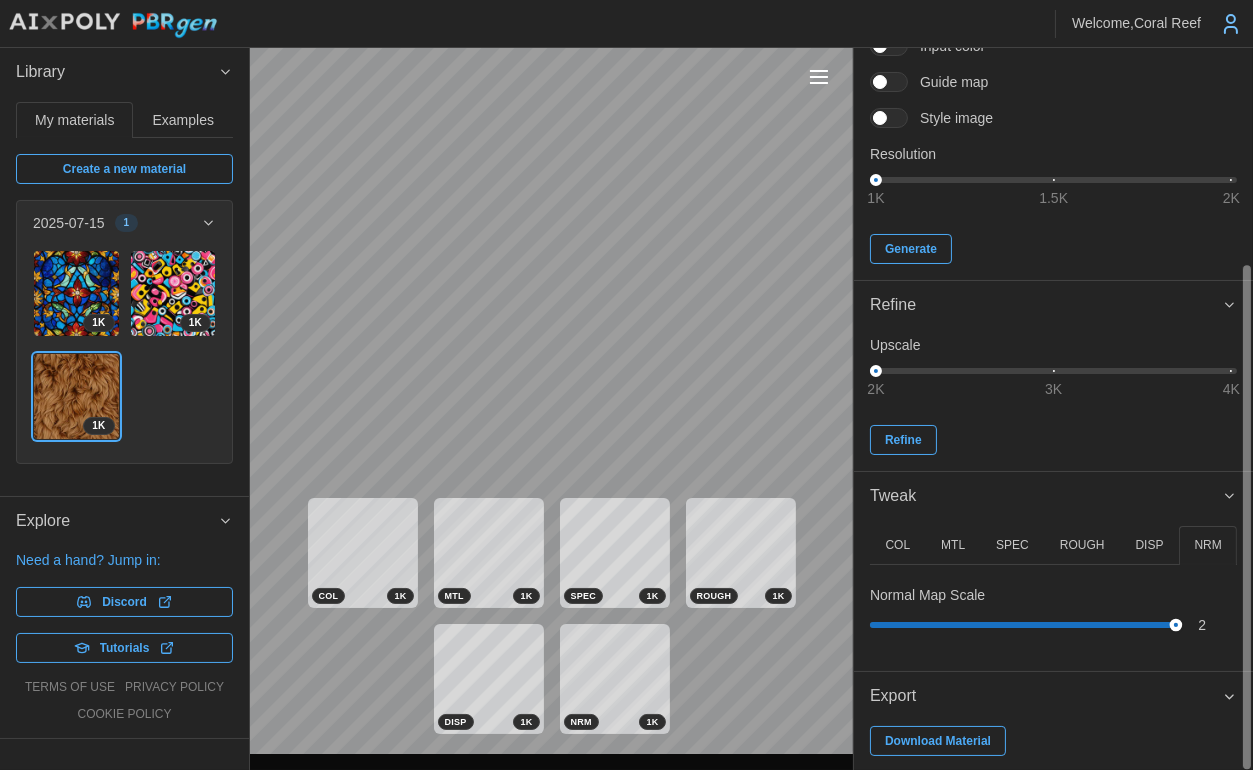 drag, startPoint x: 914, startPoint y: 623, endPoint x: 1283, endPoint y: 604, distance: 369.48883 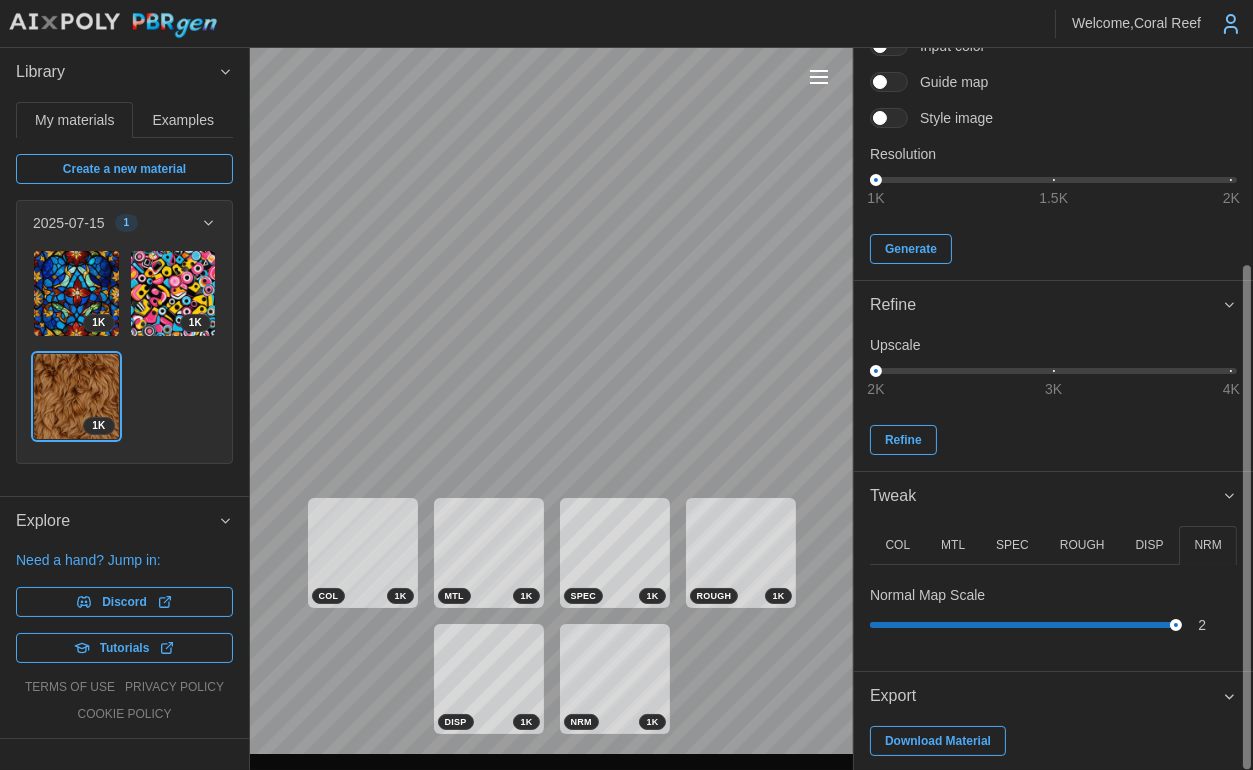 click on "ROUGH" at bounding box center [1082, 545] 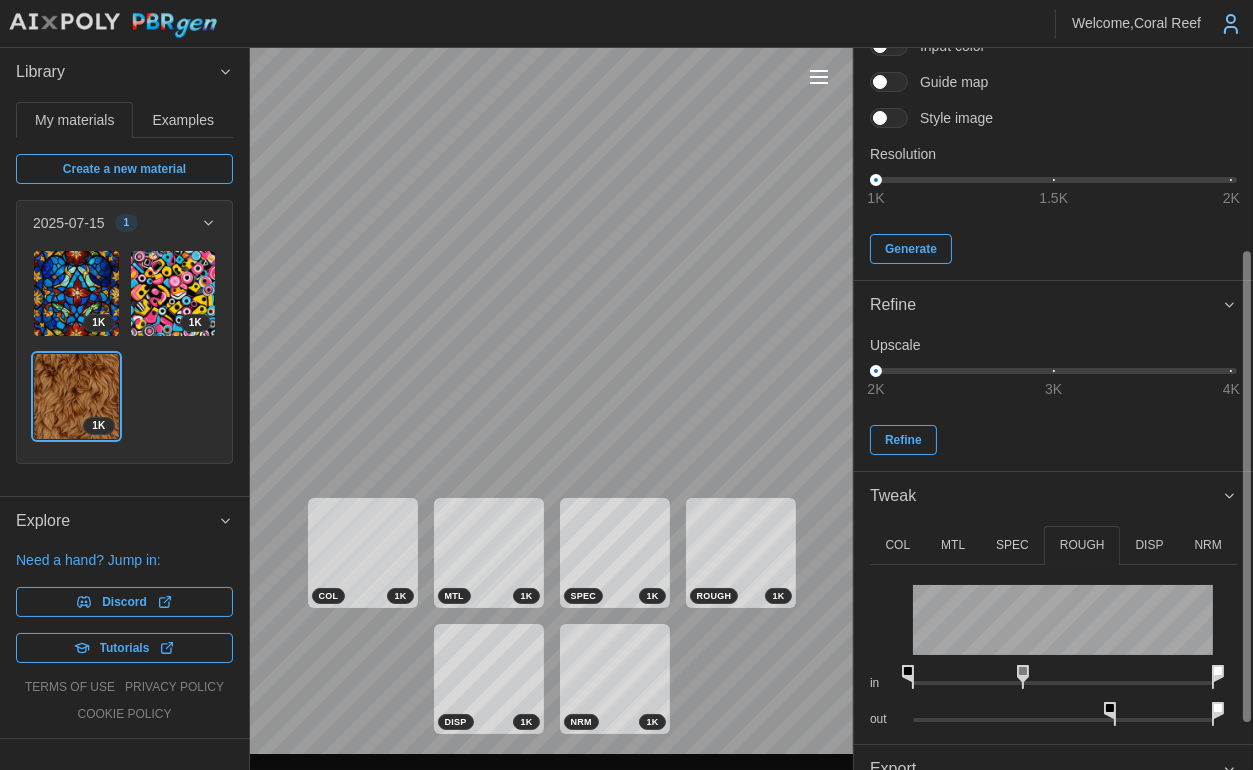 click on "DISP" at bounding box center [1150, 545] 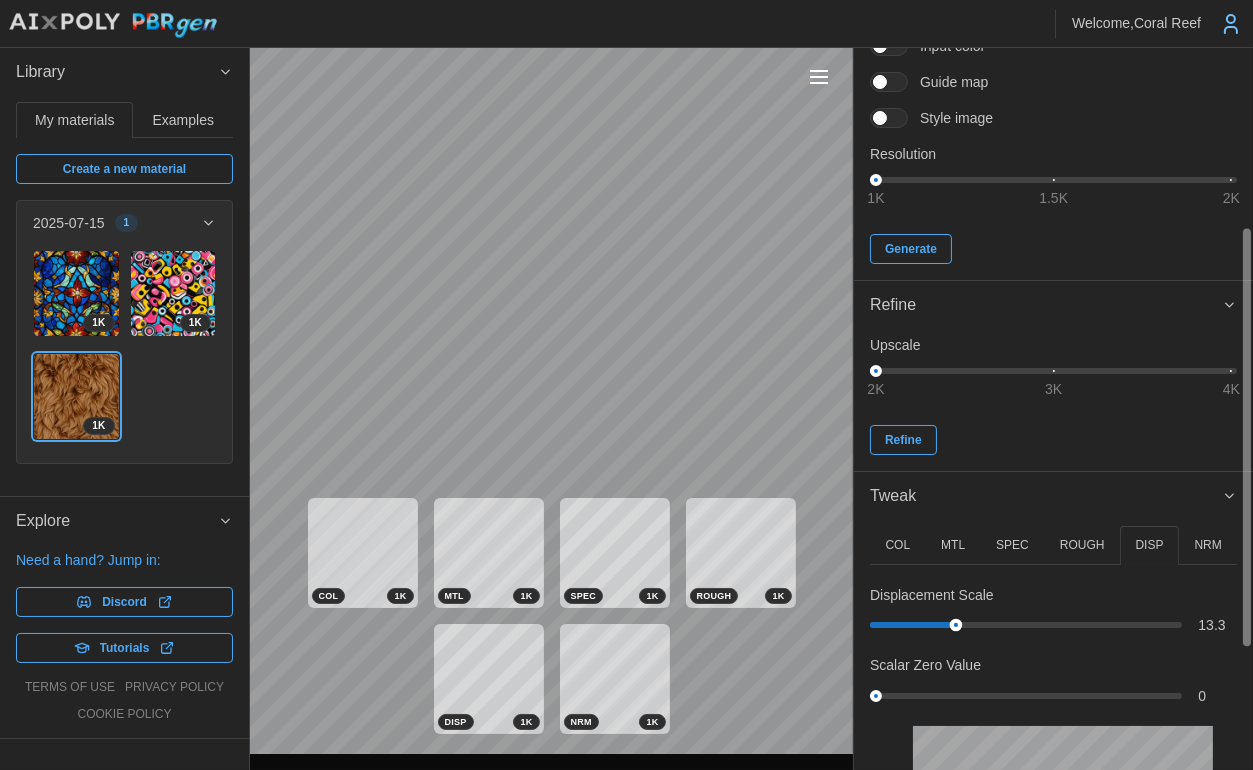 drag, startPoint x: 885, startPoint y: 623, endPoint x: 952, endPoint y: 607, distance: 68.88396 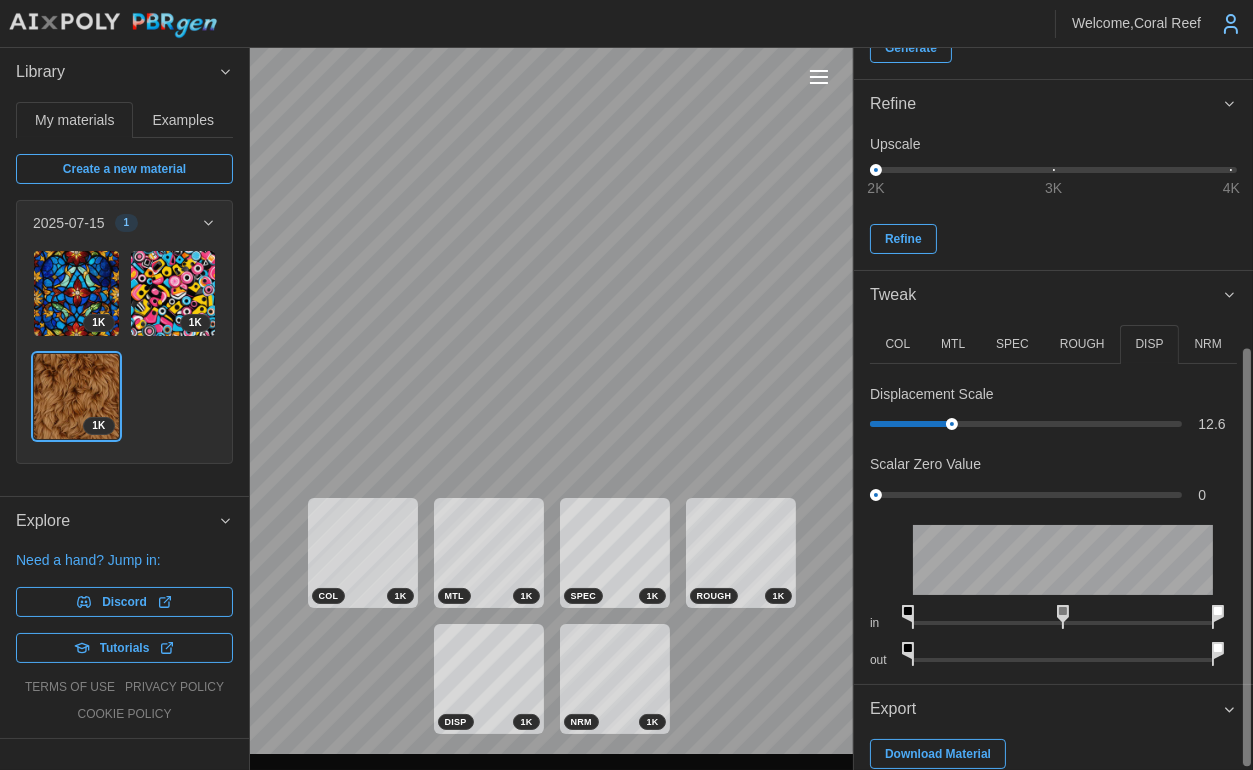 scroll, scrollTop: 523, scrollLeft: 0, axis: vertical 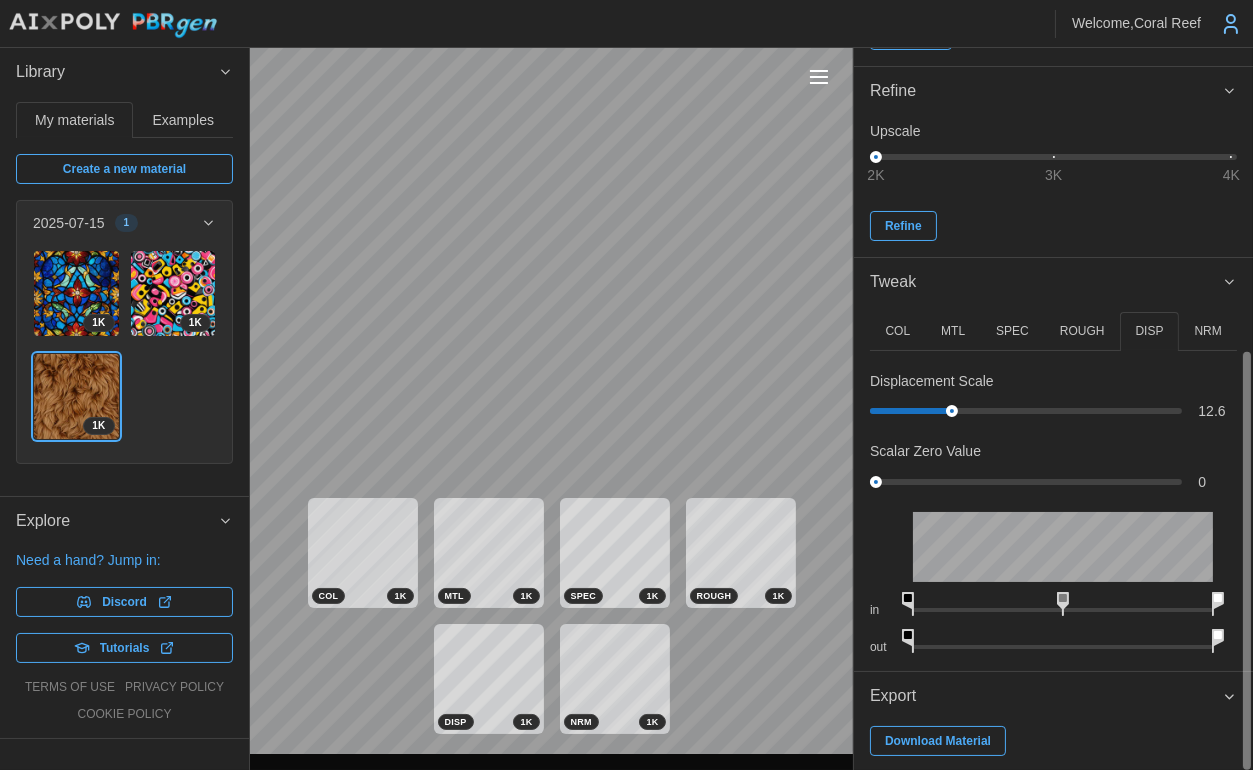 click on "Download Material" at bounding box center (938, 741) 